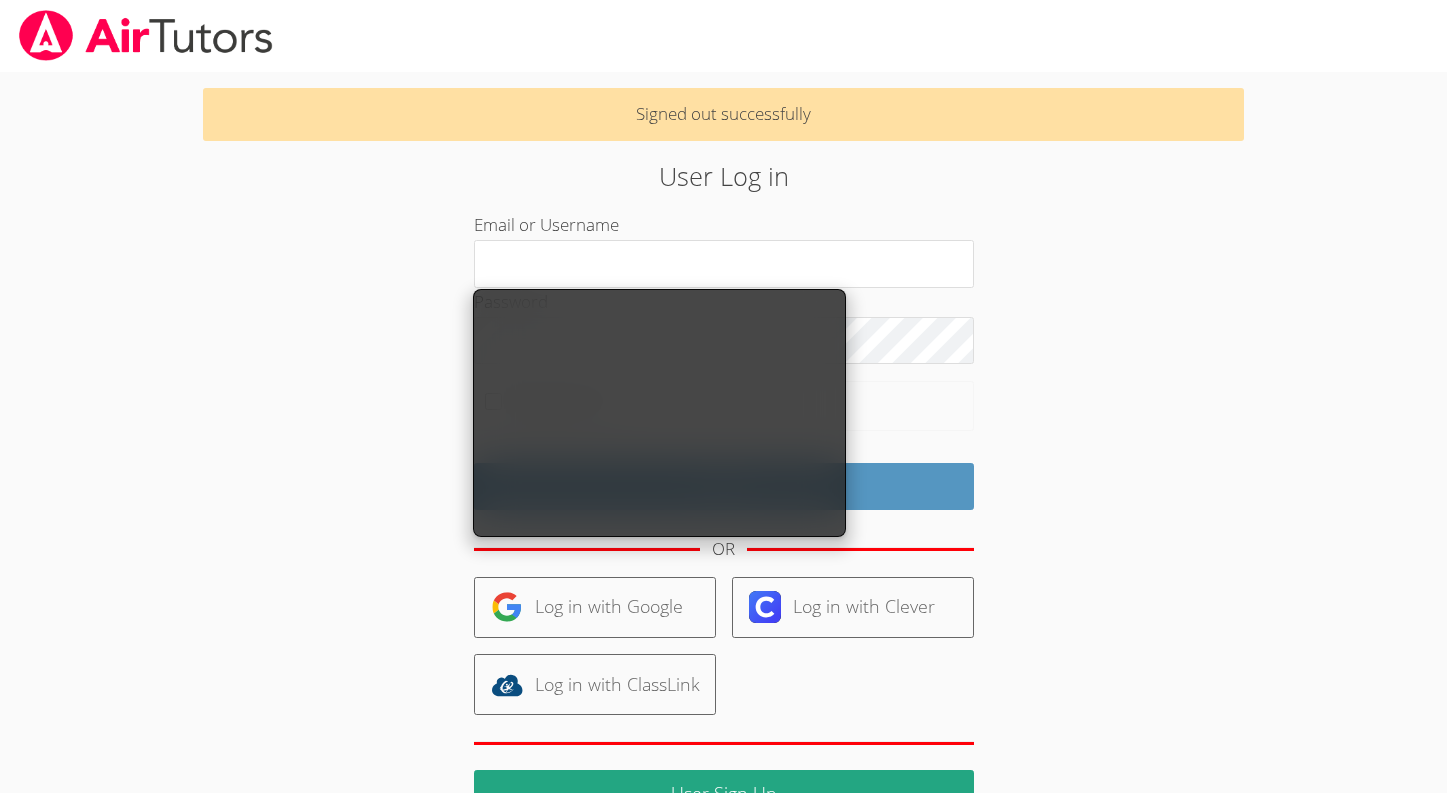 scroll, scrollTop: 0, scrollLeft: 0, axis: both 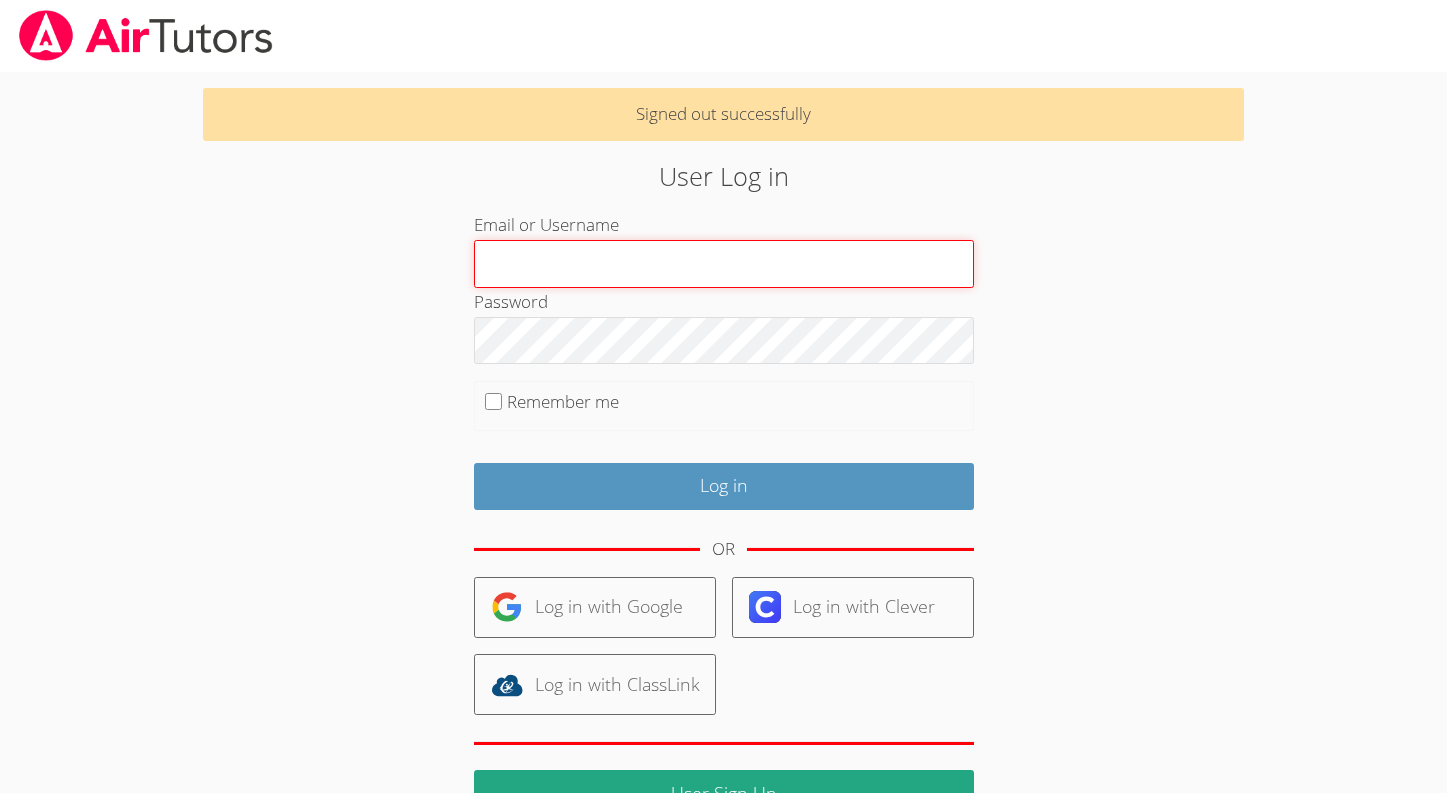 type on "hasanali+tutor@airtutors.org" 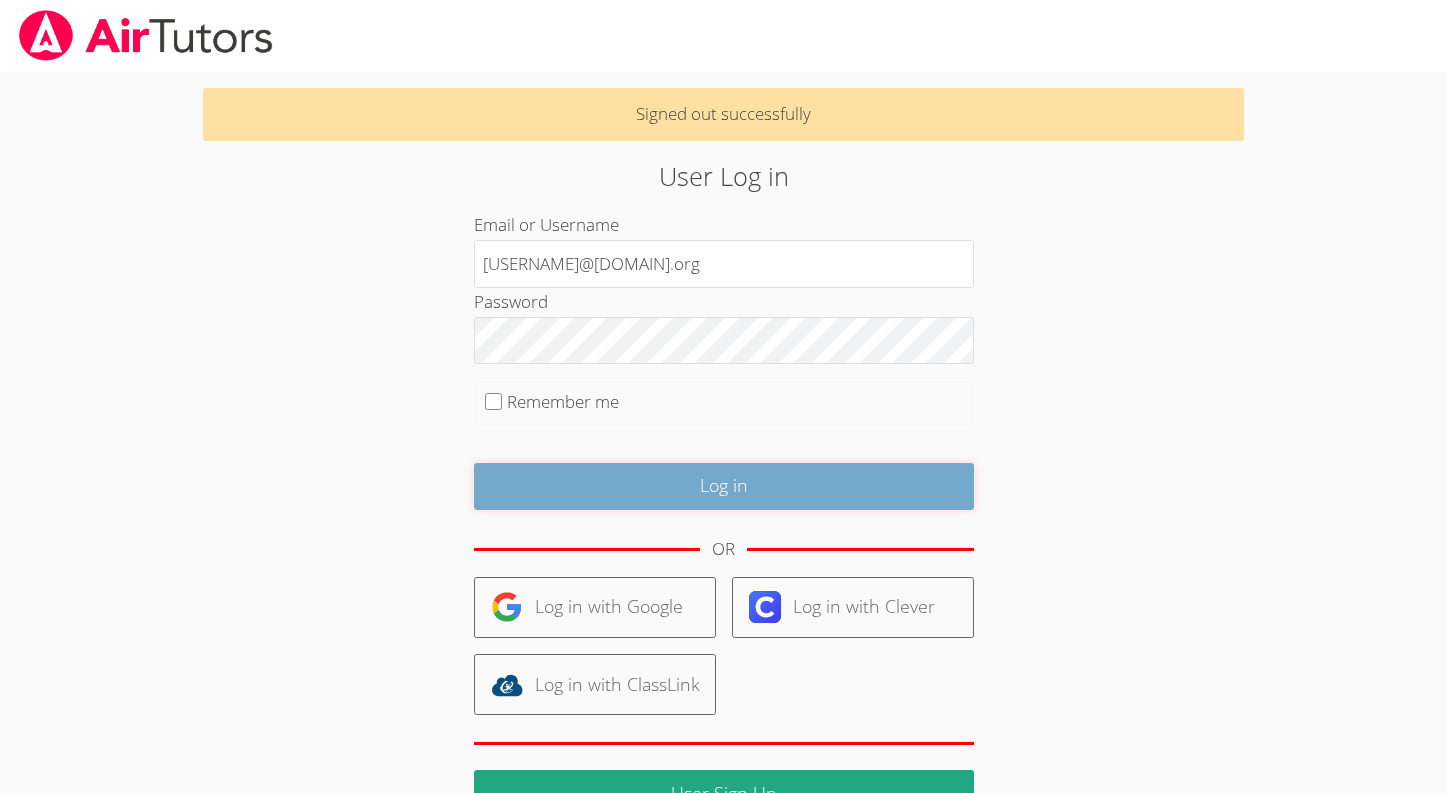 click on "Log in" at bounding box center [724, 486] 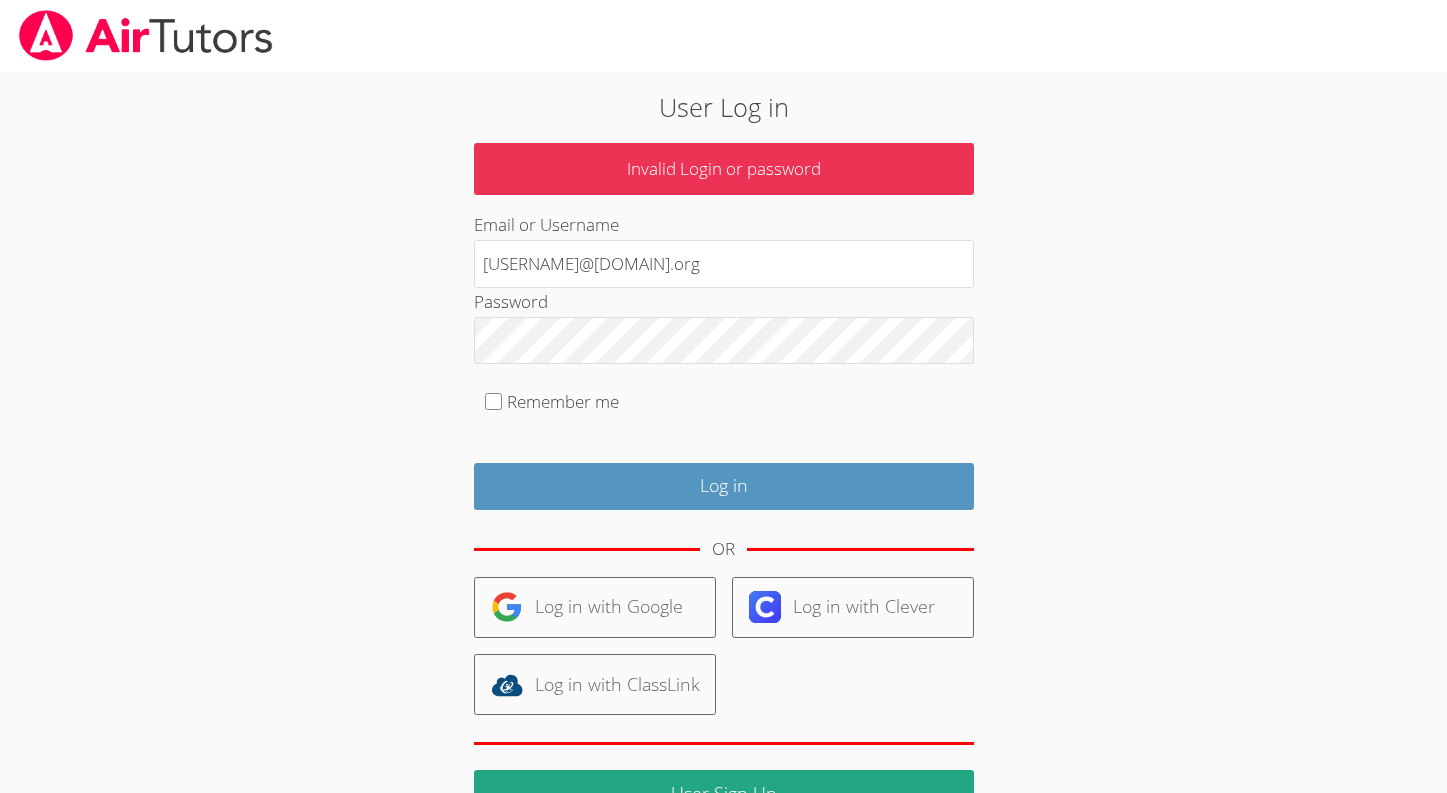scroll, scrollTop: 0, scrollLeft: 0, axis: both 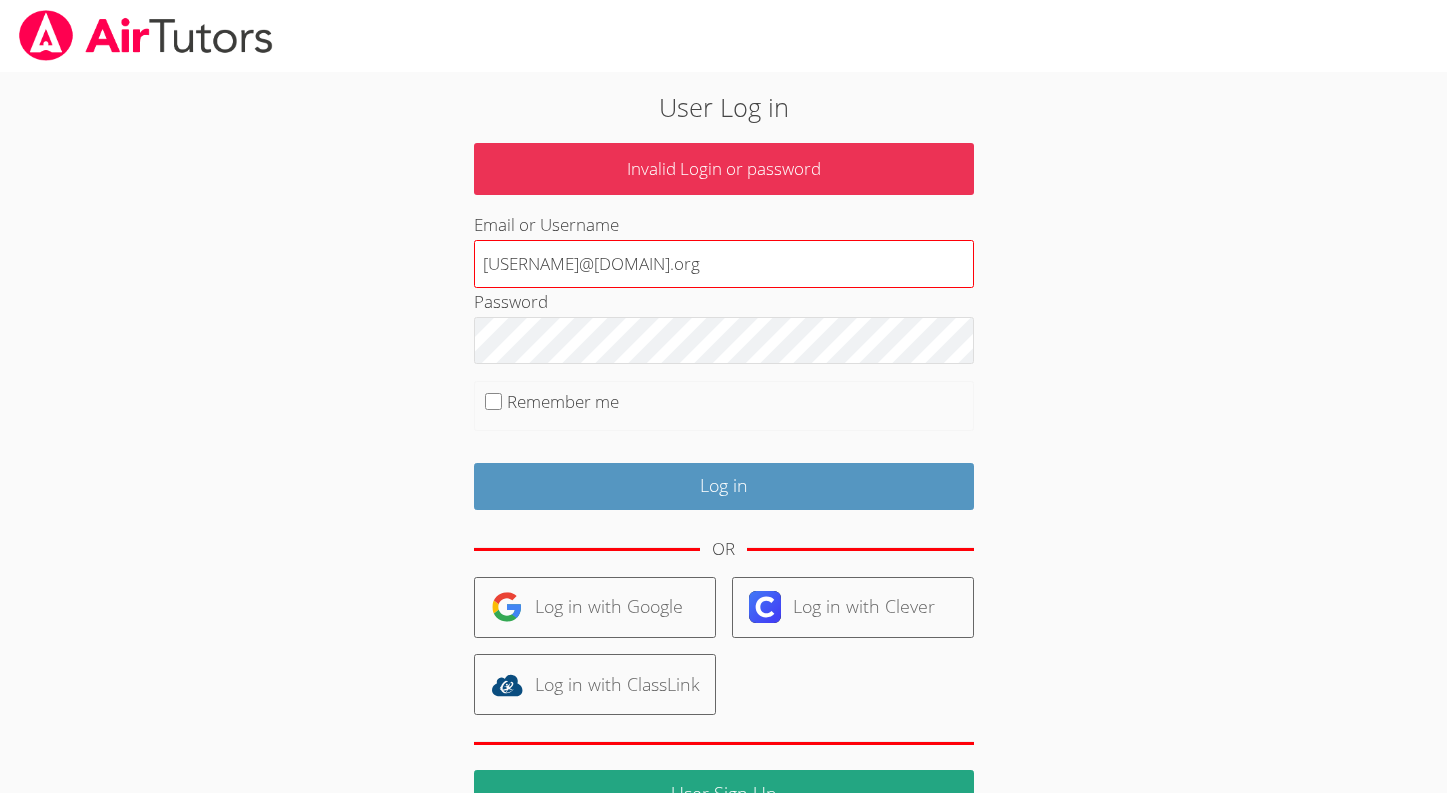 click on "hasanali+tutor@airtutors.org" at bounding box center [724, 264] 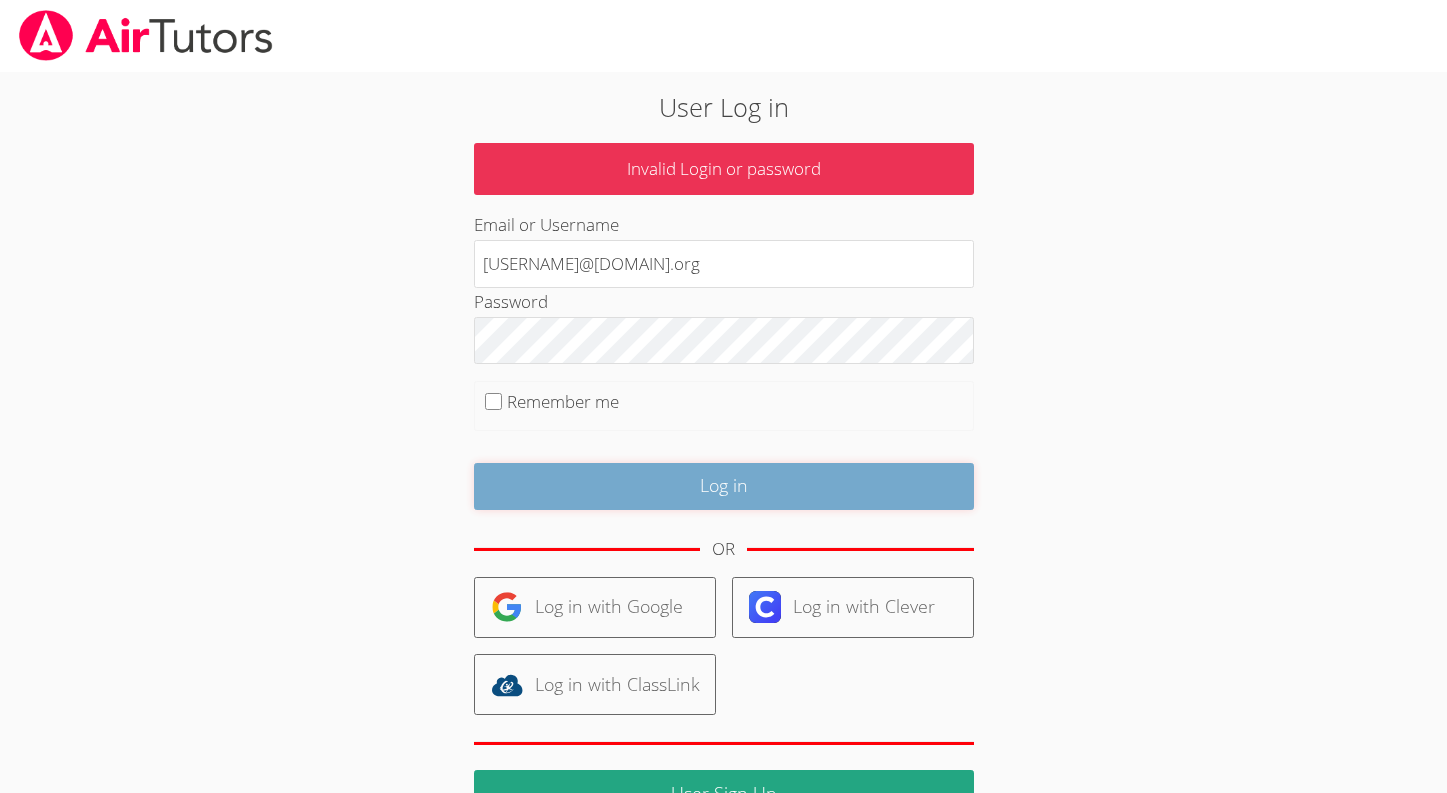 click on "Log in" at bounding box center [724, 486] 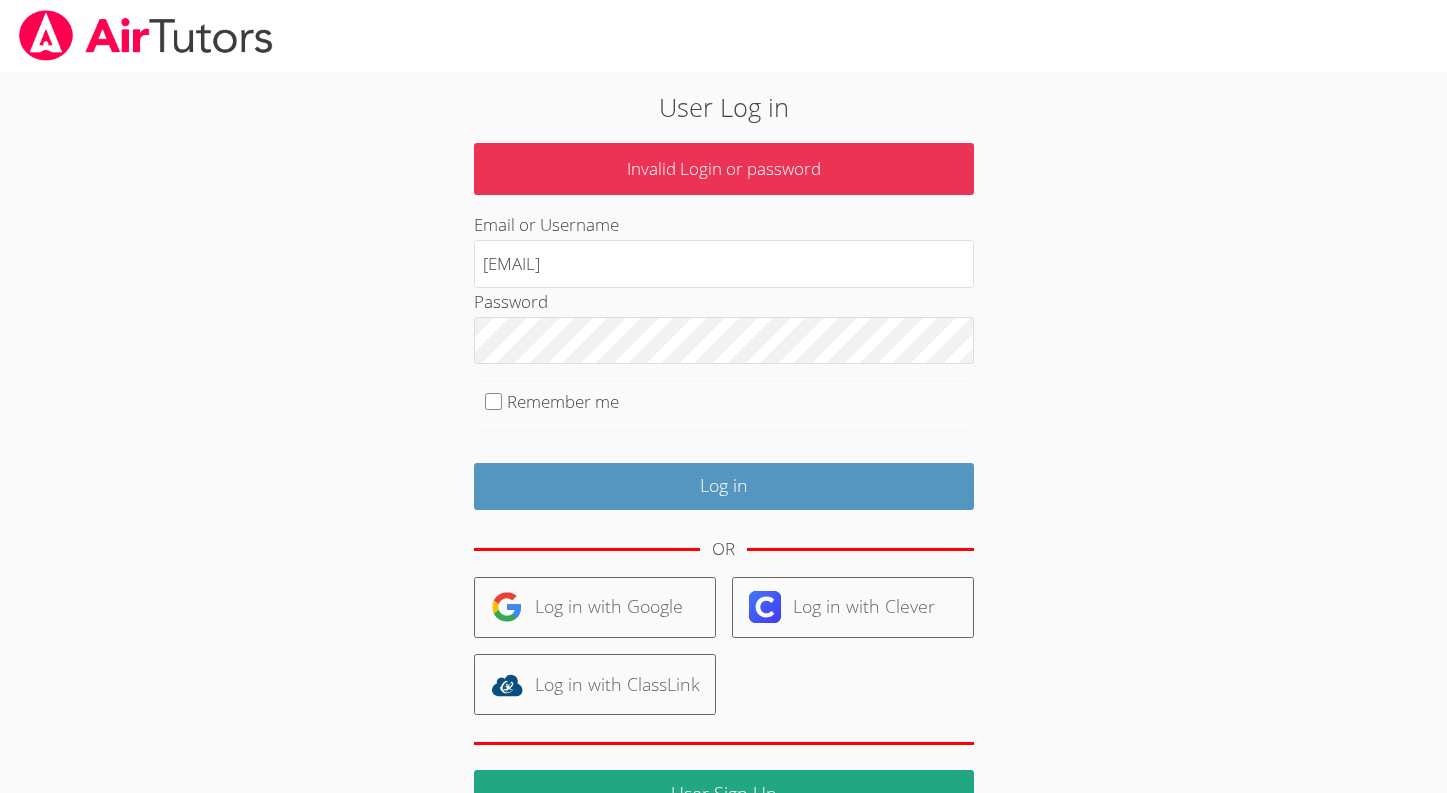 scroll, scrollTop: 0, scrollLeft: 0, axis: both 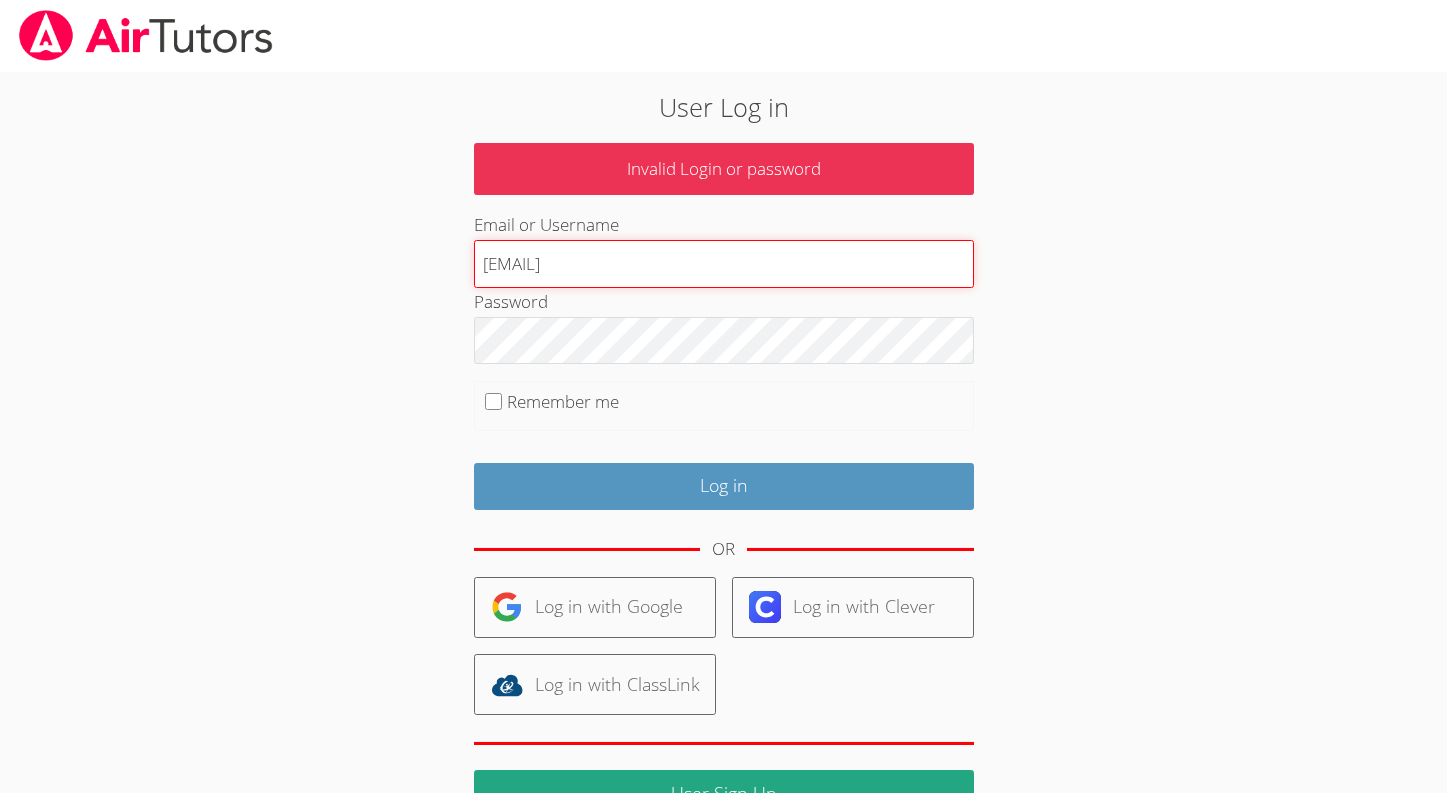 click on "hasanali+tutor@airtutors.org" at bounding box center (724, 264) 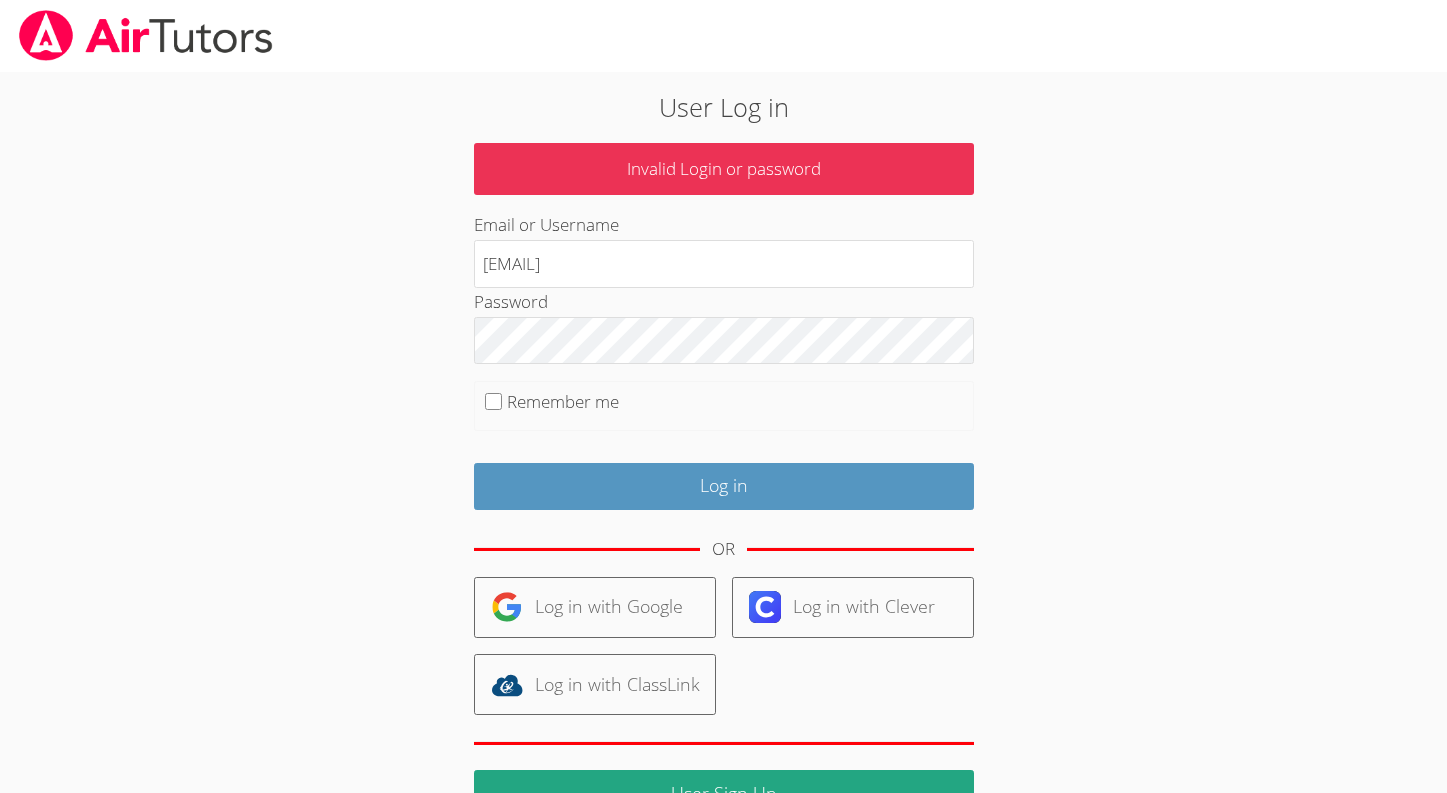 click on "Invalid Login or password" at bounding box center [724, 169] 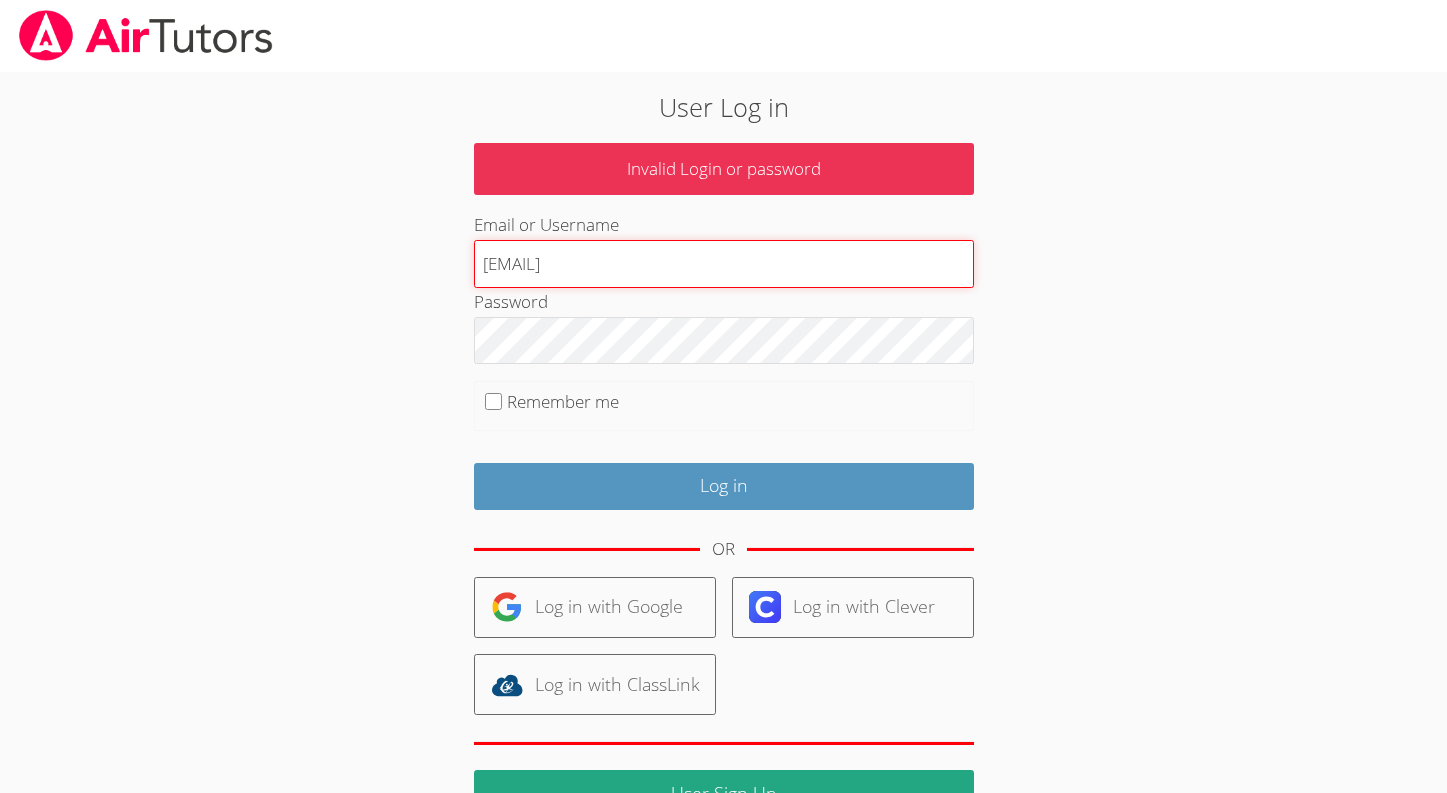 click on "hasanali+tutor@airtutors.org" at bounding box center (724, 264) 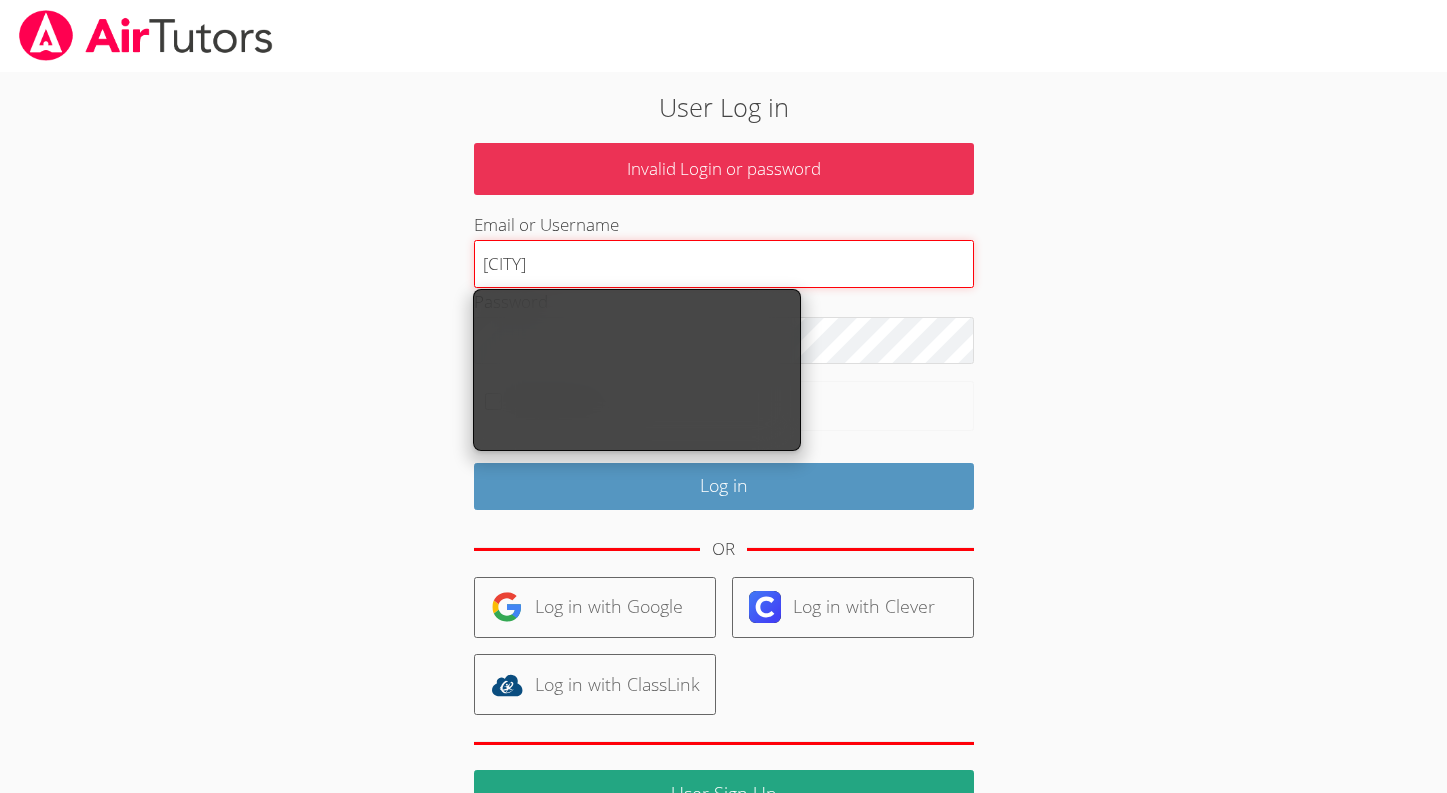 type on "[CITY]" 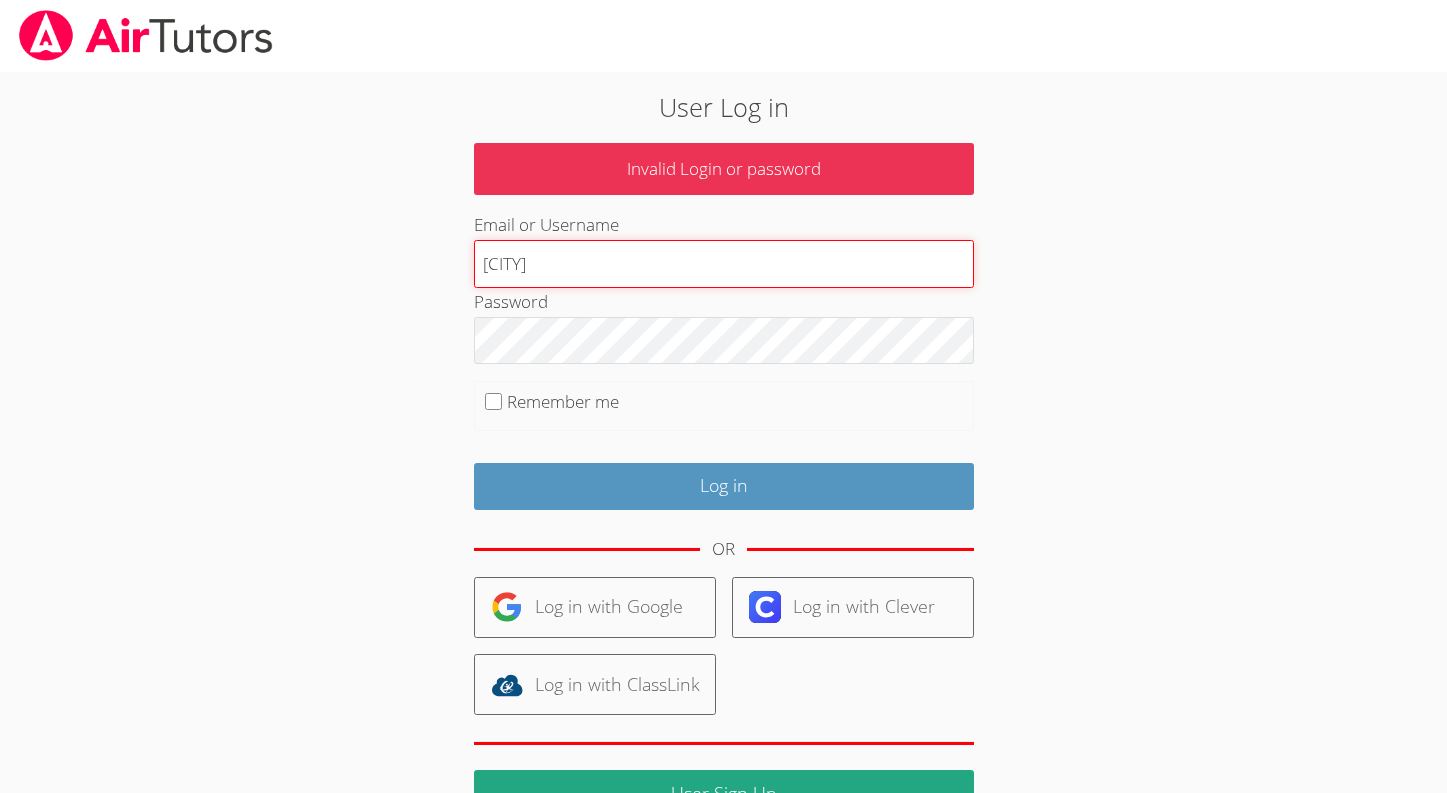 click on "[CITY]" at bounding box center [724, 264] 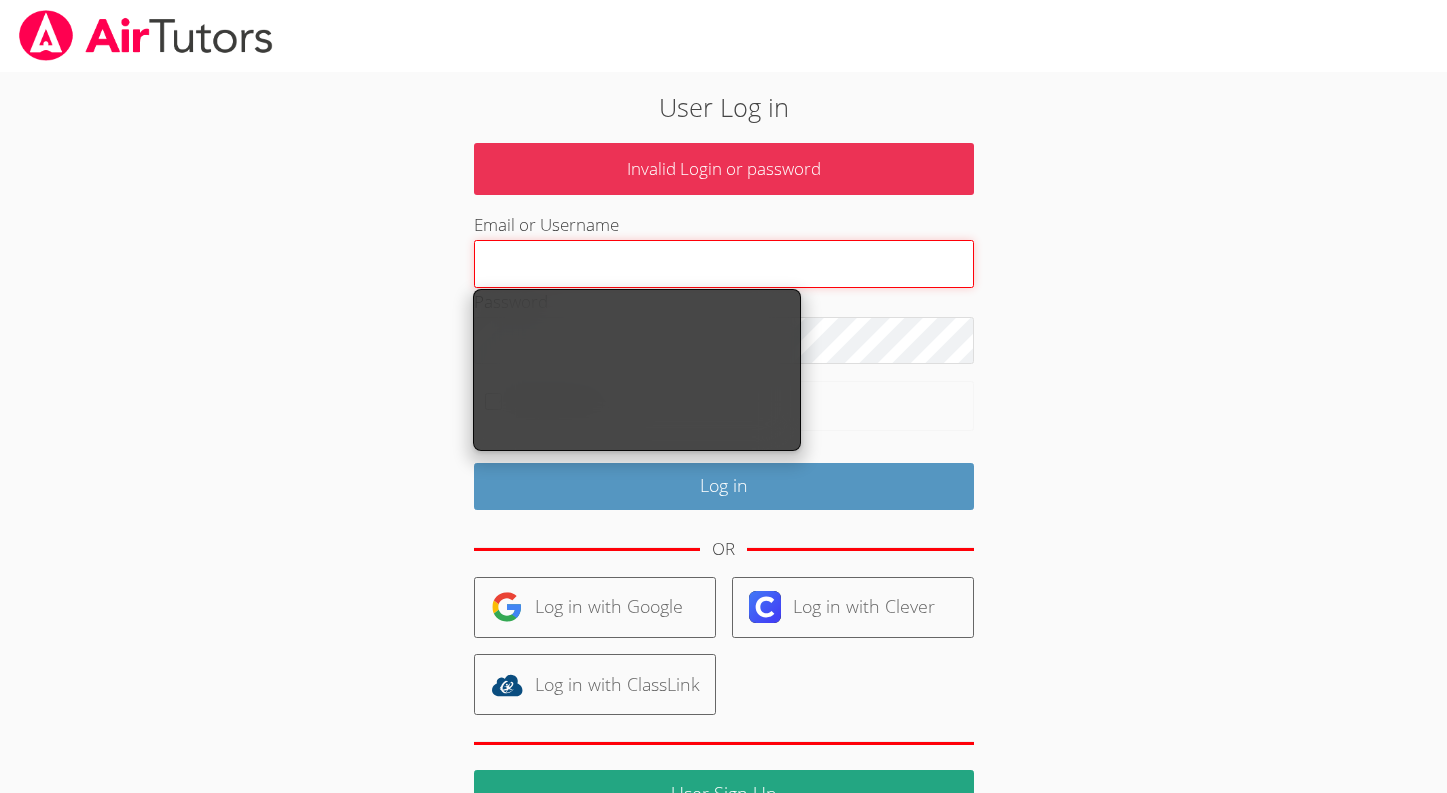 type on "[USERNAME]@[DOMAIN]" 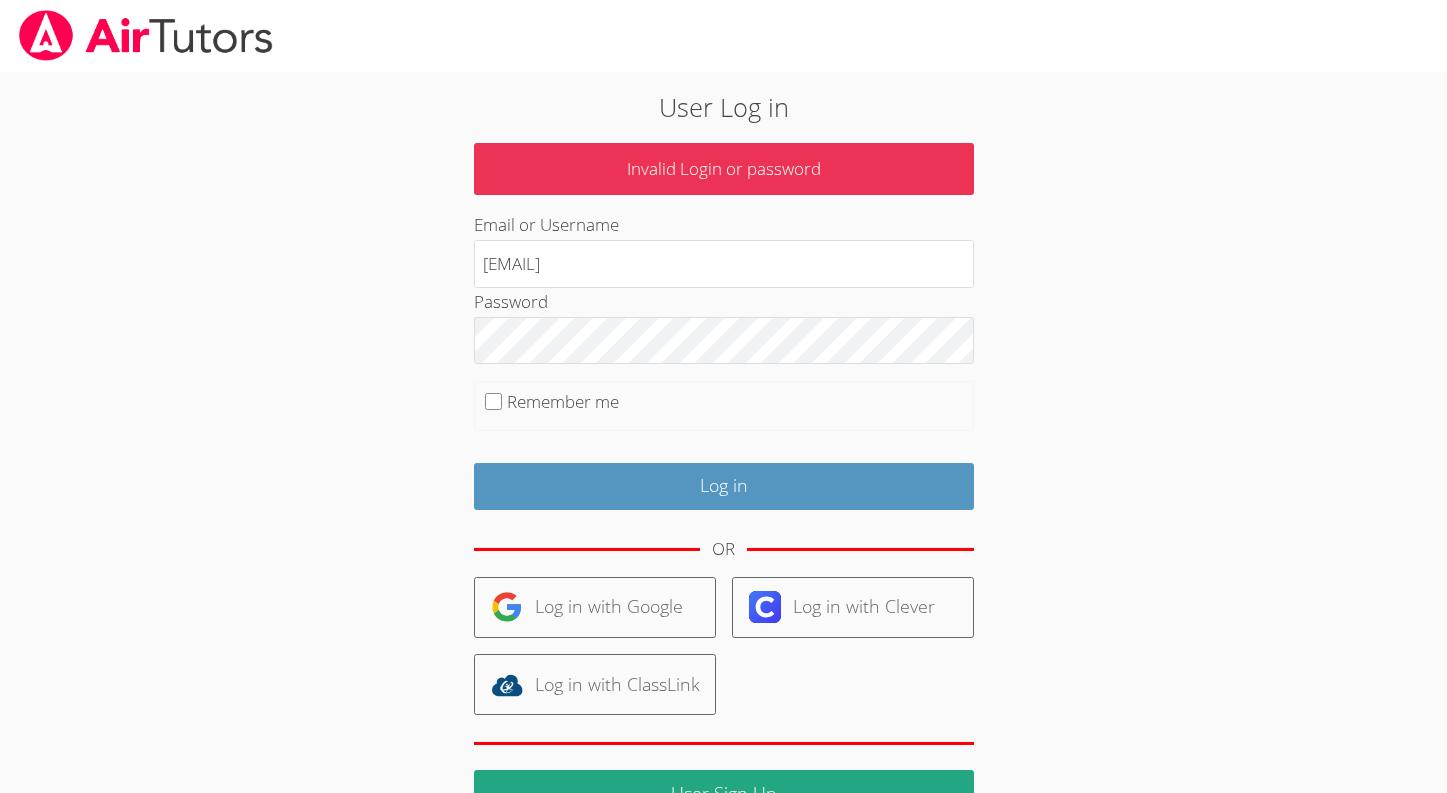 click on "Invalid Login or password Email or Username calhasan@gmail.com Password Remember me Log in OR Log in with Google  Log in with Clever  Log in with ClassLink  User Sign Up Trouble Logging In?" at bounding box center [724, 494] 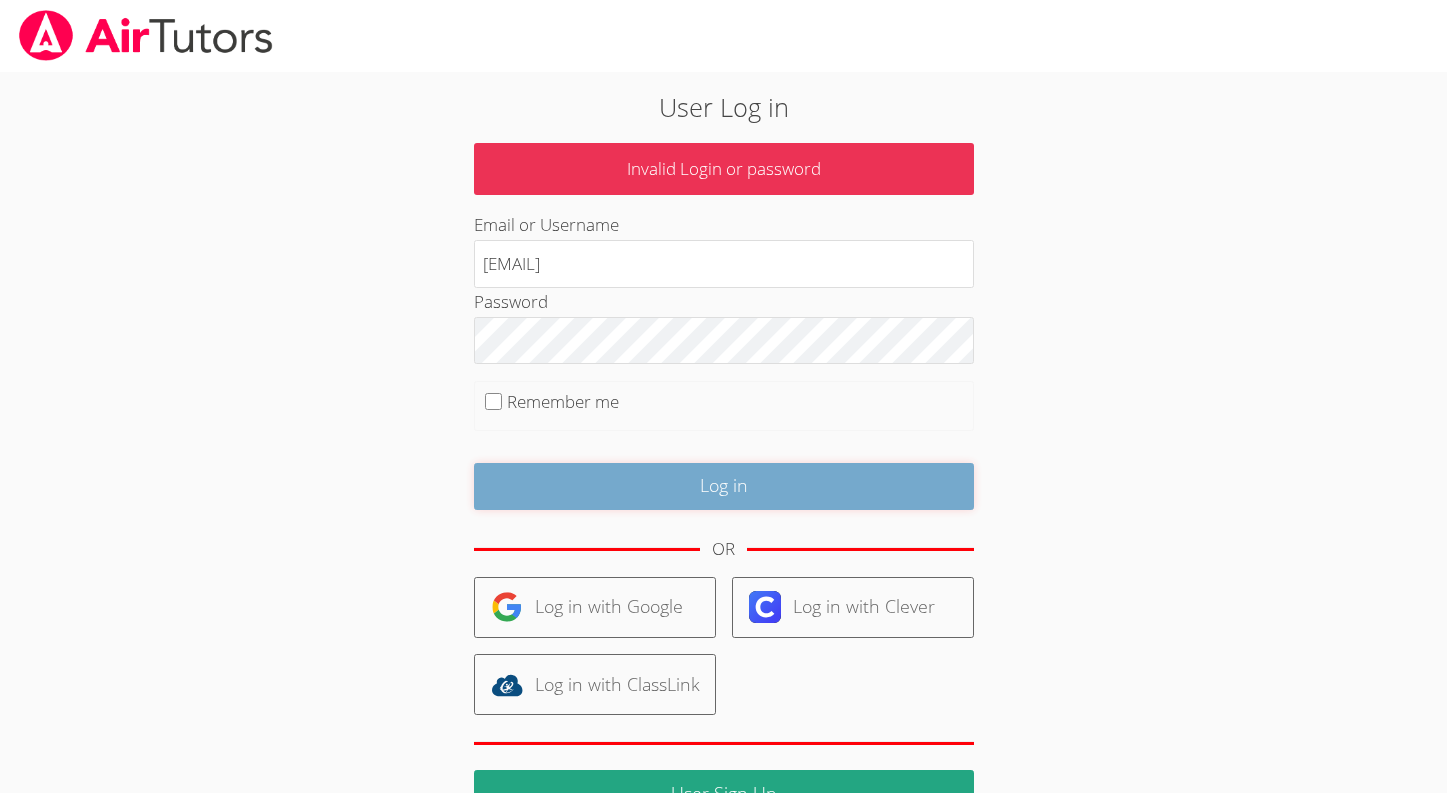 click on "Log in" at bounding box center [724, 486] 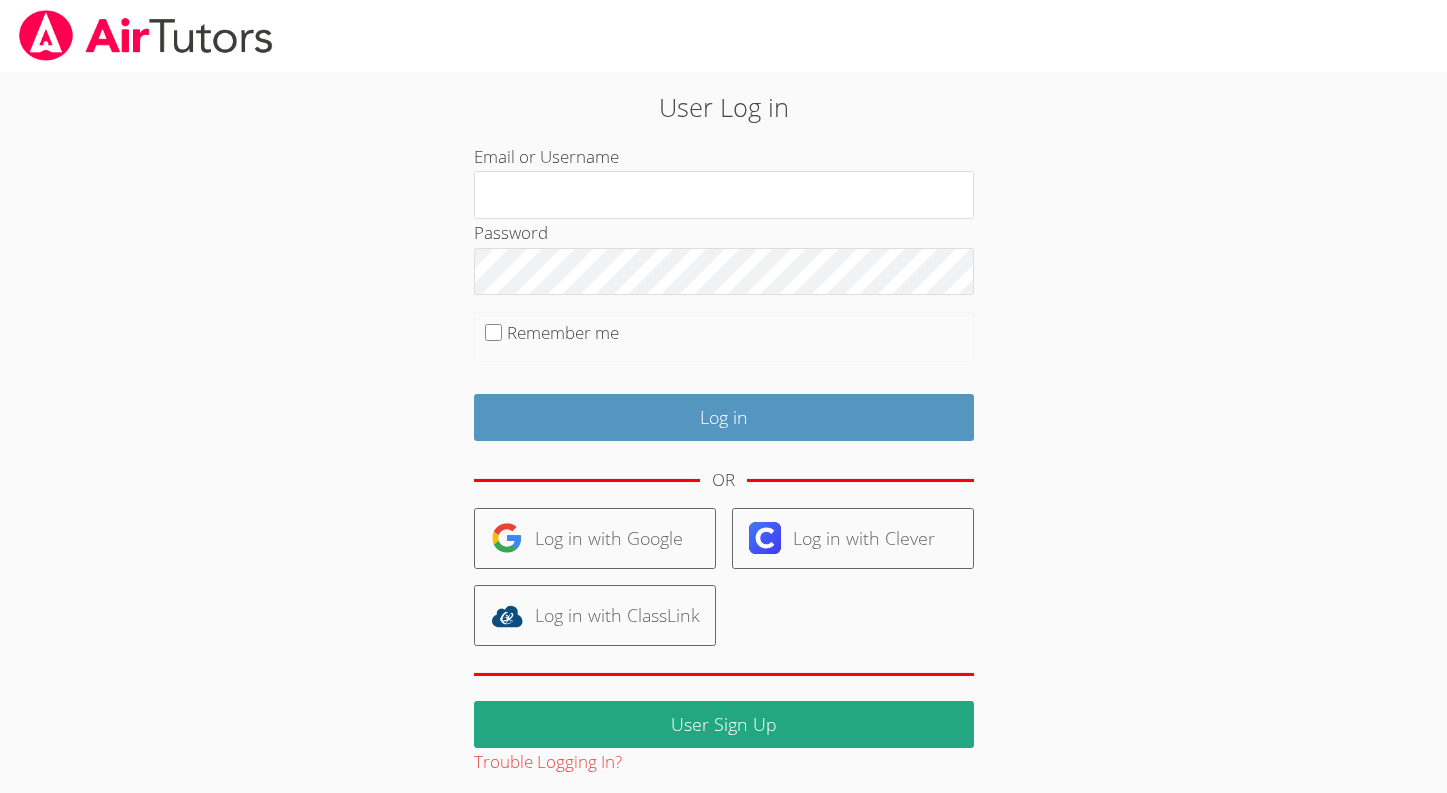 scroll, scrollTop: 0, scrollLeft: 0, axis: both 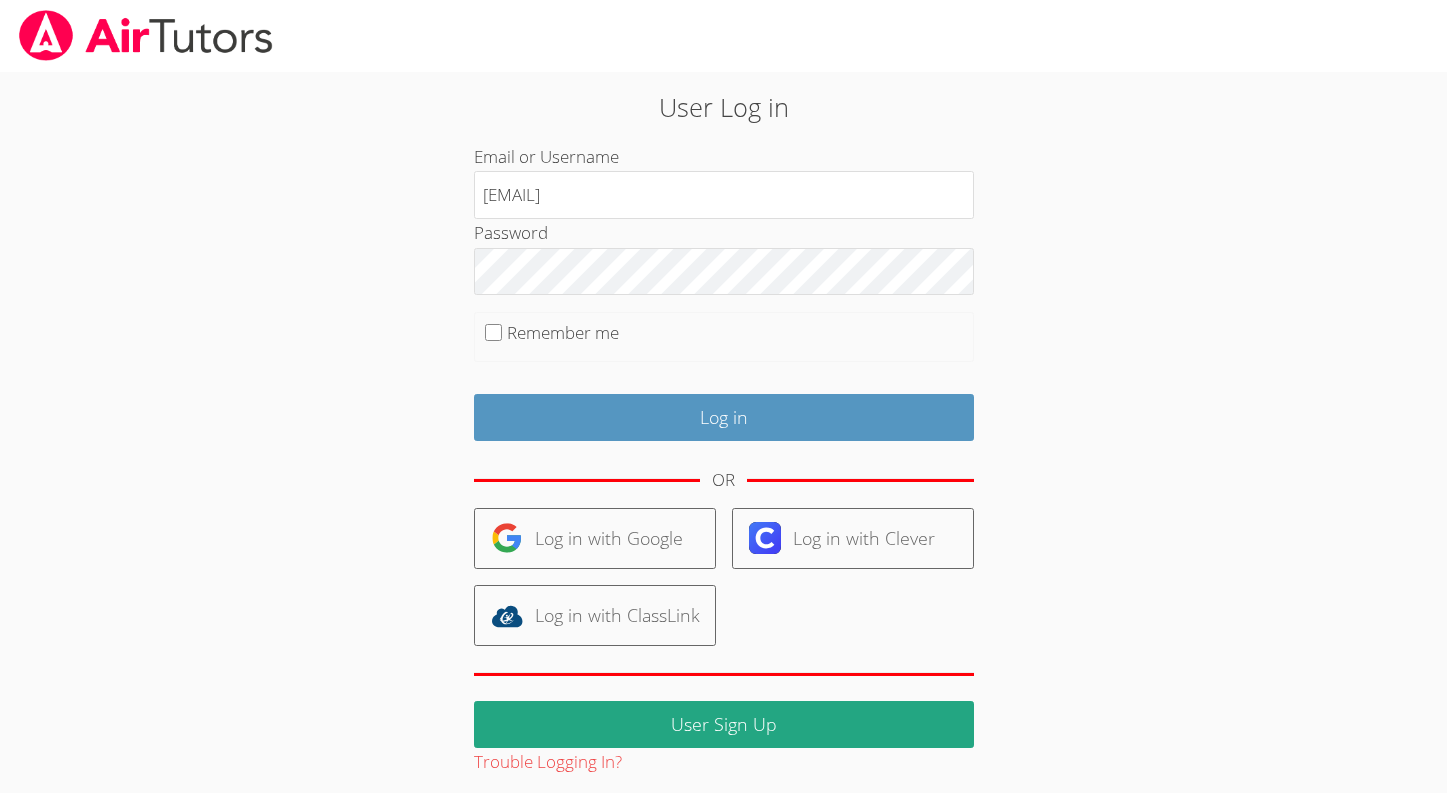 click on "User Log in Email or Username [EMAIL] Password Remember me Log in OR Log in with Google  Log in with Clever  Log in with ClassLink  User Sign Up Trouble Logging In?" at bounding box center [723, 432] 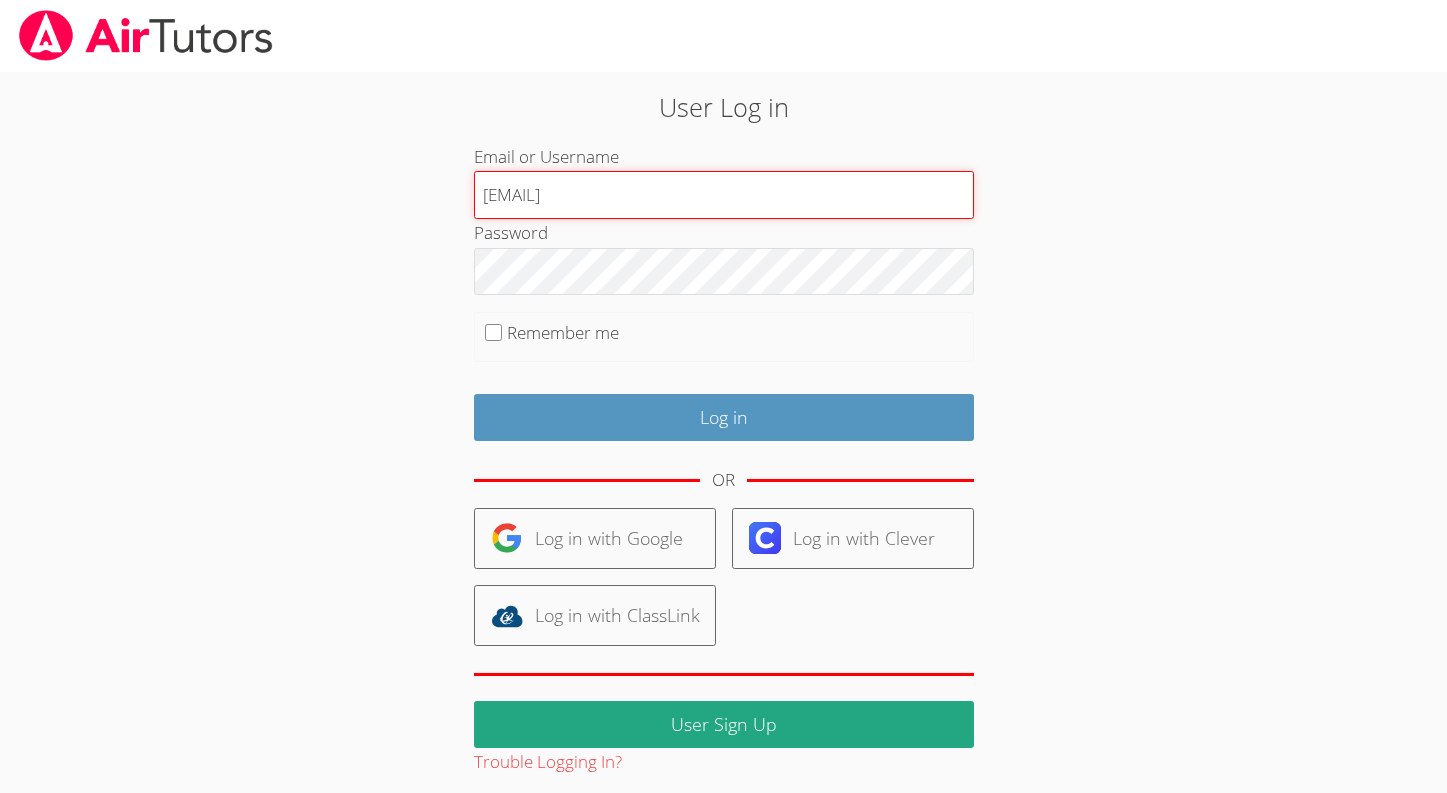 click on "[EMAIL]" at bounding box center [724, 195] 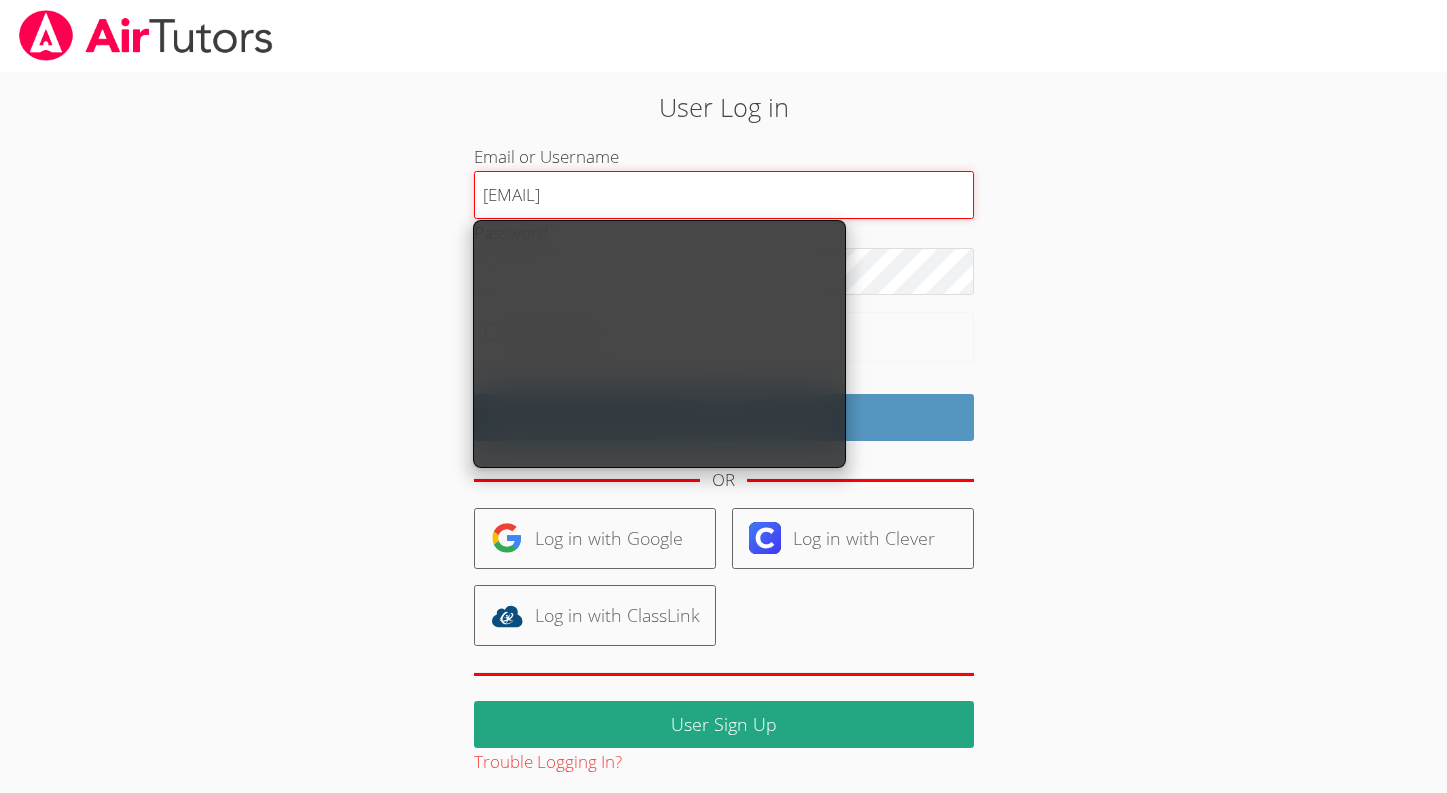 click on "hasanali@airtutors.org" at bounding box center (724, 195) 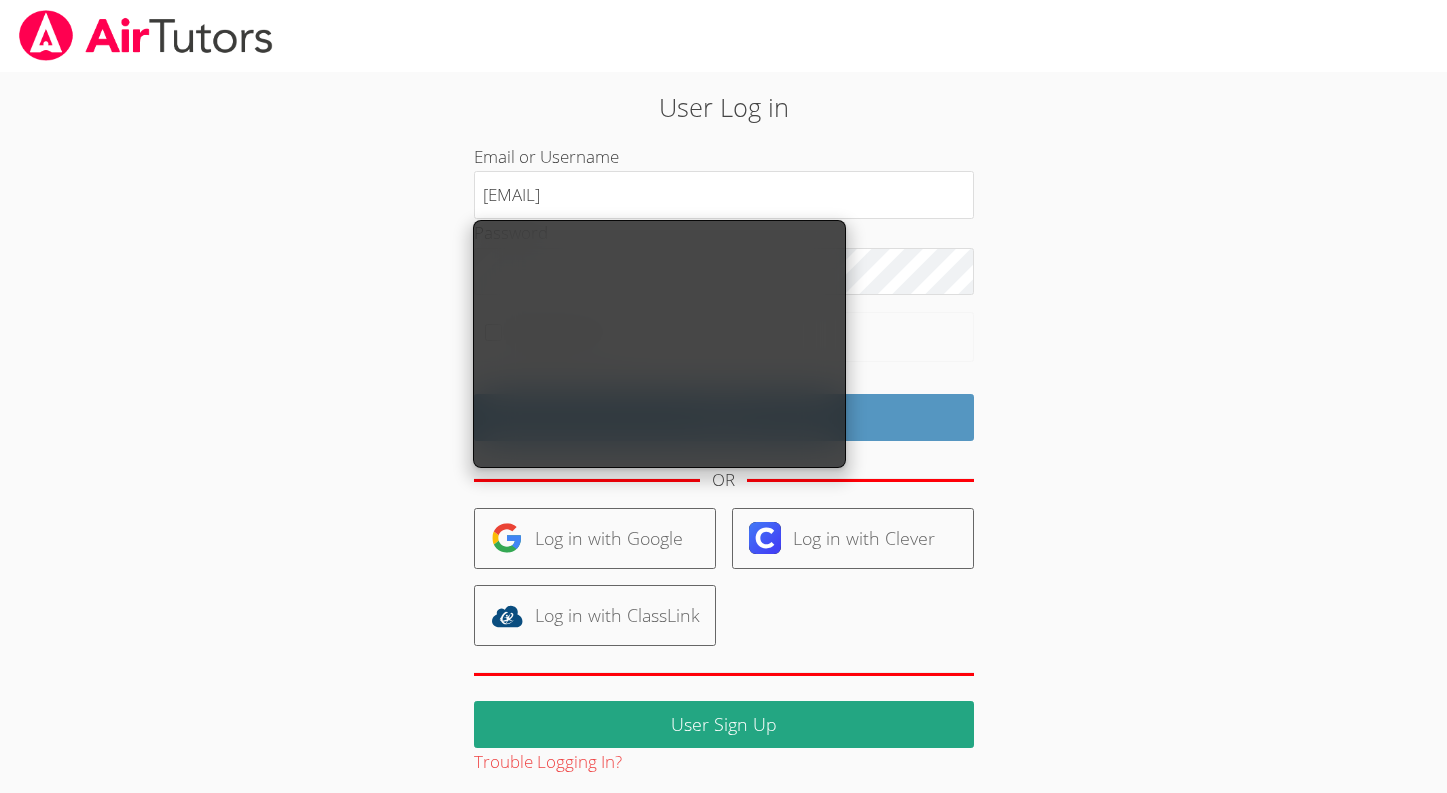 click on "User Log in Email or Username hasanali@airtutors.org Password Remember me Log in OR Log in with Google  Log in with Clever  Log in with ClassLink  User Sign Up Trouble Logging In?" at bounding box center [723, 424] 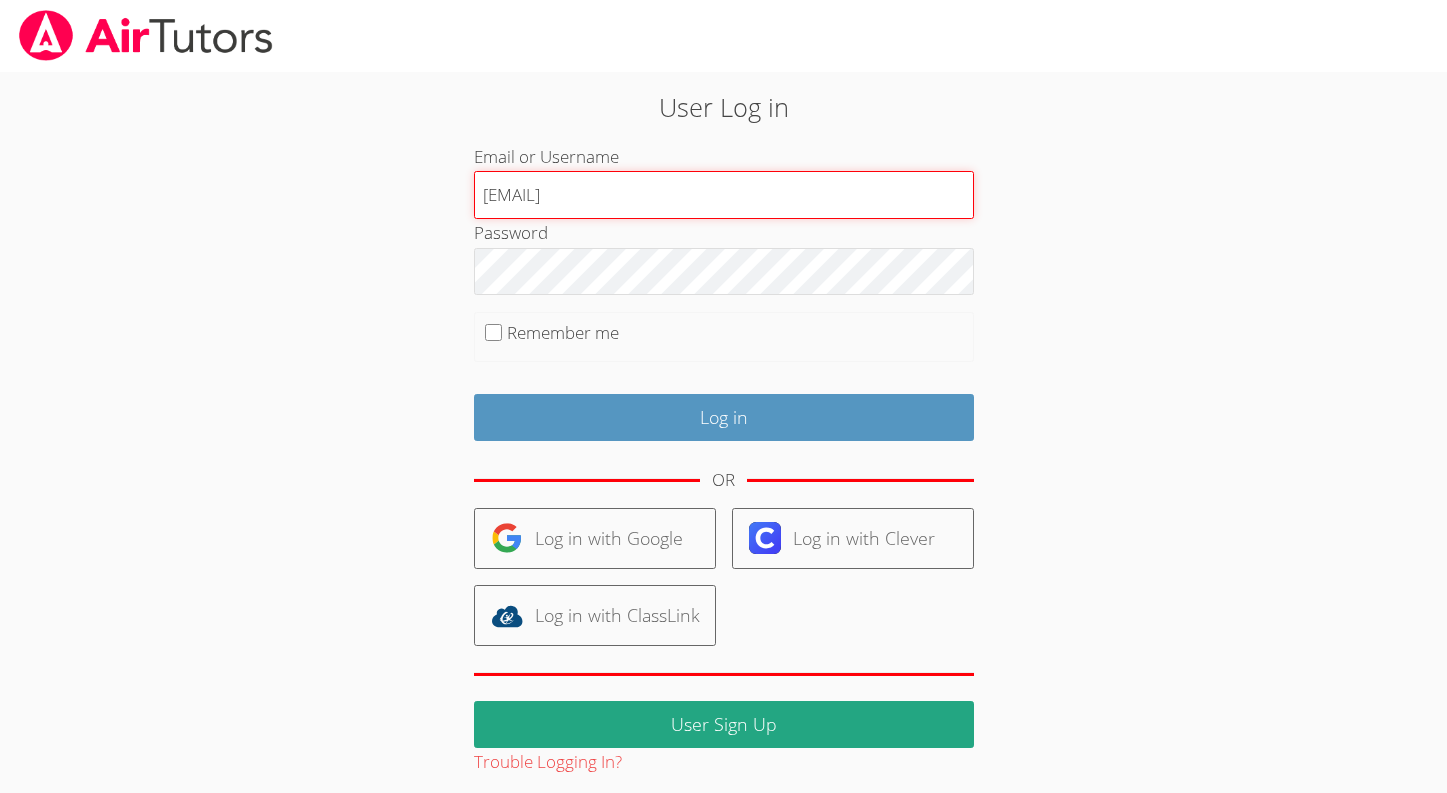 click on "hasanali@airtutors.org" at bounding box center [724, 195] 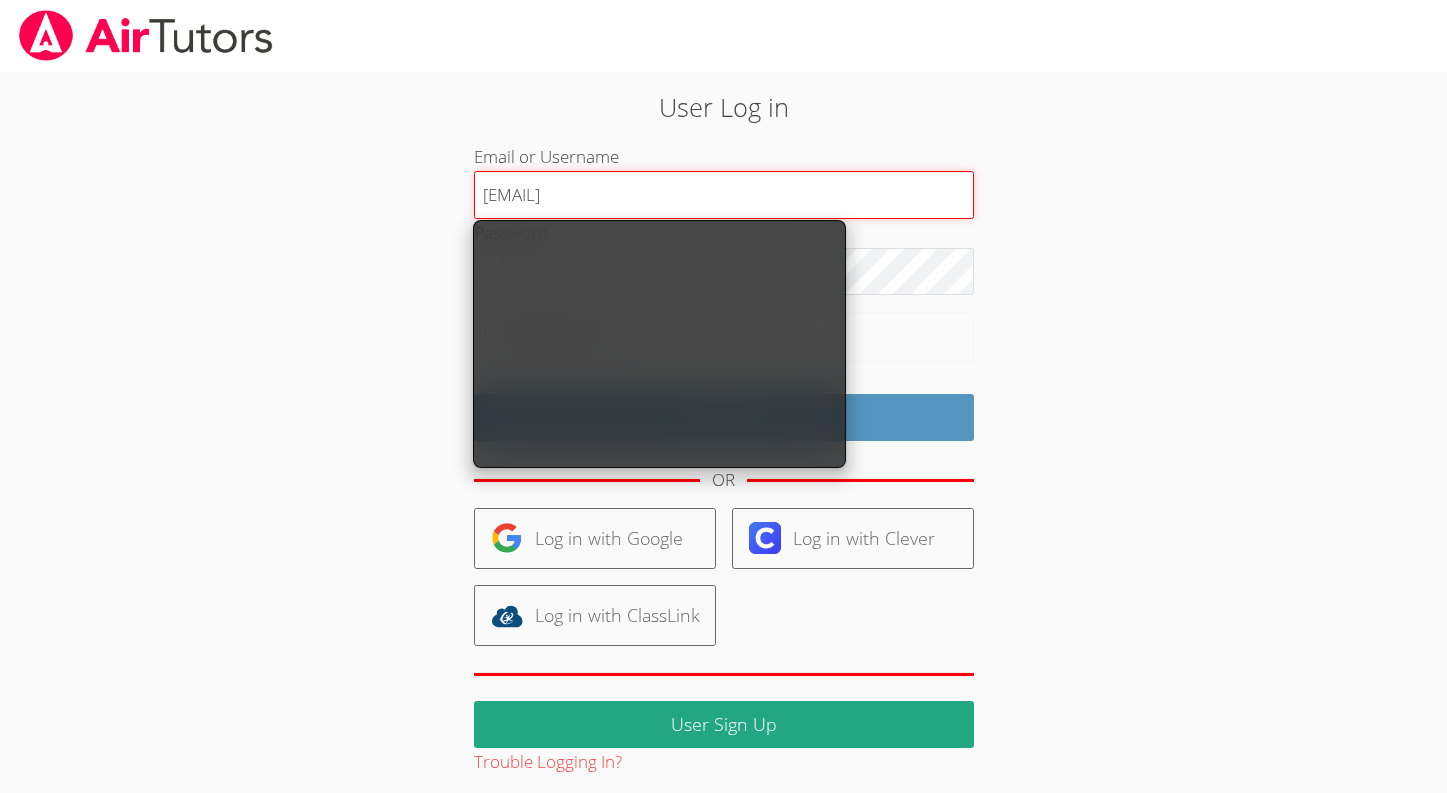 click on "hasanali@airtutors.org" at bounding box center [724, 195] 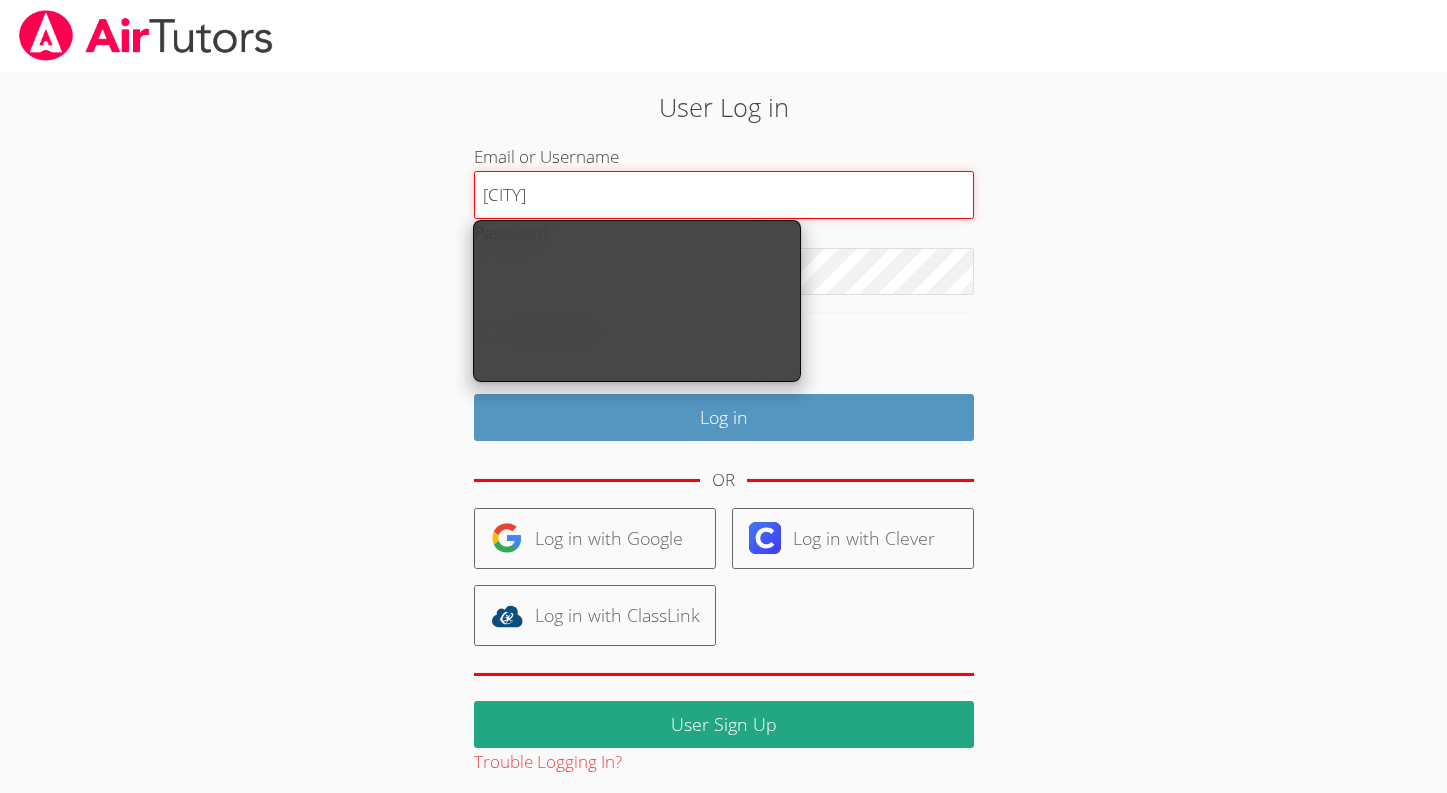 type on "calhasa" 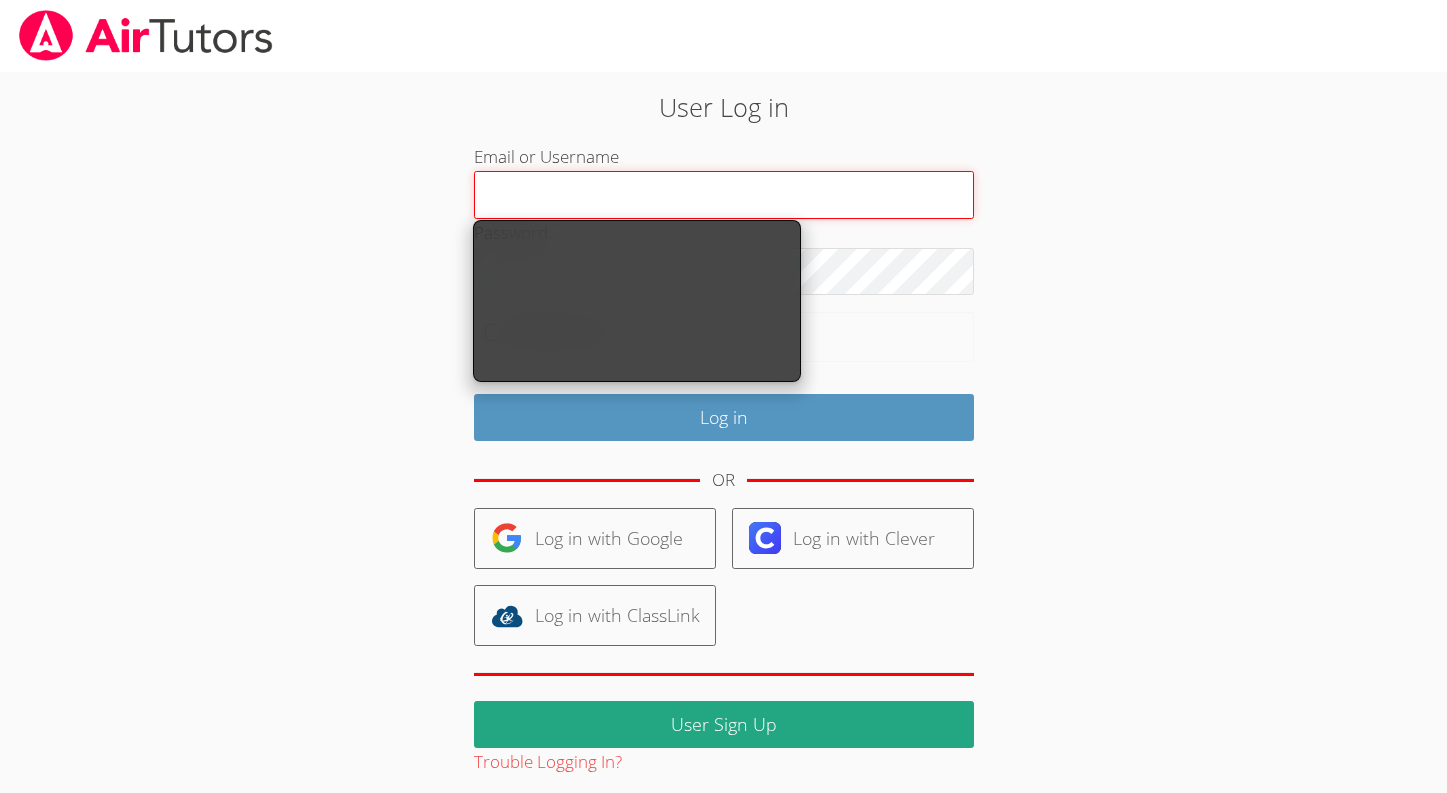 type on "calhasan@gmail.com" 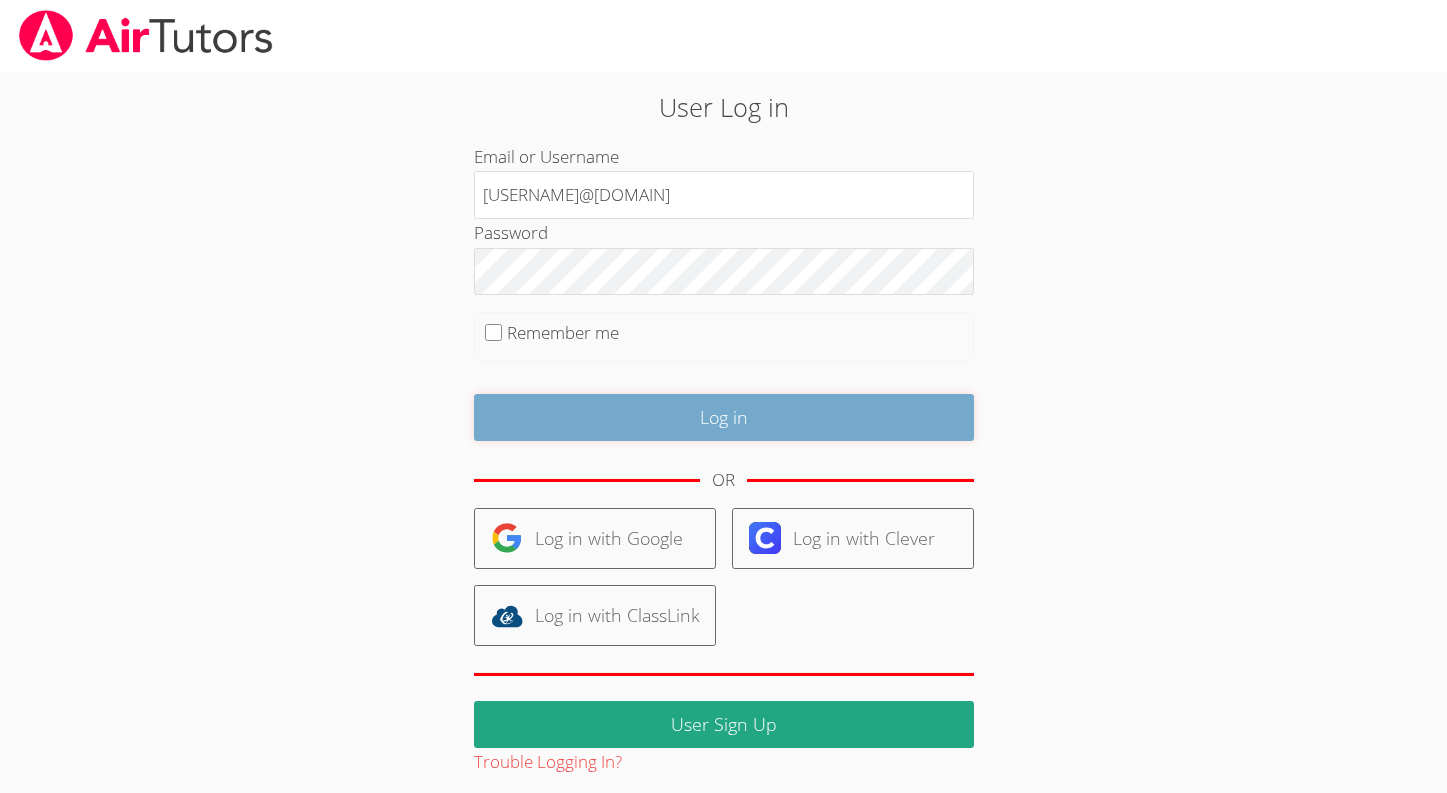 click on "Log in" at bounding box center (724, 417) 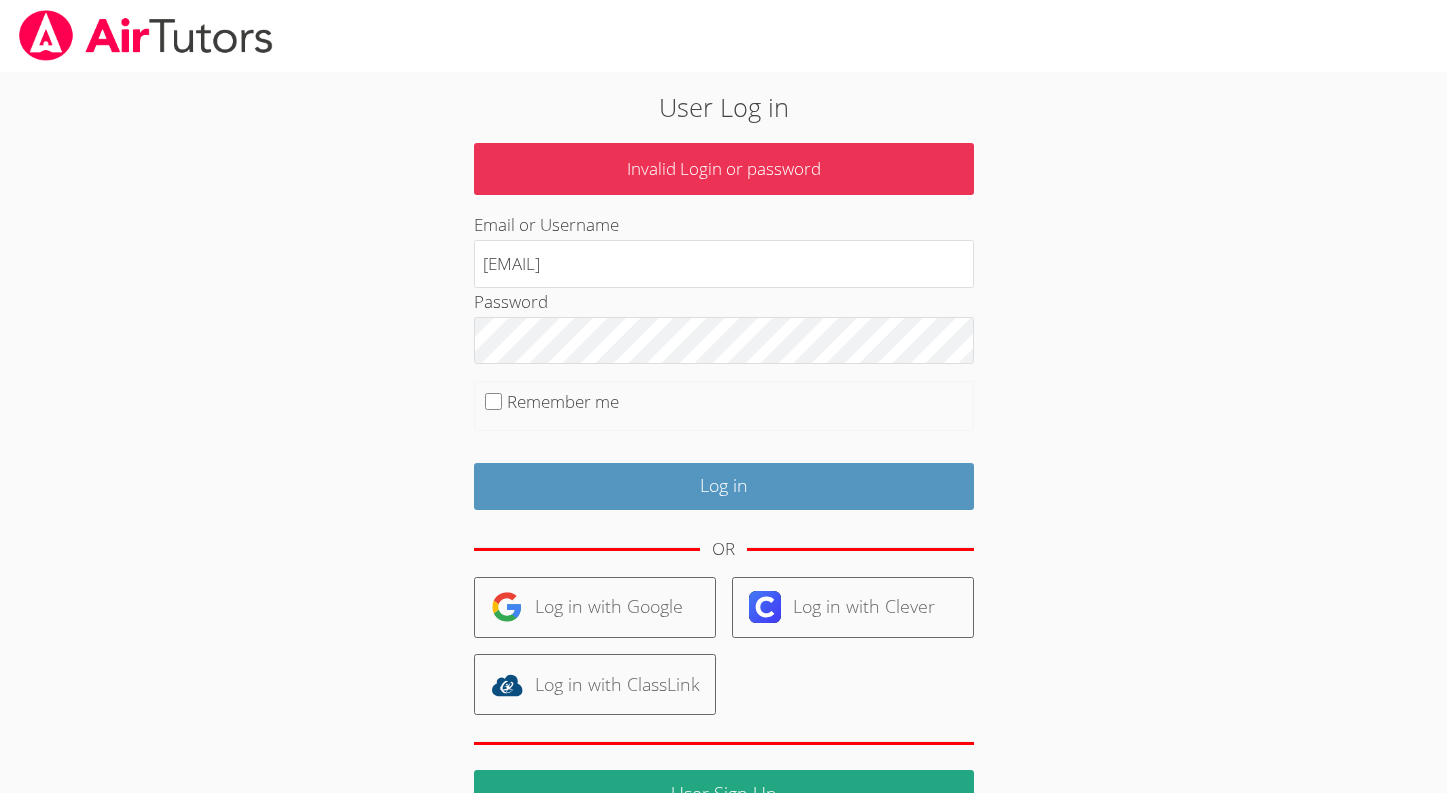 scroll, scrollTop: 0, scrollLeft: 0, axis: both 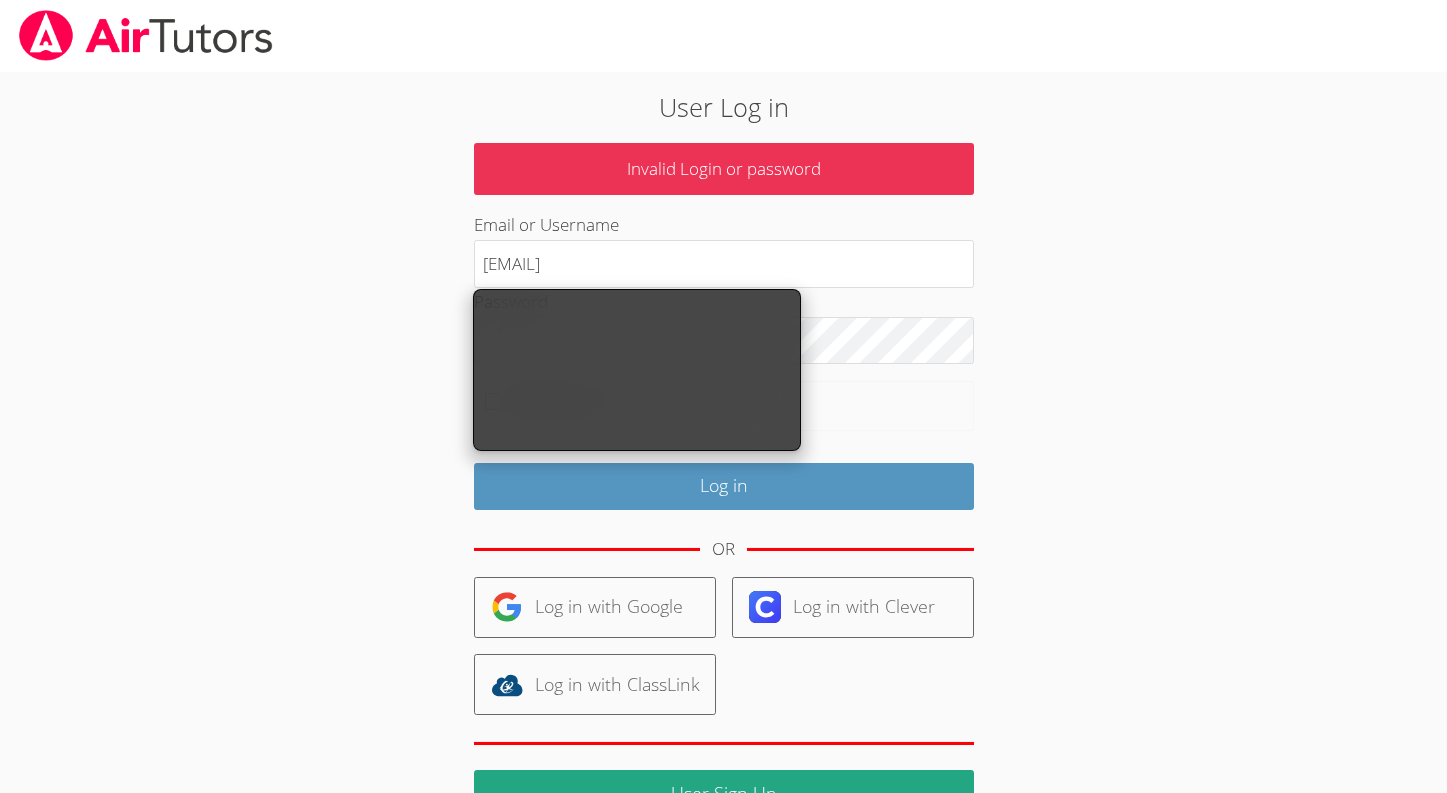 click on "User Log in Invalid Login or password Email or Username [EMAIL] Password Remember me Log in OR Log in with Google  Log in with Clever  Log in with ClassLink  User Sign Up Trouble Logging In?" at bounding box center [723, 467] 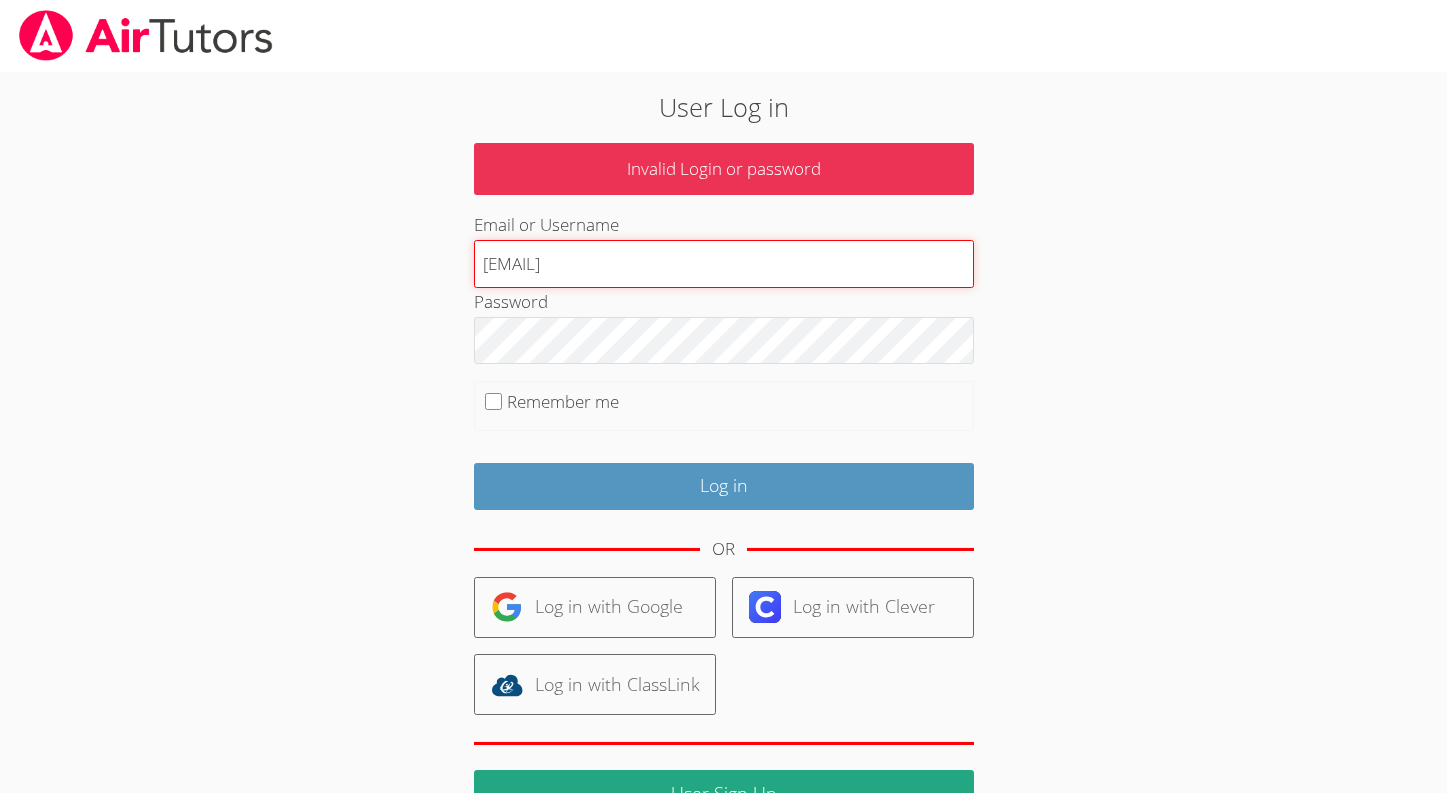 click on "[EMAIL]" at bounding box center [724, 264] 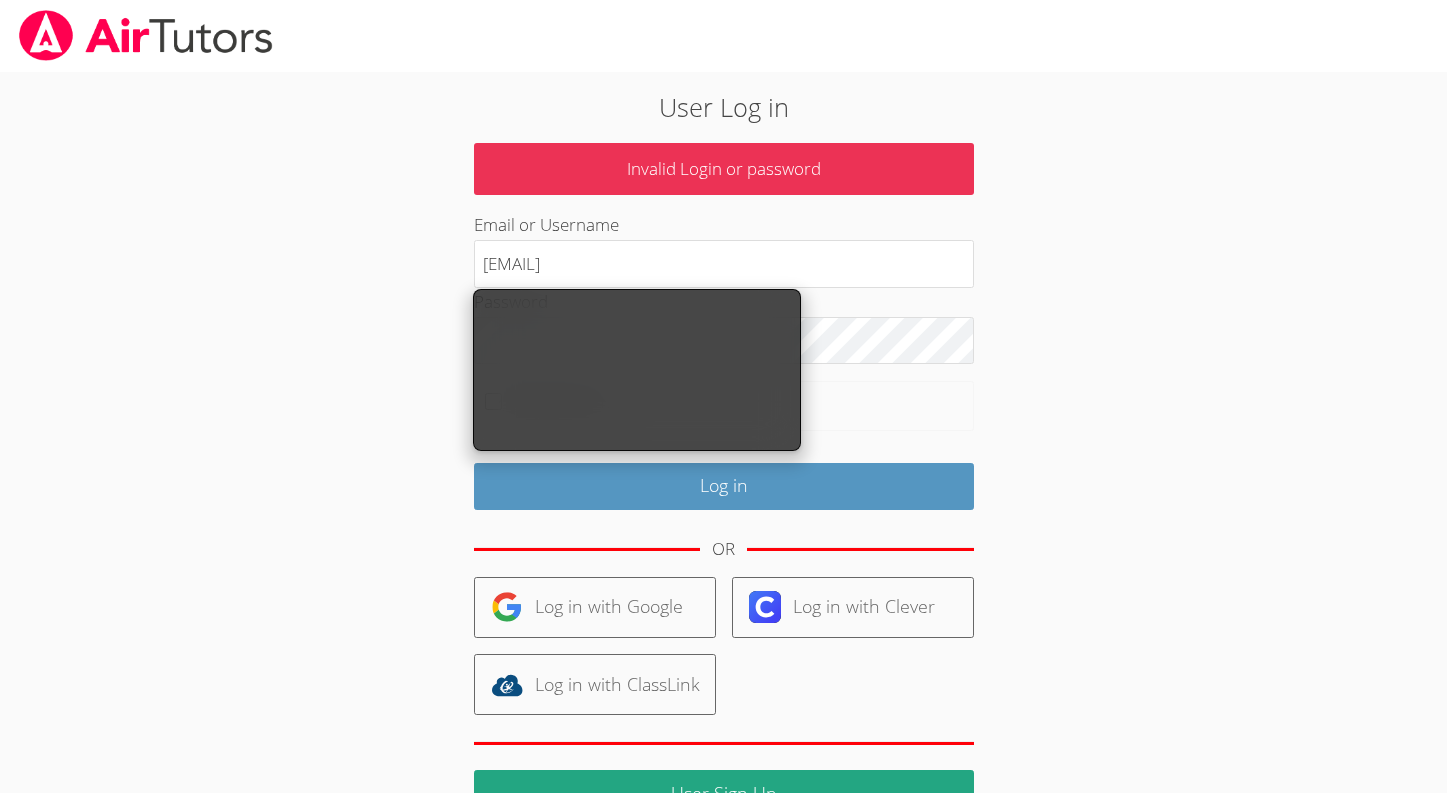 click on "User Log in Invalid Login or password Email or Username [EMAIL] Password Remember me Log in OR Log in with Google  Log in with Clever  Log in with ClassLink  User Sign Up Trouble Logging In?" at bounding box center (723, 467) 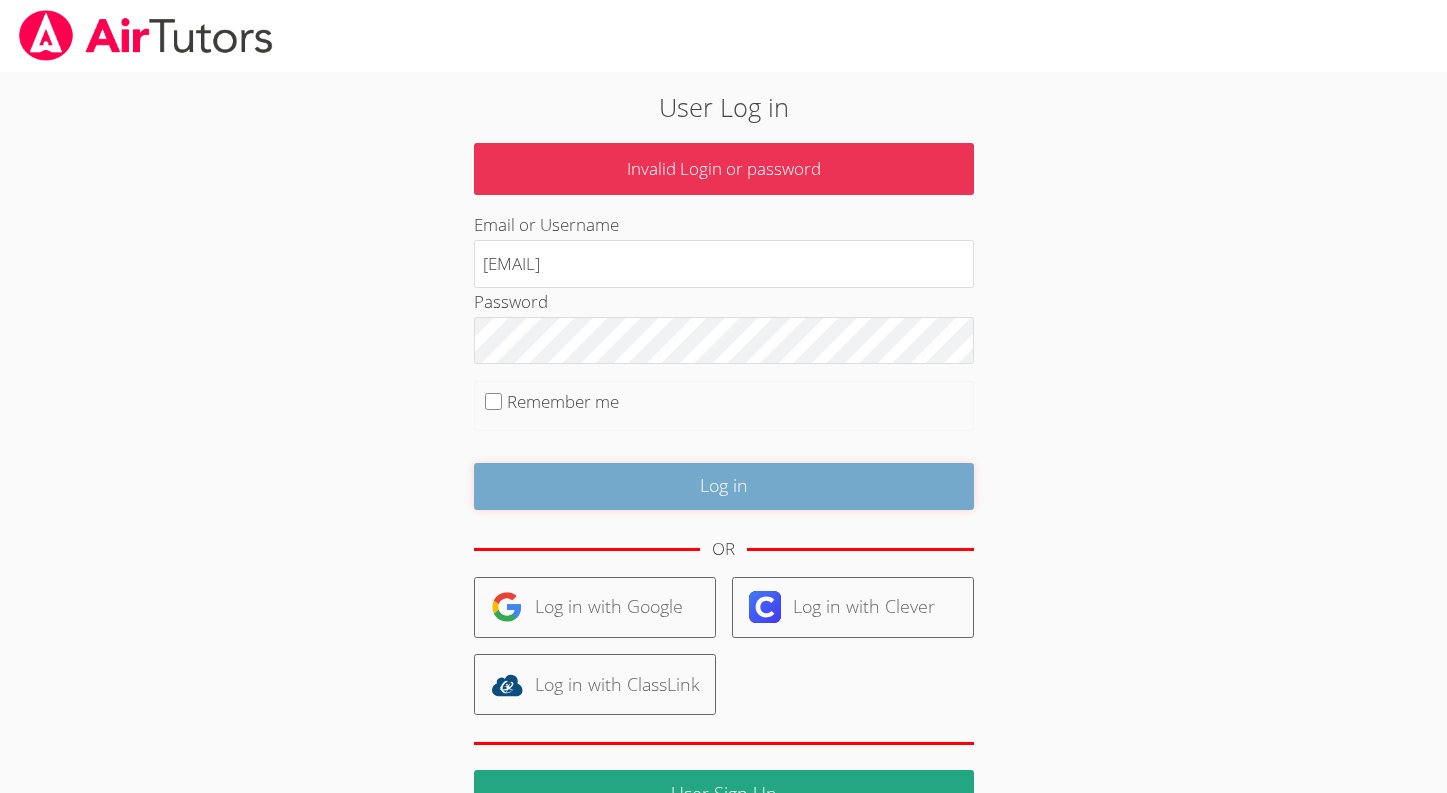 click on "Log in" at bounding box center [724, 486] 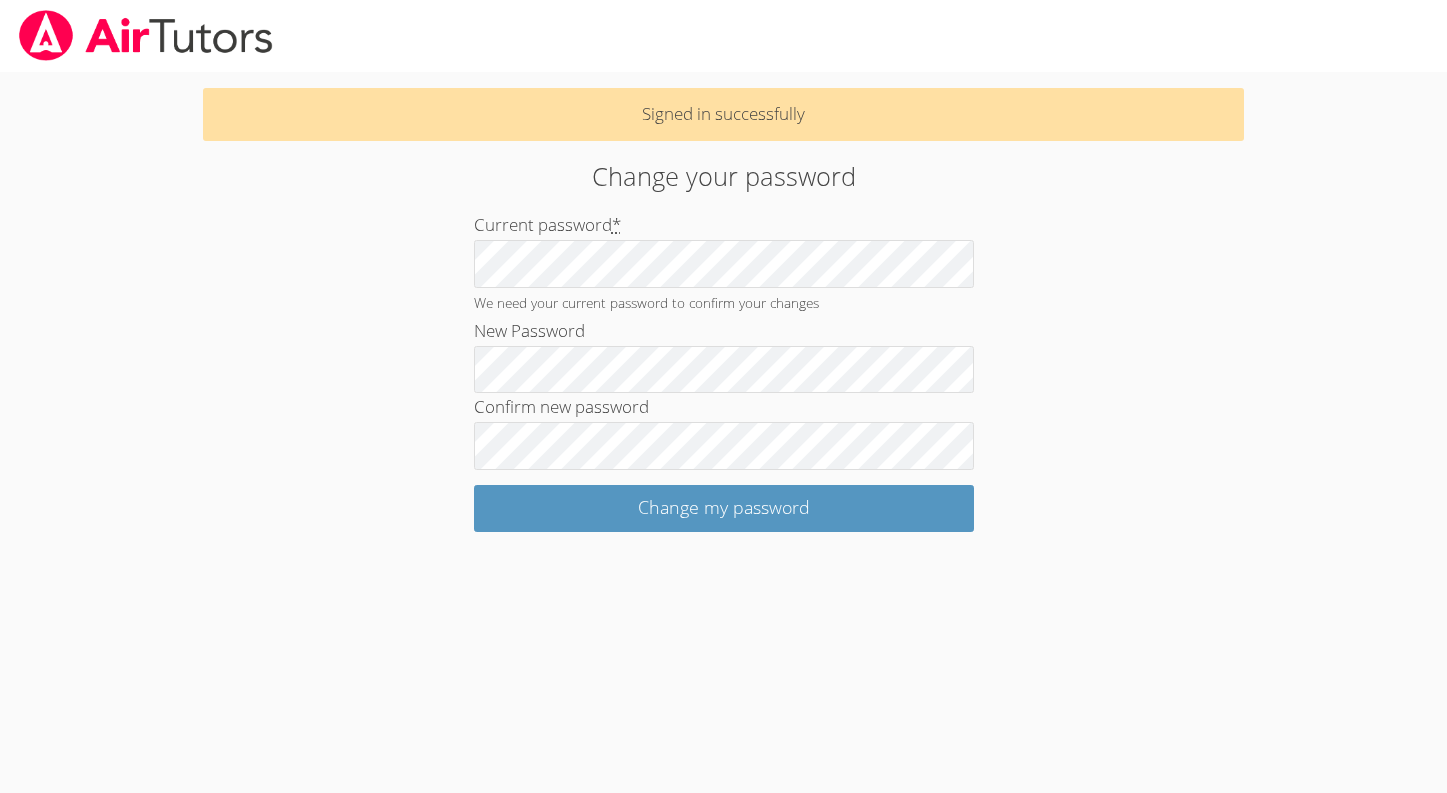 scroll, scrollTop: 0, scrollLeft: 0, axis: both 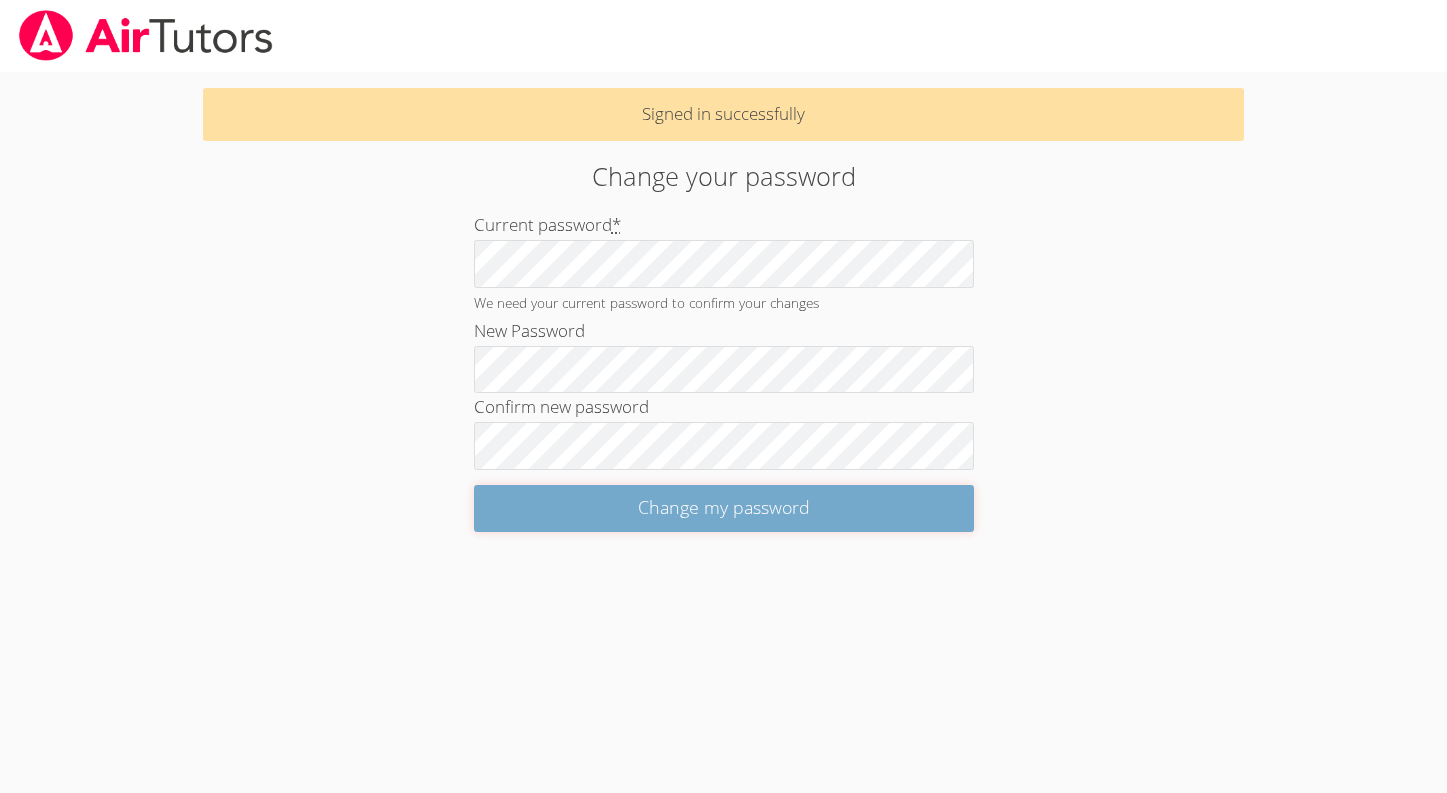 click on "Change my password" at bounding box center (724, 508) 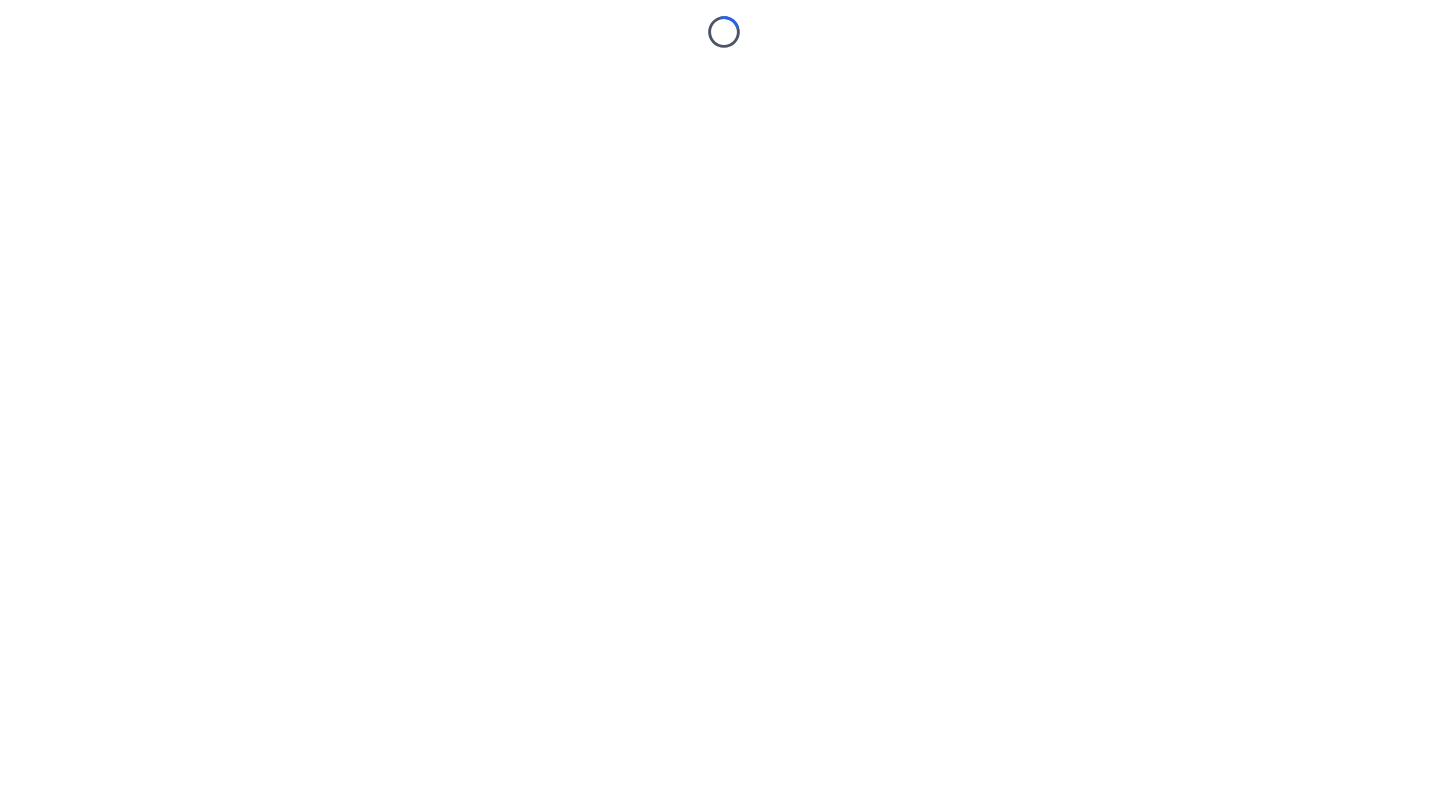 scroll, scrollTop: 0, scrollLeft: 0, axis: both 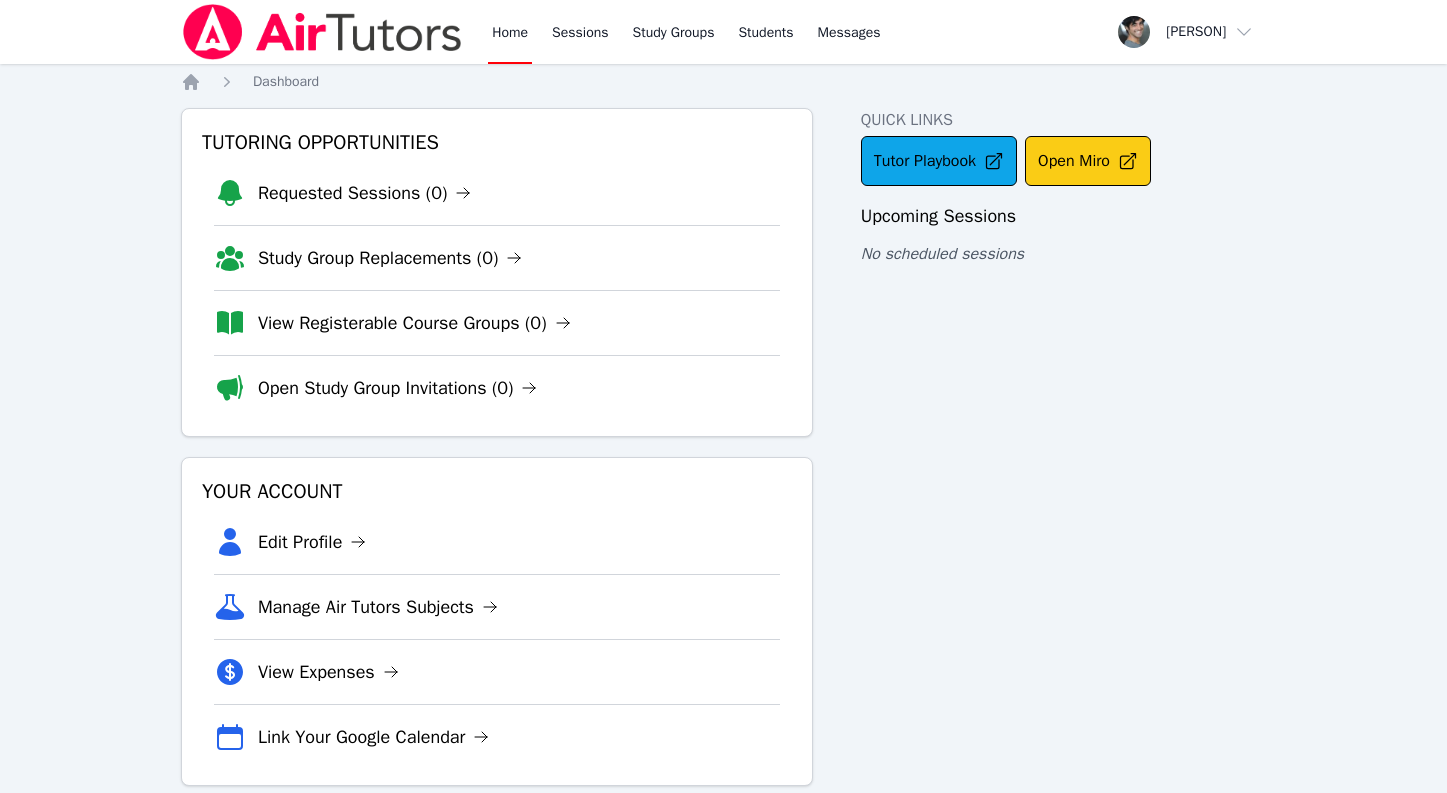 click on "Open Miro" at bounding box center (1088, 161) 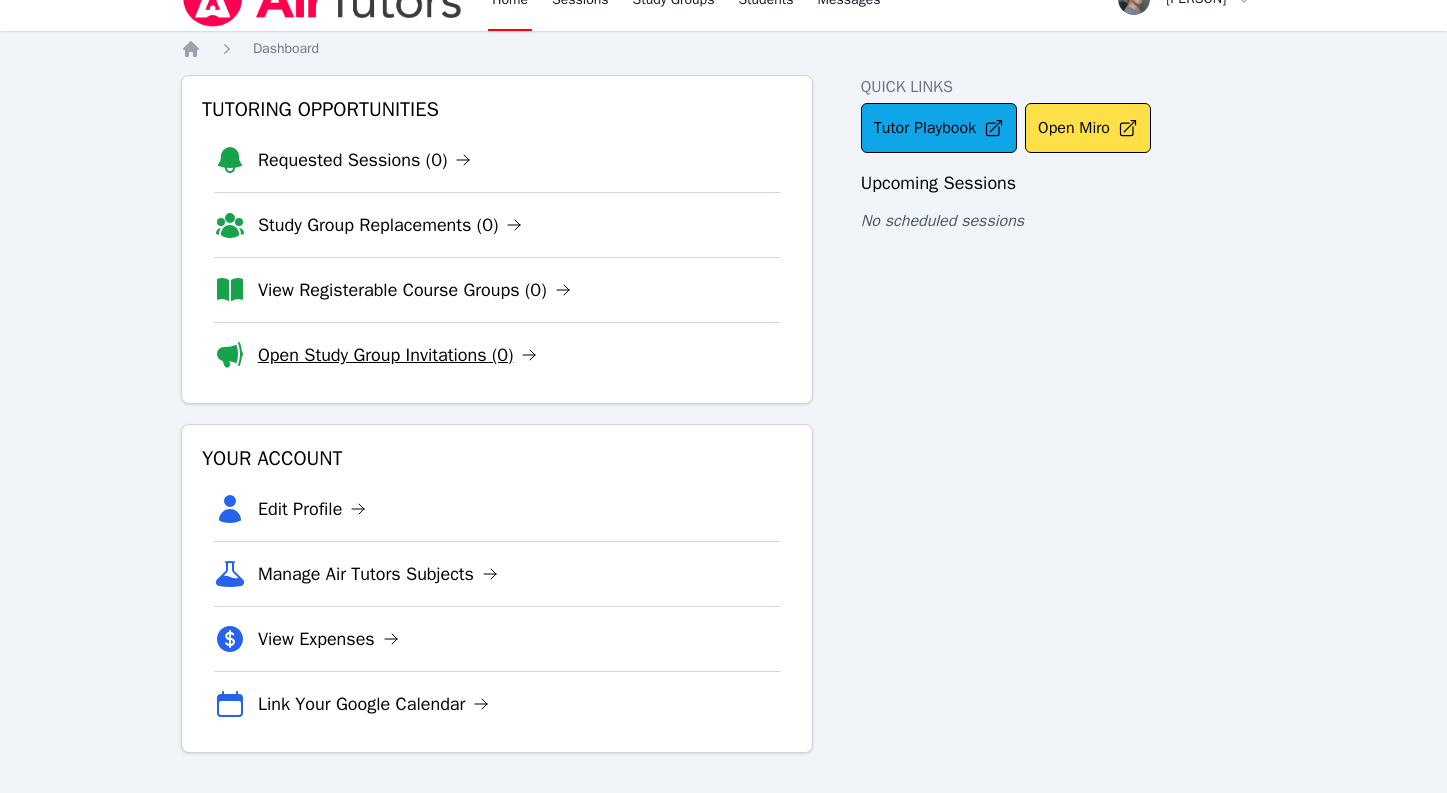 scroll, scrollTop: 0, scrollLeft: 0, axis: both 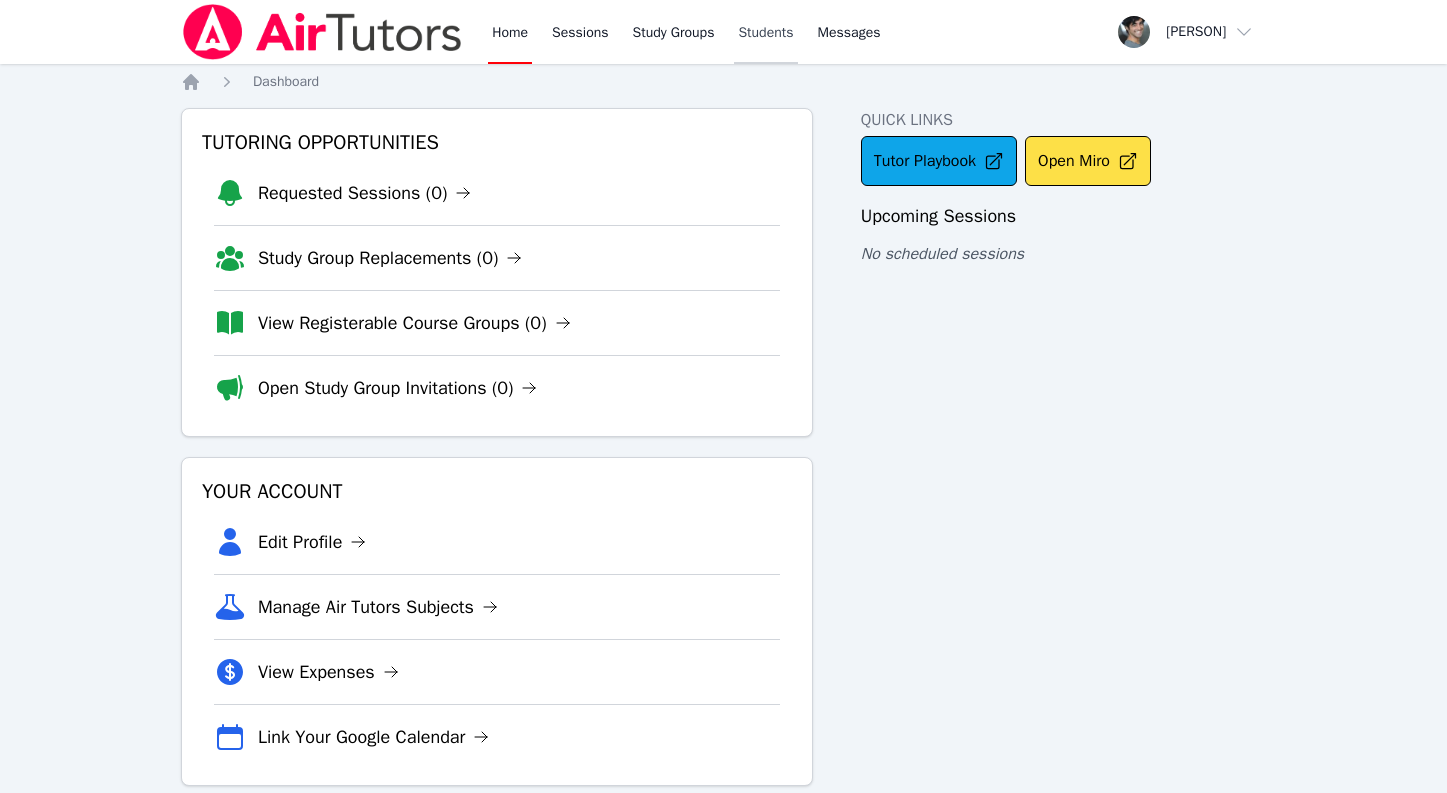 click on "Students" at bounding box center [765, 32] 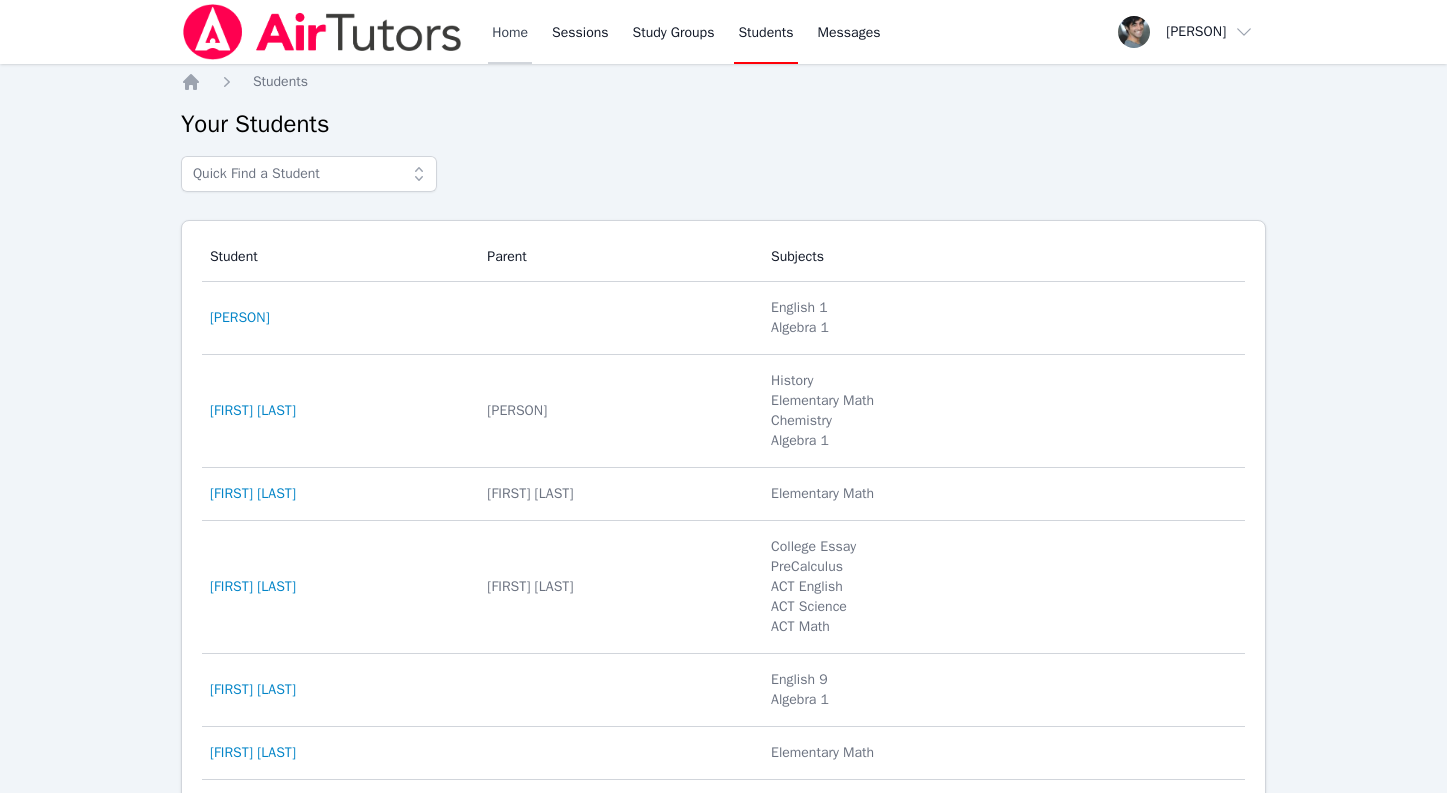 click on "Home" at bounding box center [510, 32] 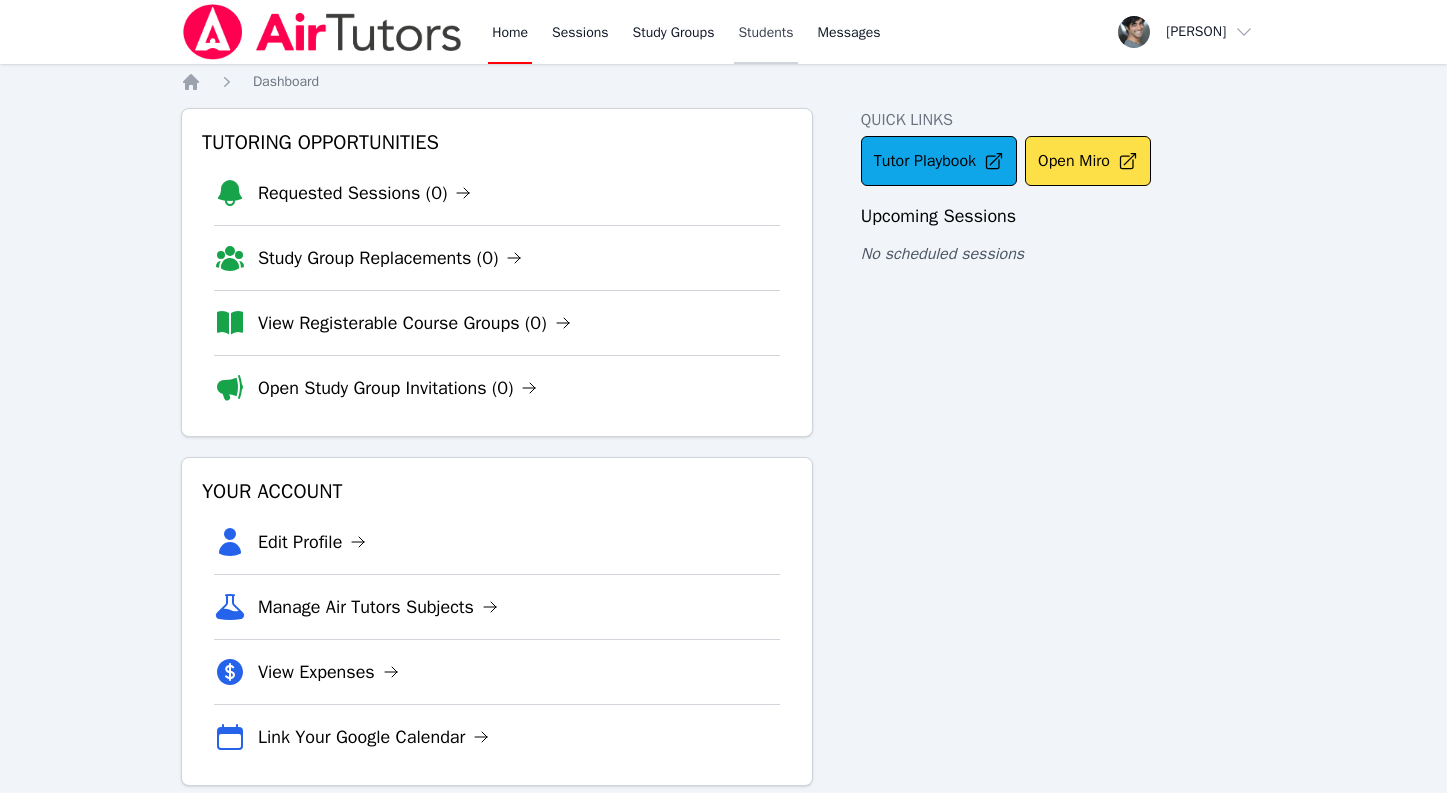 click on "Students" at bounding box center [765, 32] 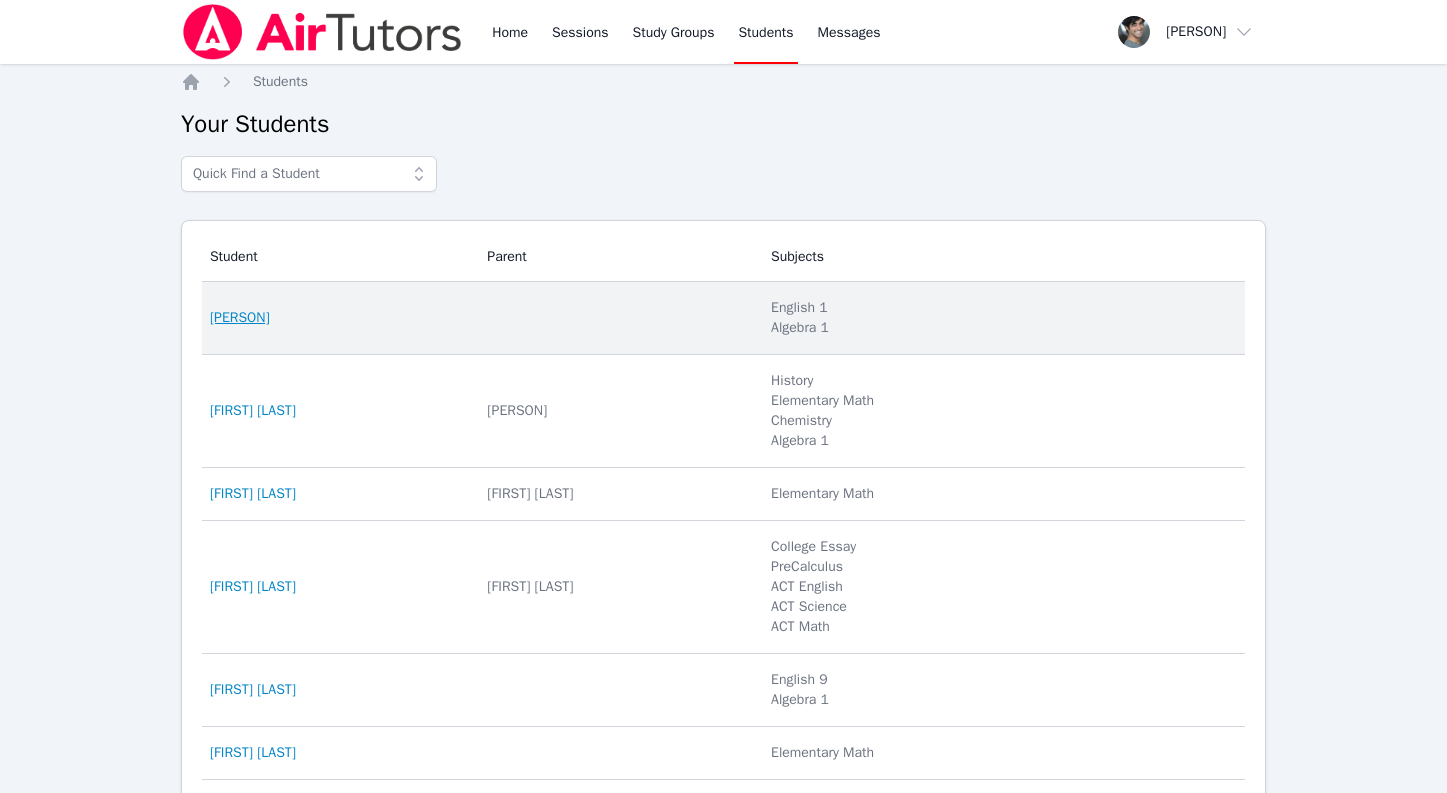 click on "Obi Wan Kenobi" at bounding box center [240, 318] 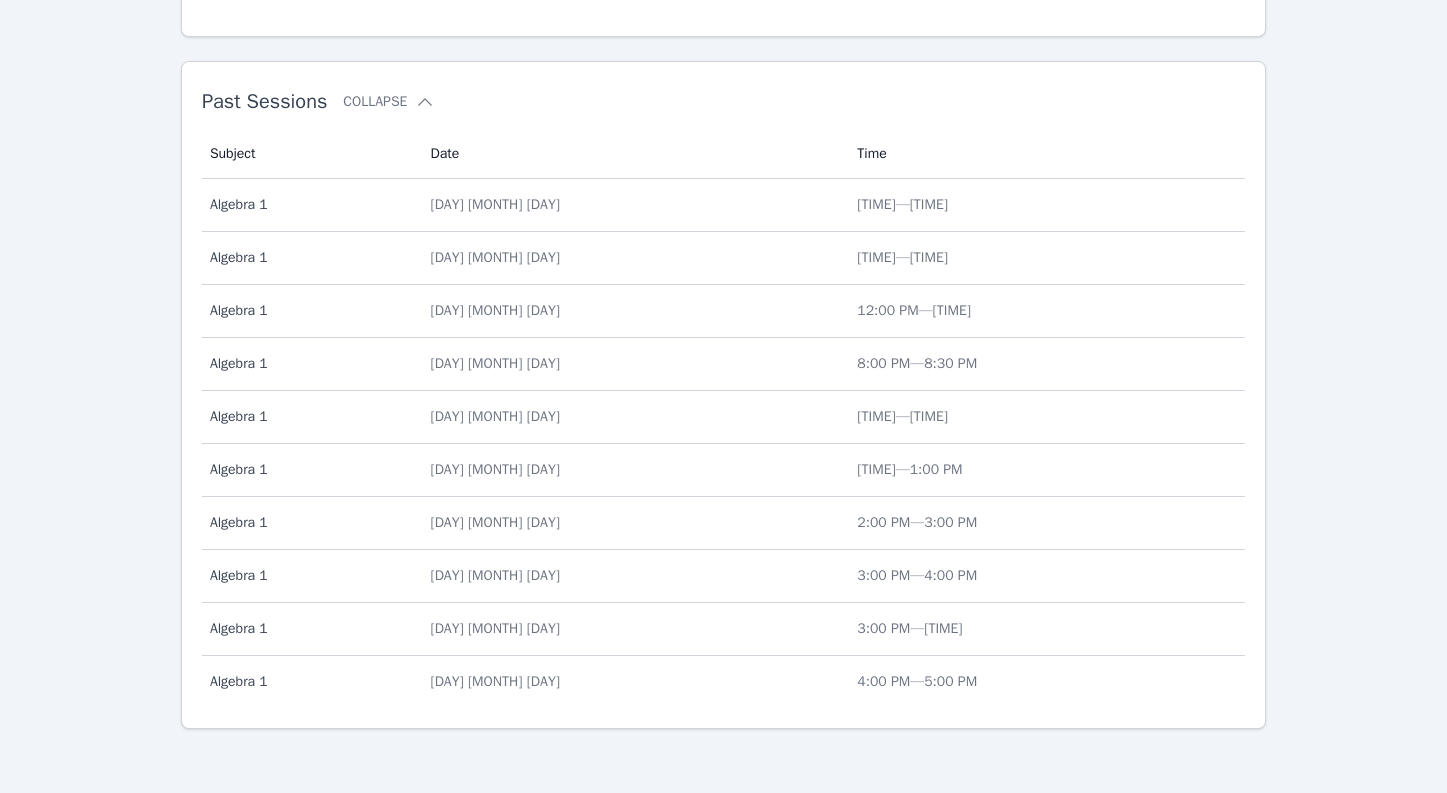 scroll, scrollTop: 0, scrollLeft: 0, axis: both 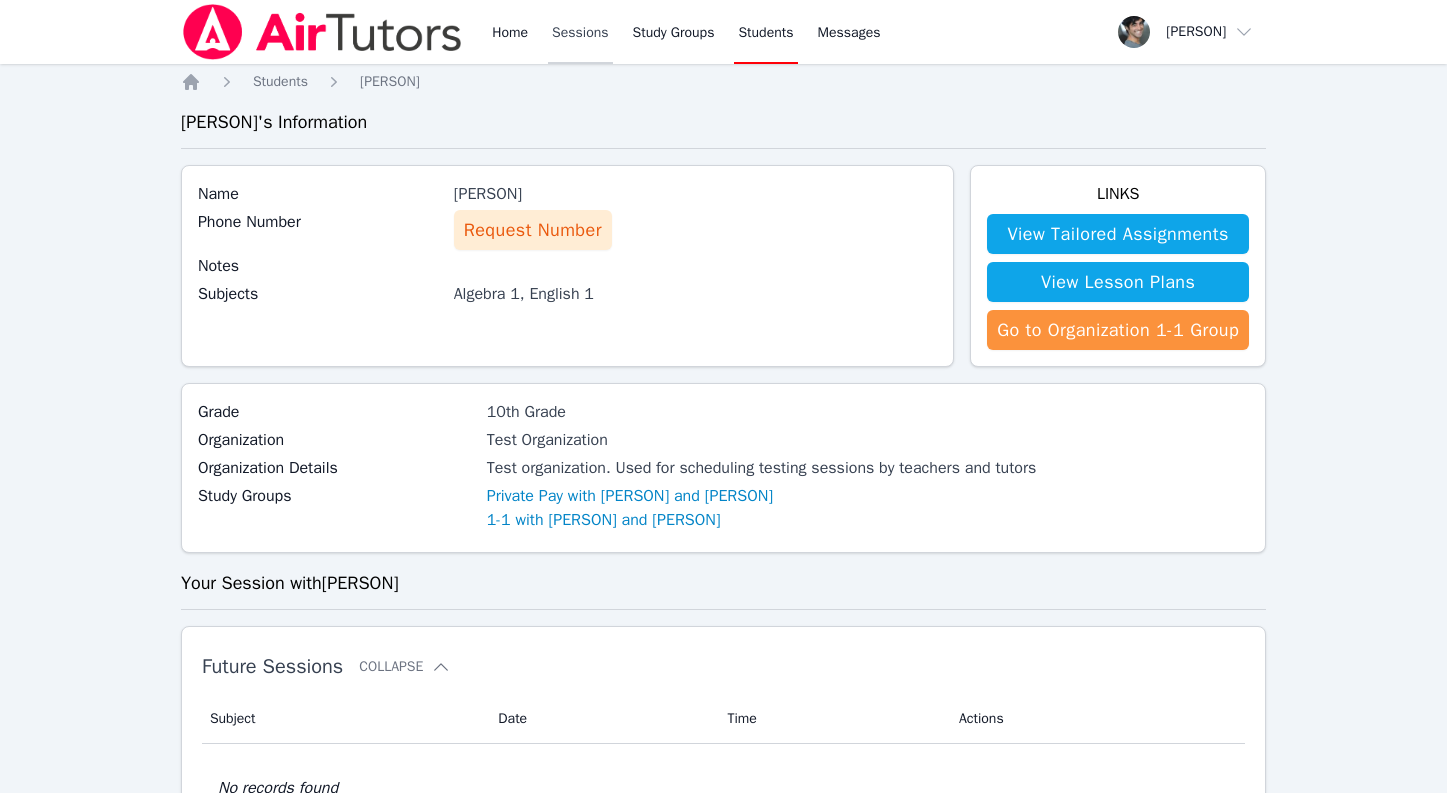 click on "Sessions" at bounding box center (580, 32) 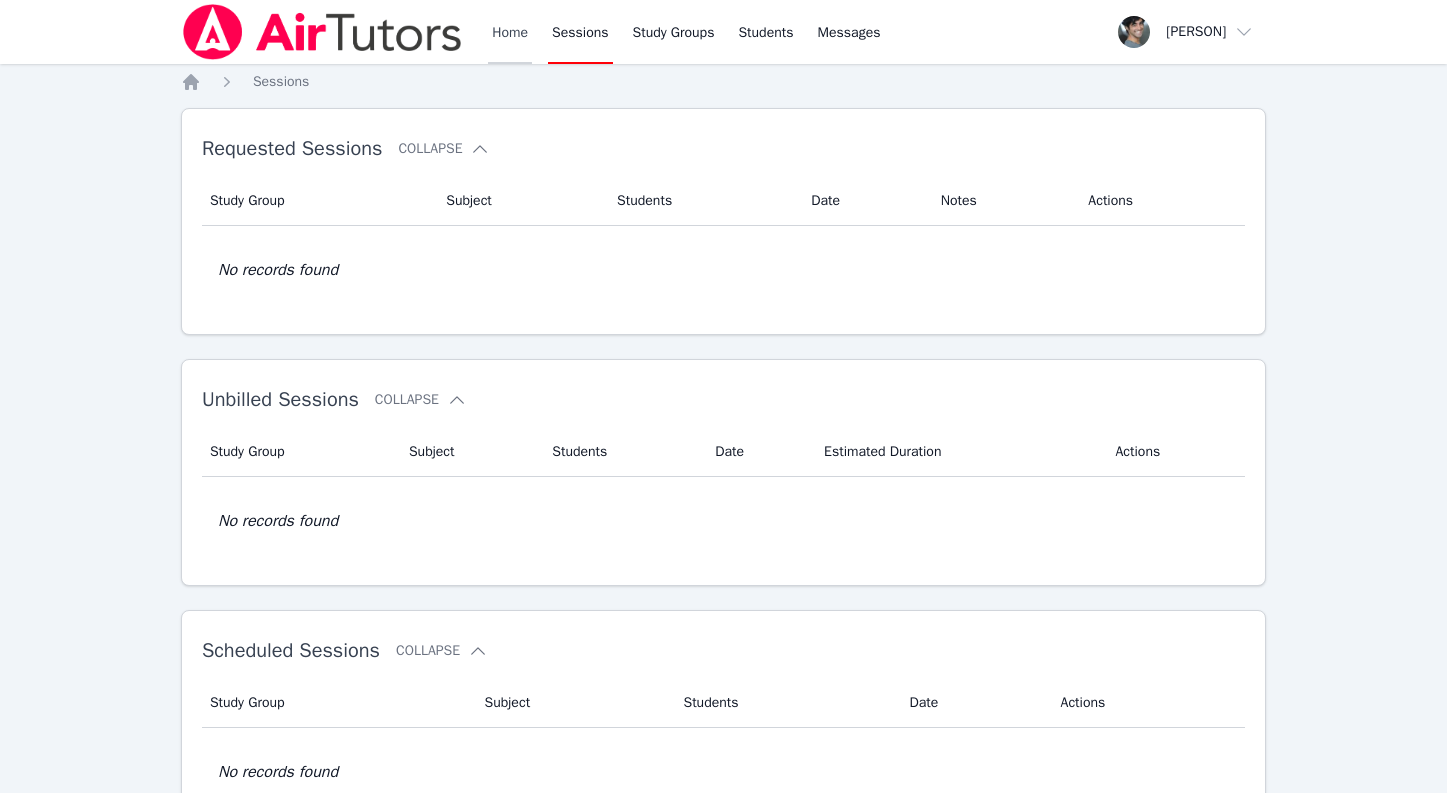 click on "Home" at bounding box center [510, 32] 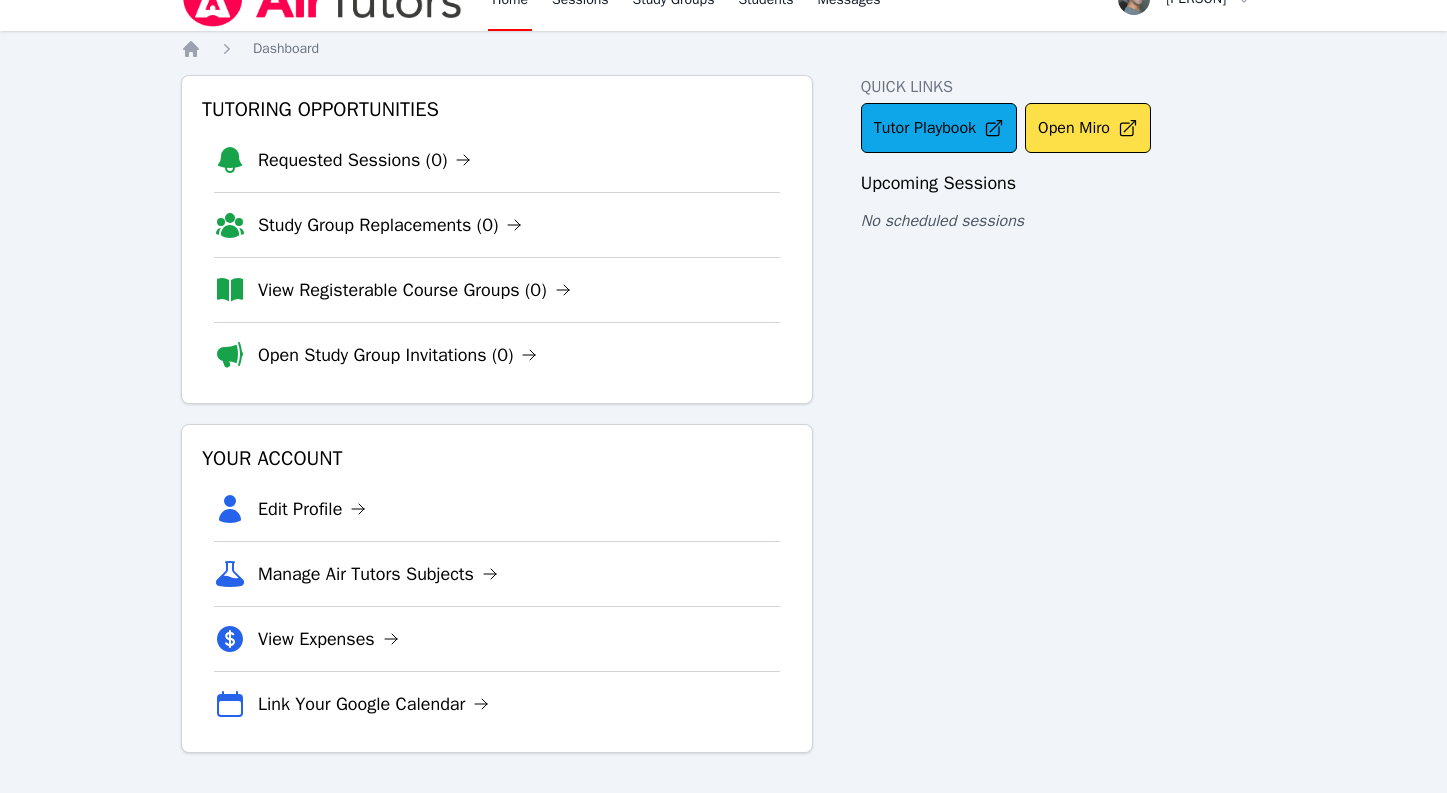 scroll, scrollTop: 0, scrollLeft: 0, axis: both 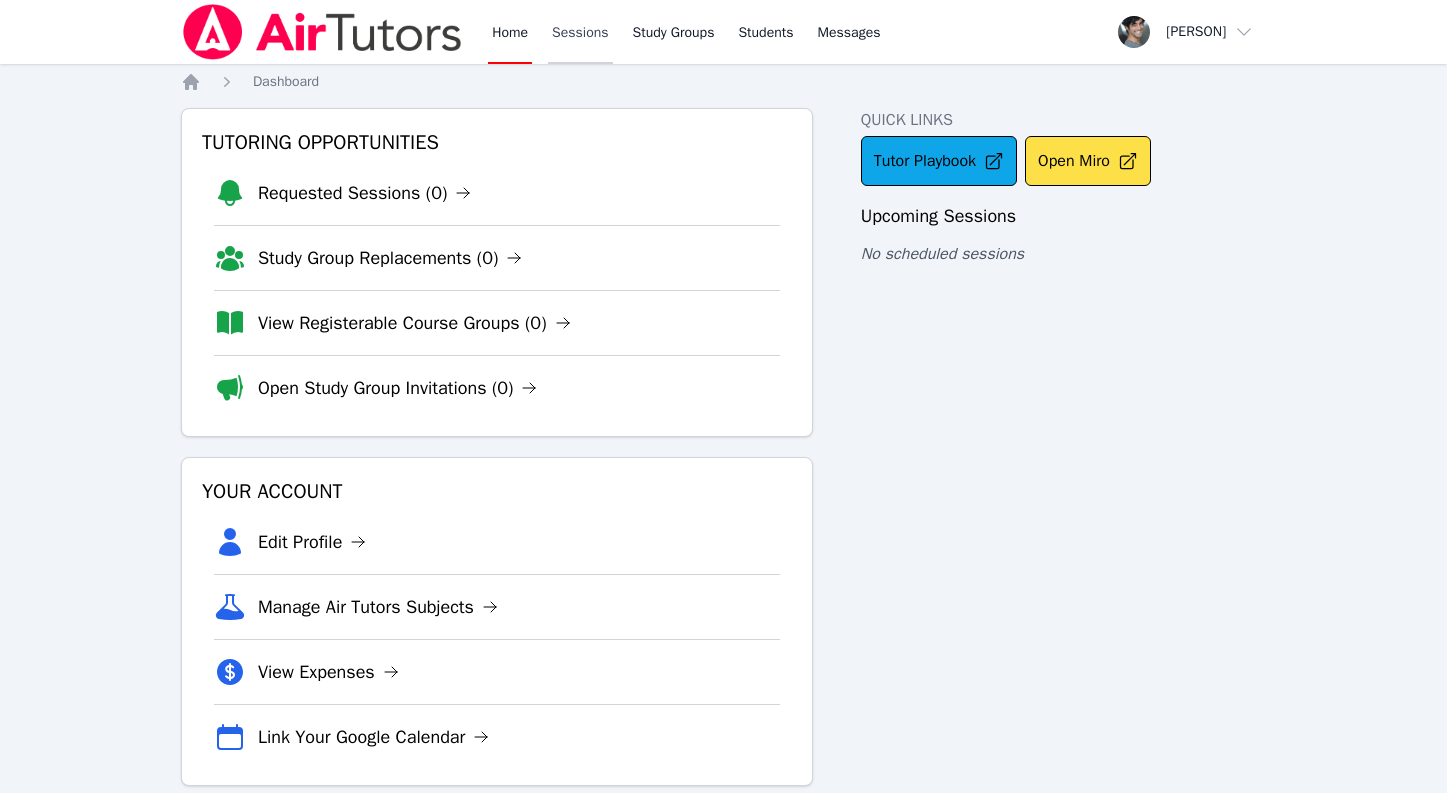click on "Sessions" at bounding box center (580, 32) 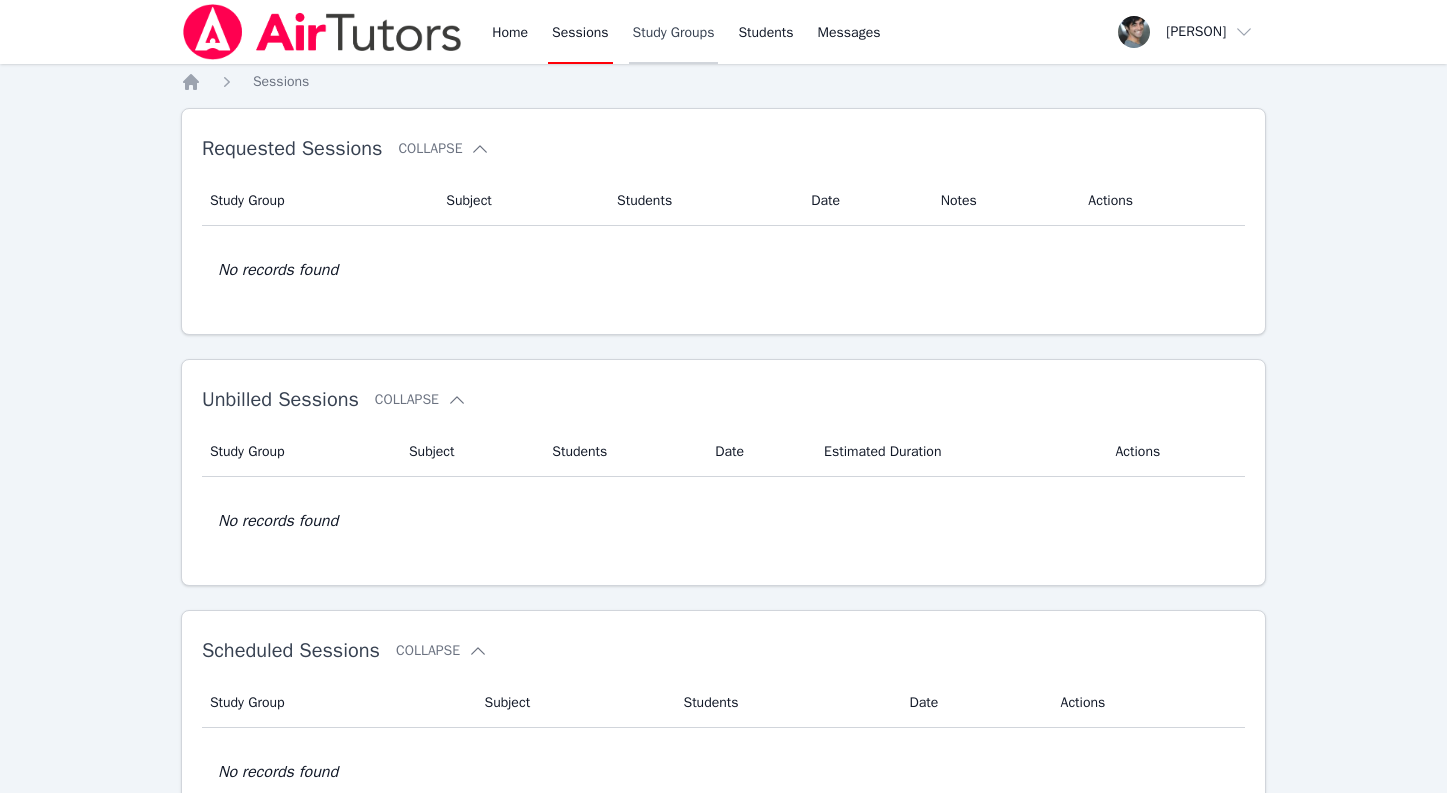 click on "Study Groups" at bounding box center (674, 32) 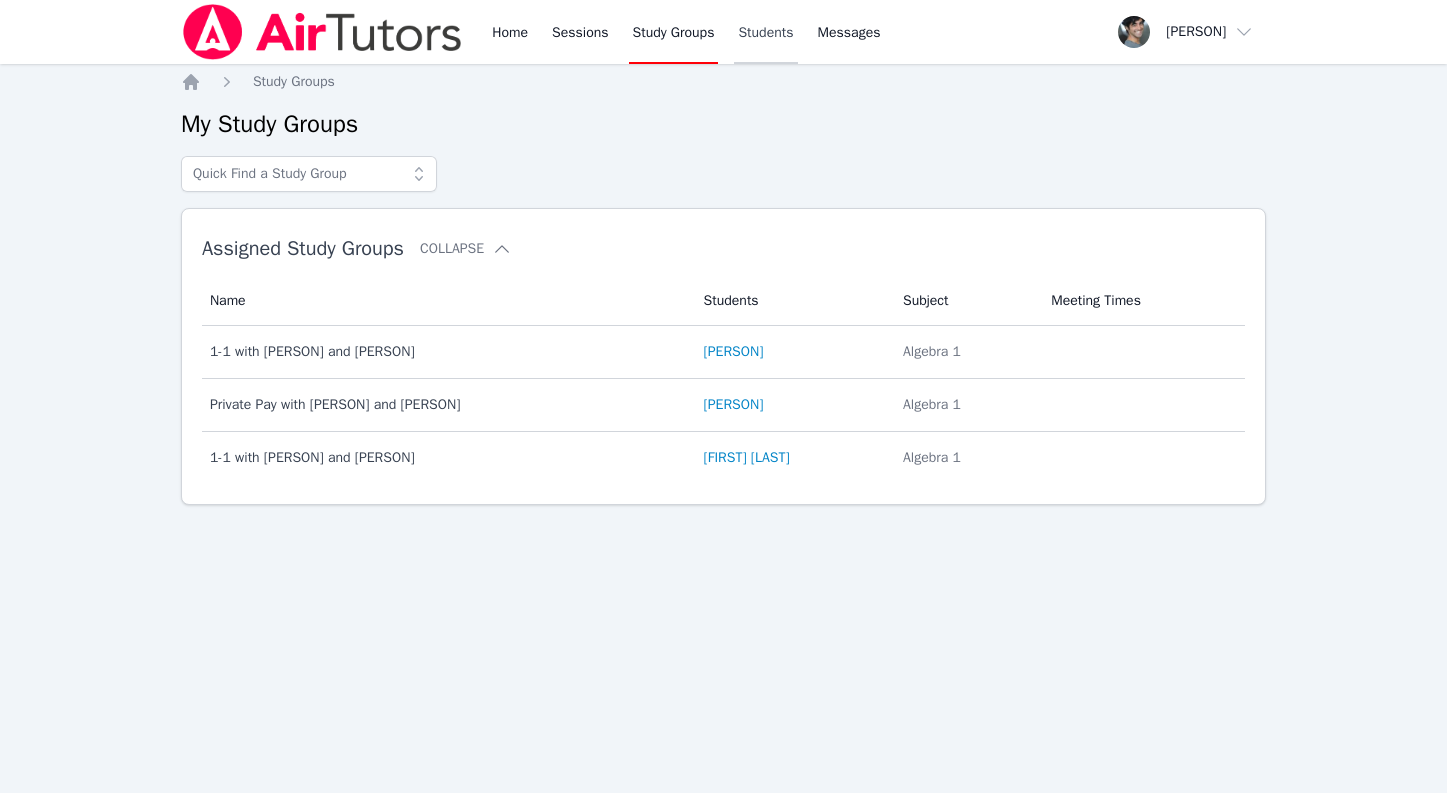 click on "Students" at bounding box center (765, 32) 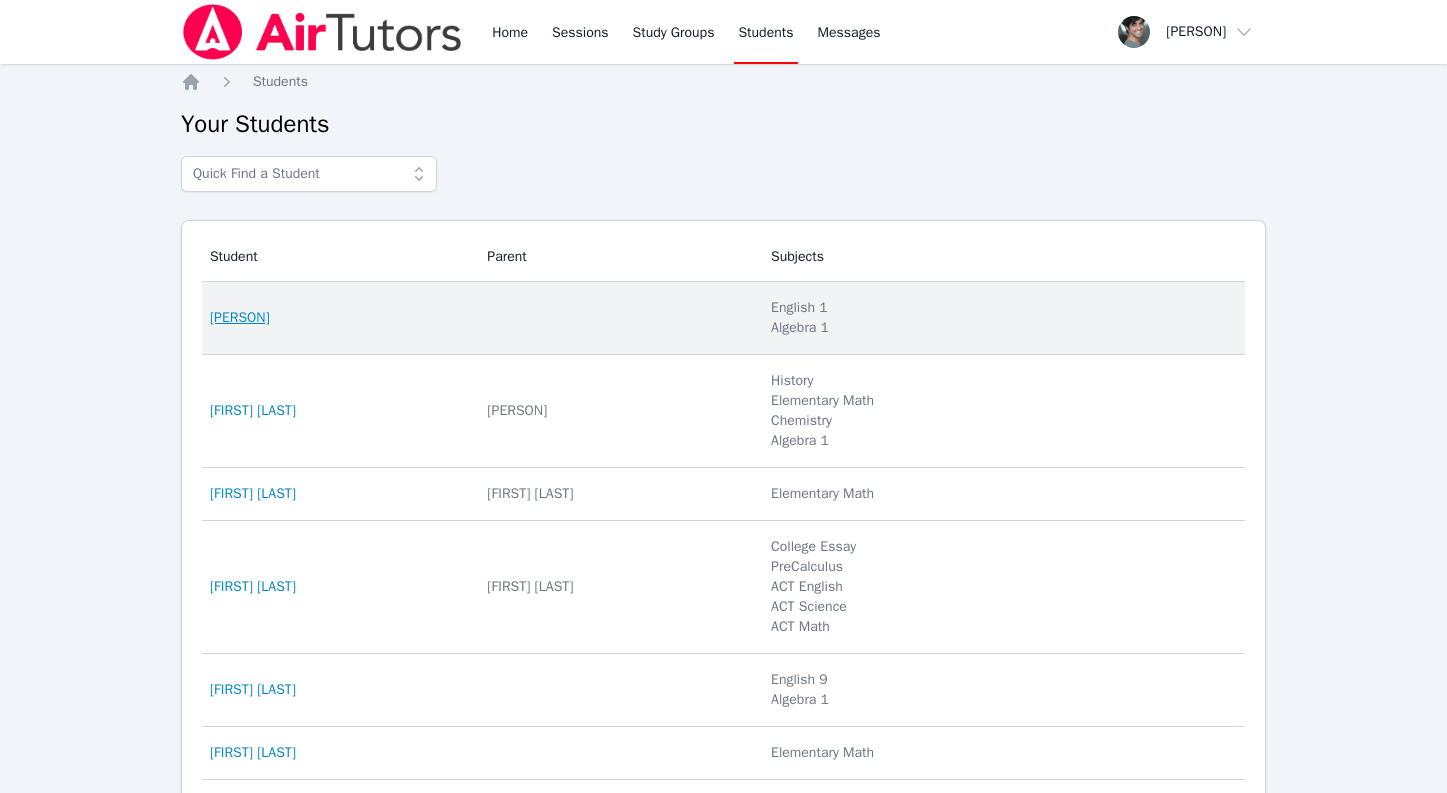 click on "[FIRST] [LAST]" at bounding box center (240, 318) 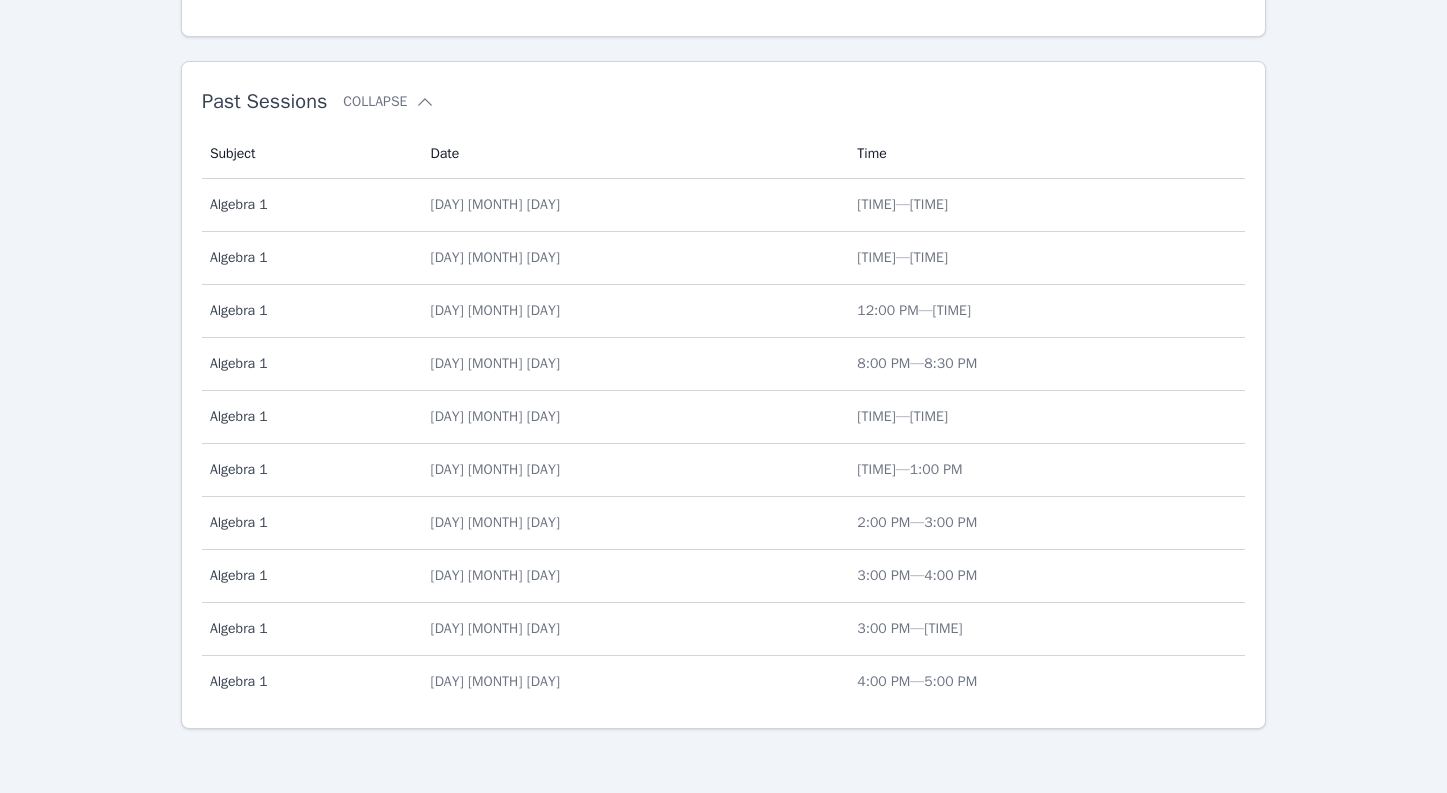scroll, scrollTop: 0, scrollLeft: 0, axis: both 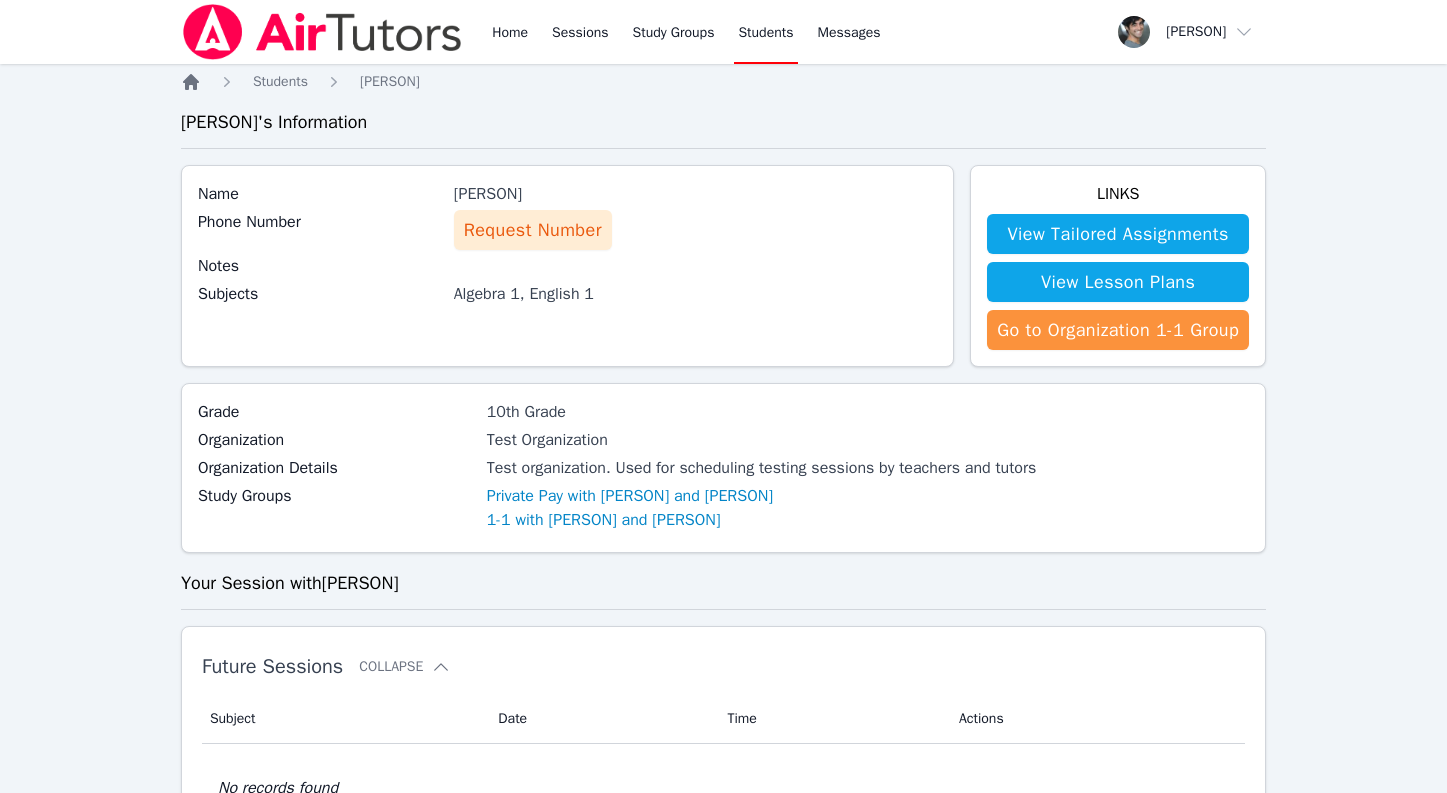 click 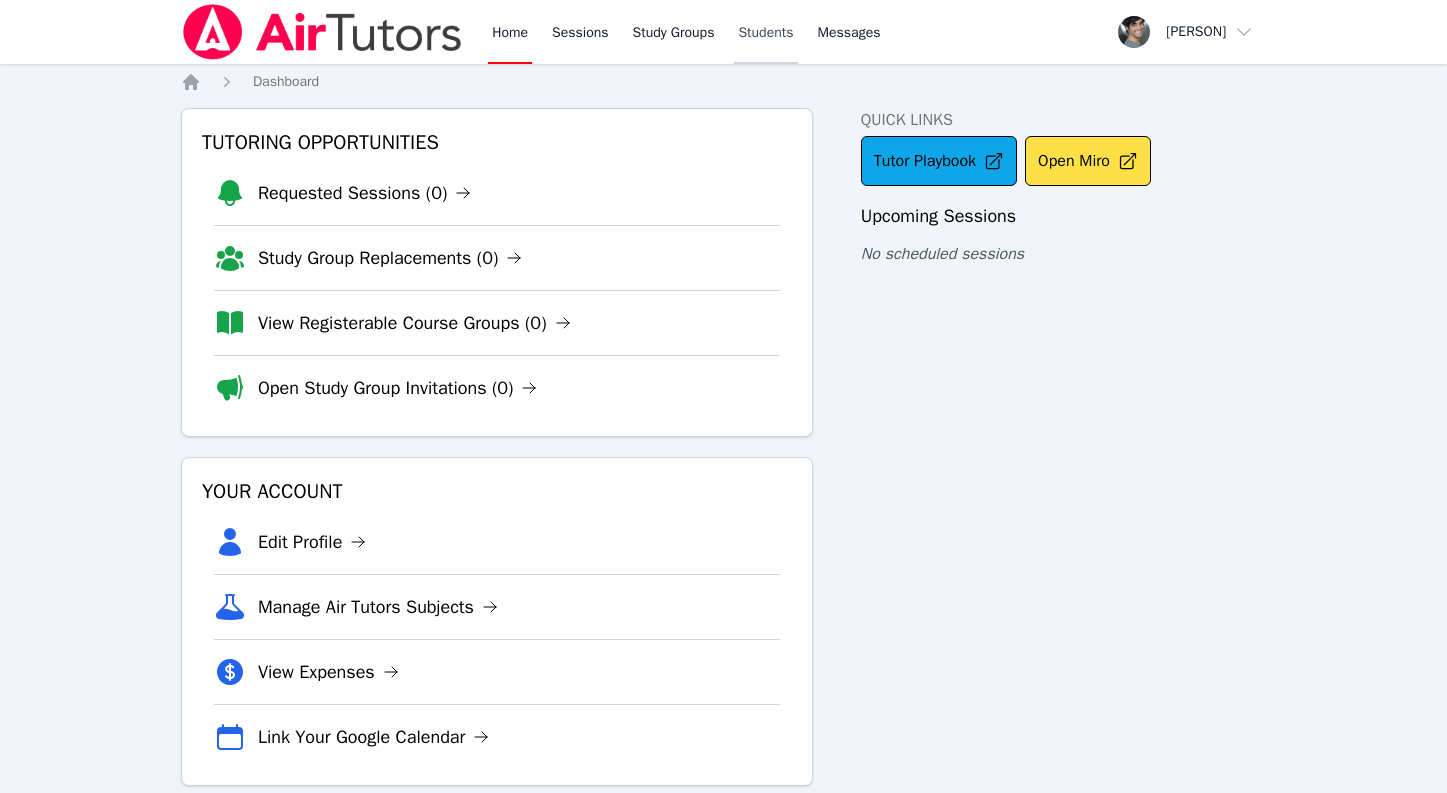 click on "Students" at bounding box center (765, 32) 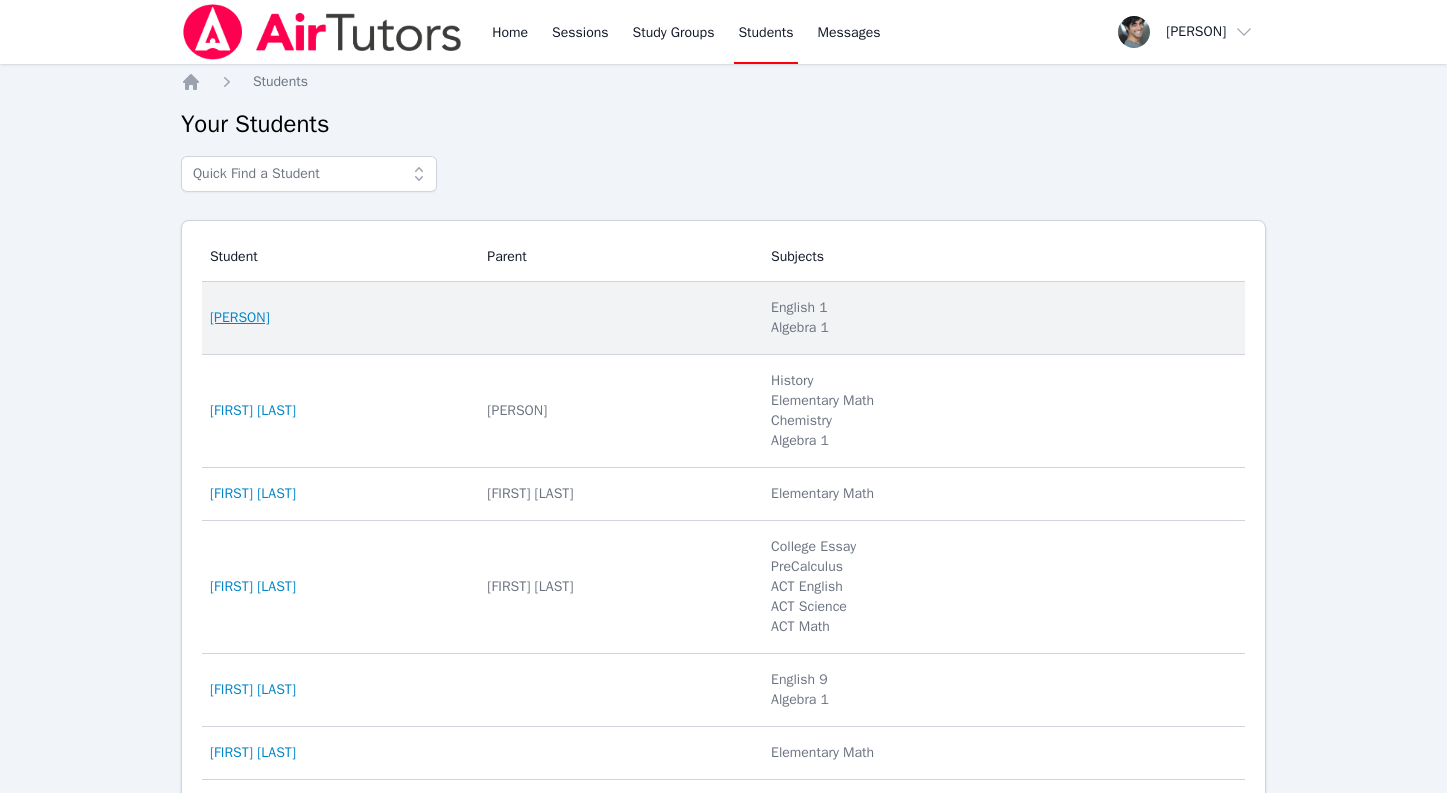 click on "[FIRST] [LAST]" at bounding box center (240, 318) 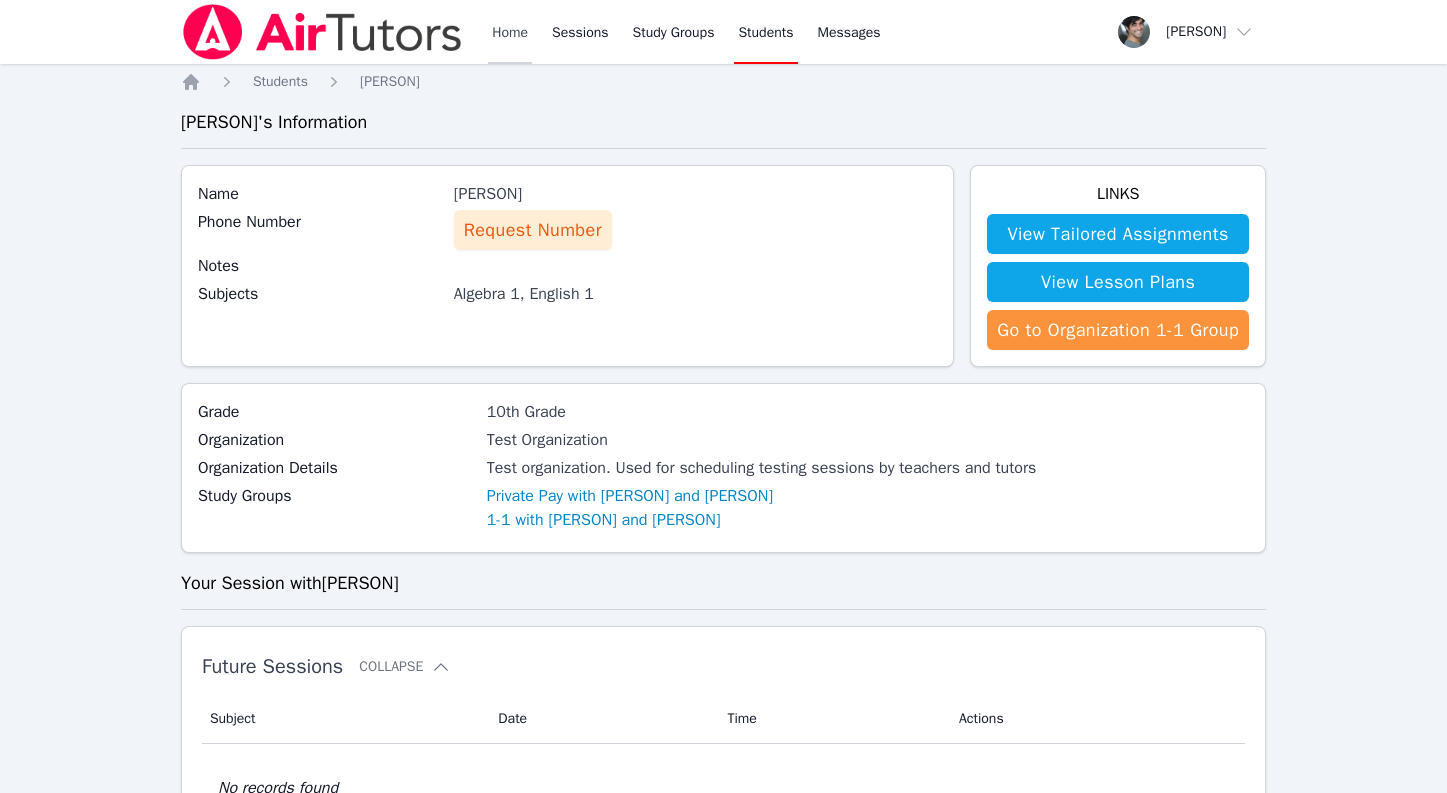 click on "Home" at bounding box center (510, 32) 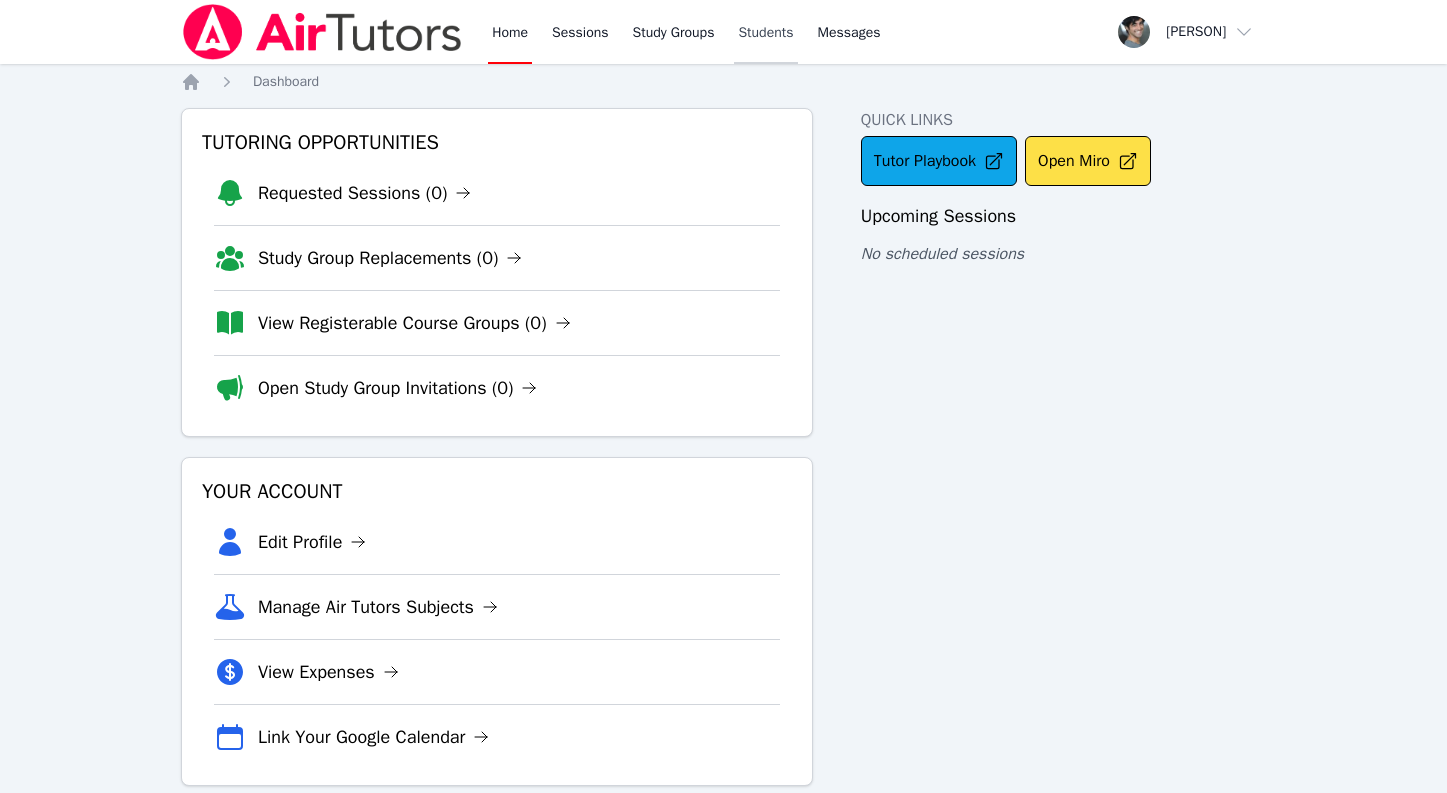 click on "Students" at bounding box center [765, 32] 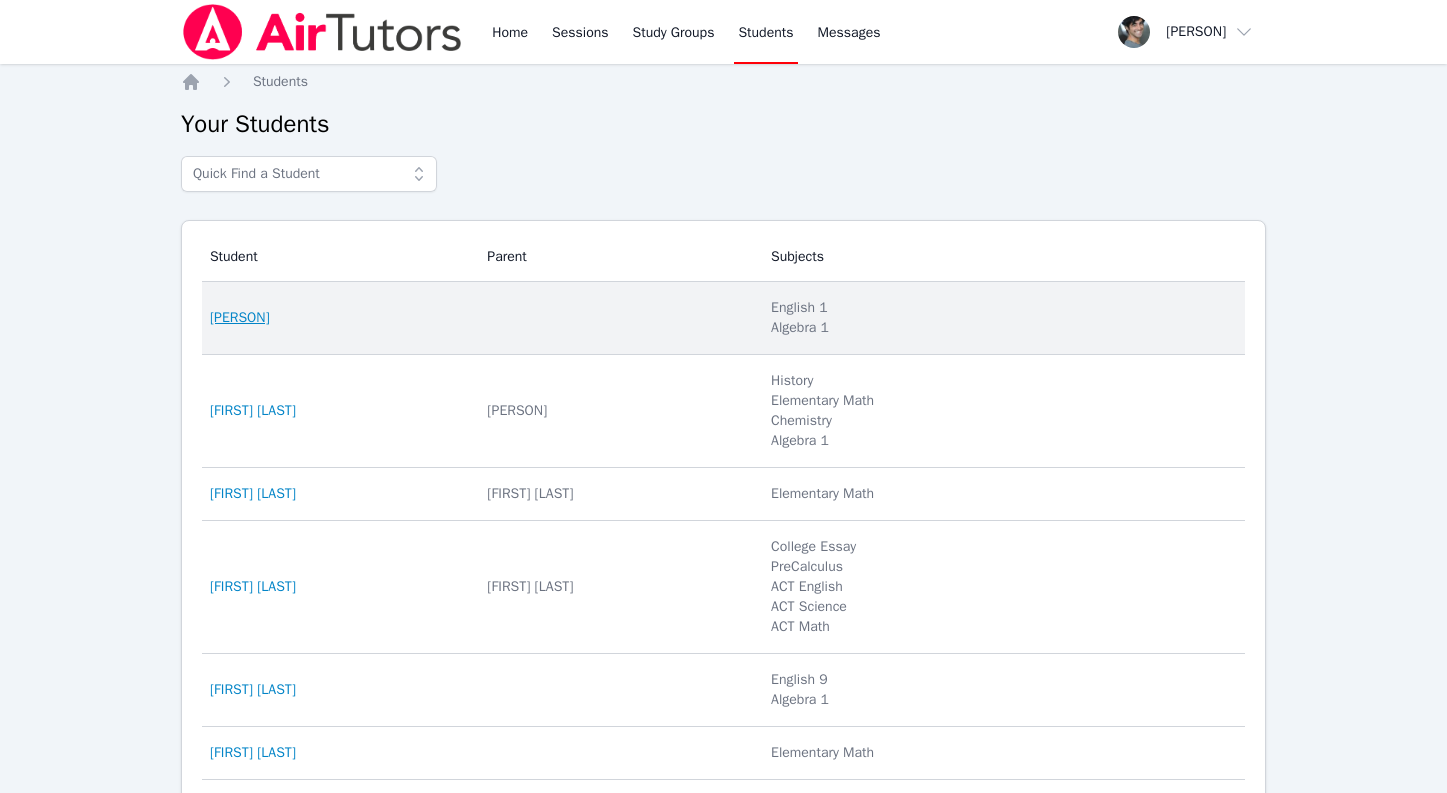click on "[FIRST] [LAST]" at bounding box center (240, 318) 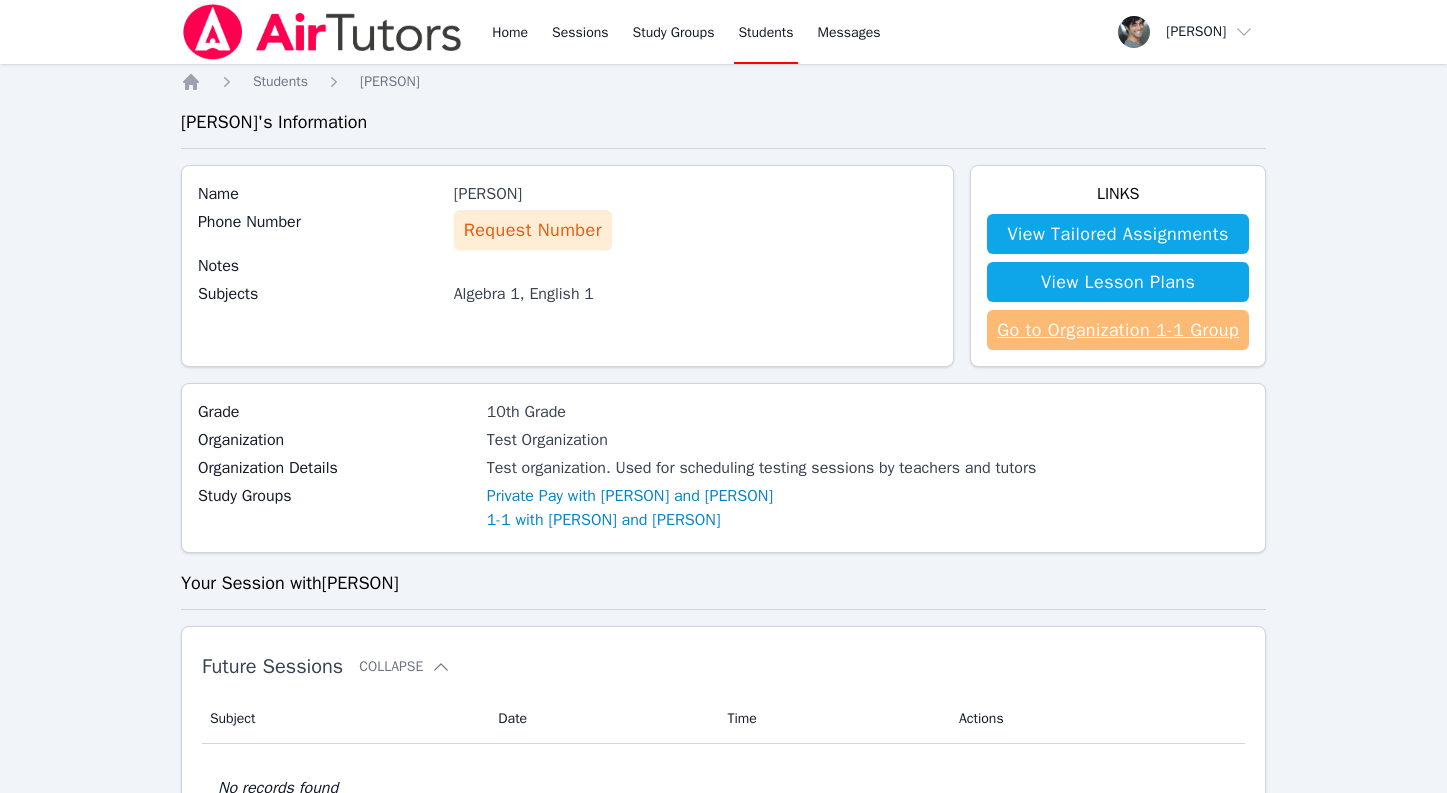 click on "Go to Organization 1-1 Group" at bounding box center (1118, 330) 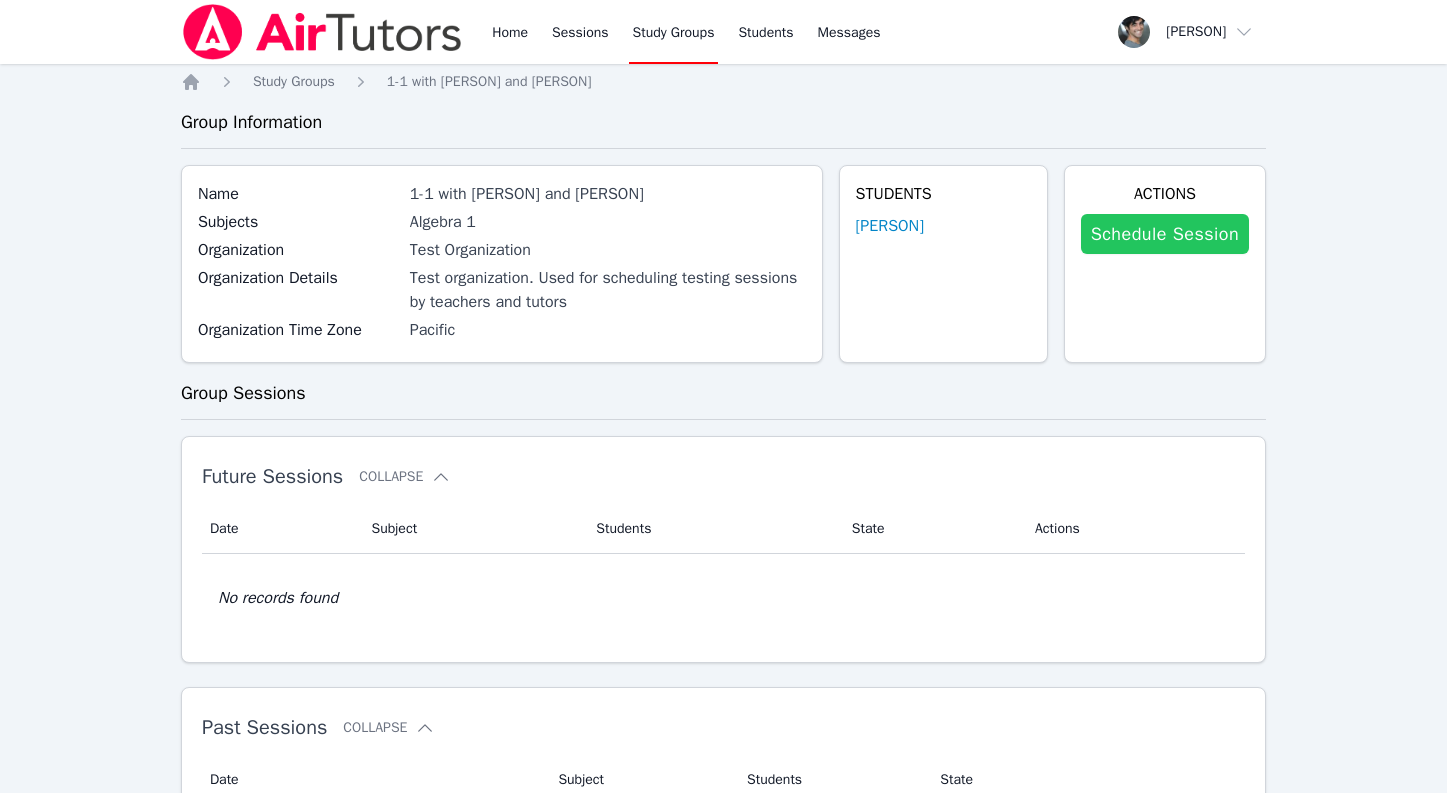 click on "Schedule Session" at bounding box center [1165, 234] 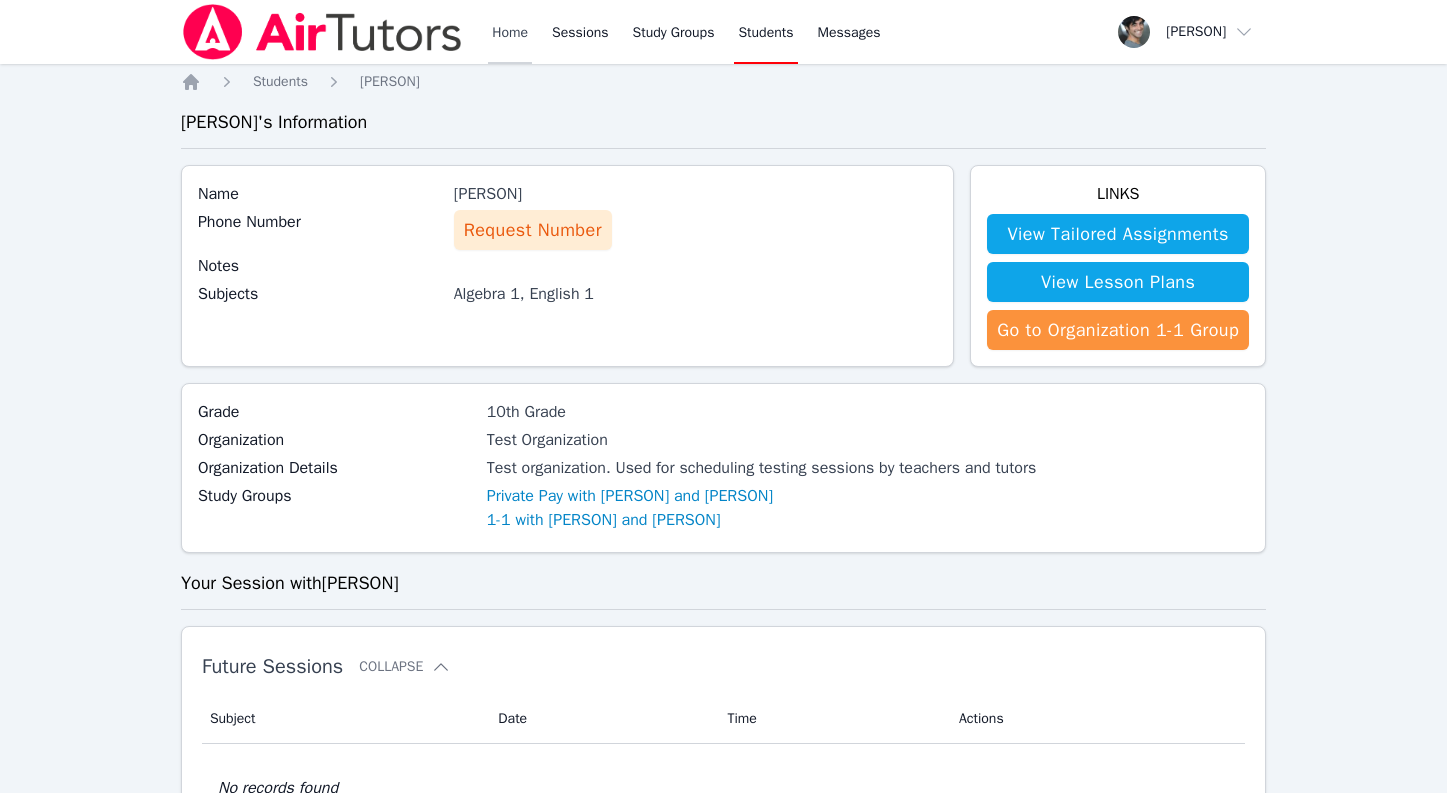 click on "Home" at bounding box center [510, 32] 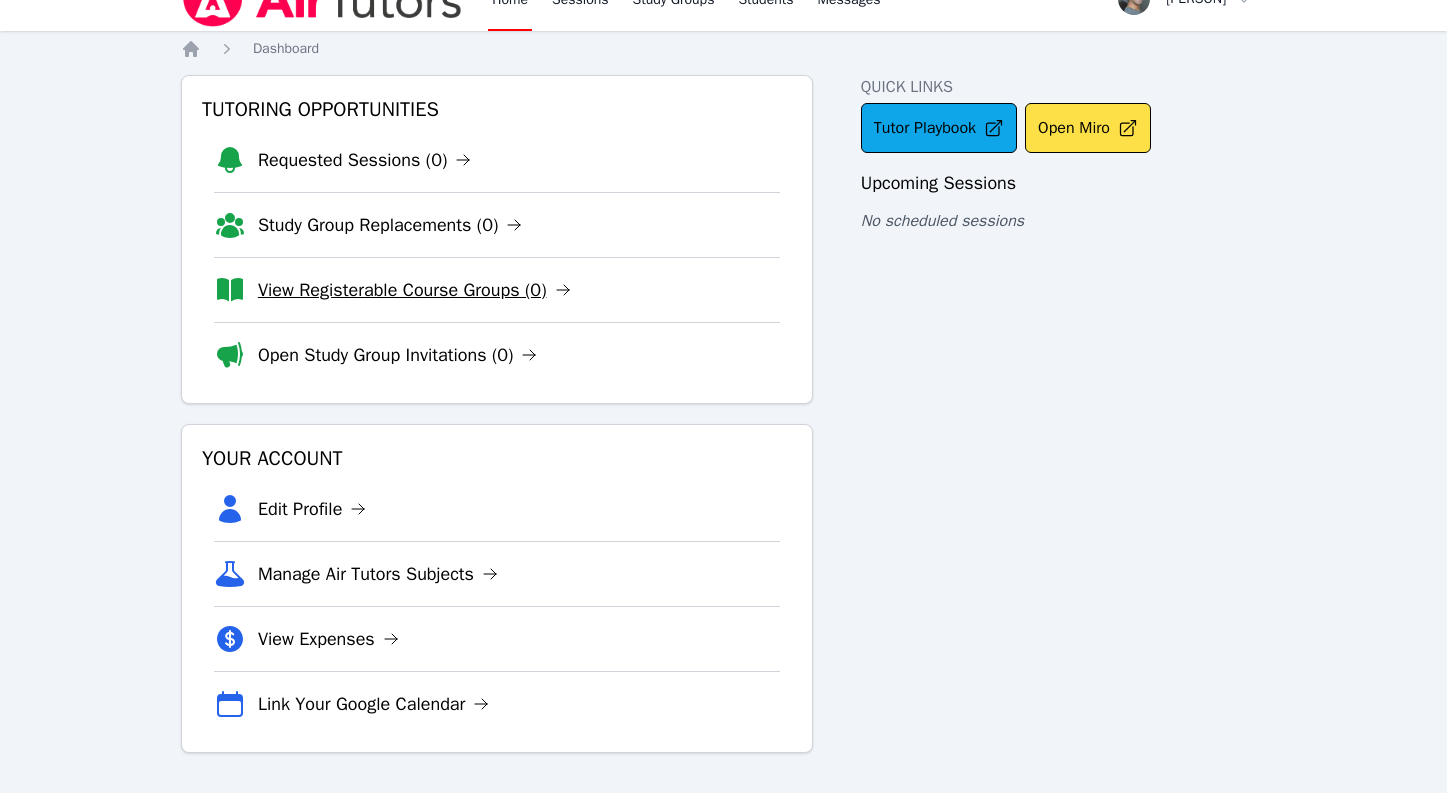 scroll, scrollTop: 0, scrollLeft: 0, axis: both 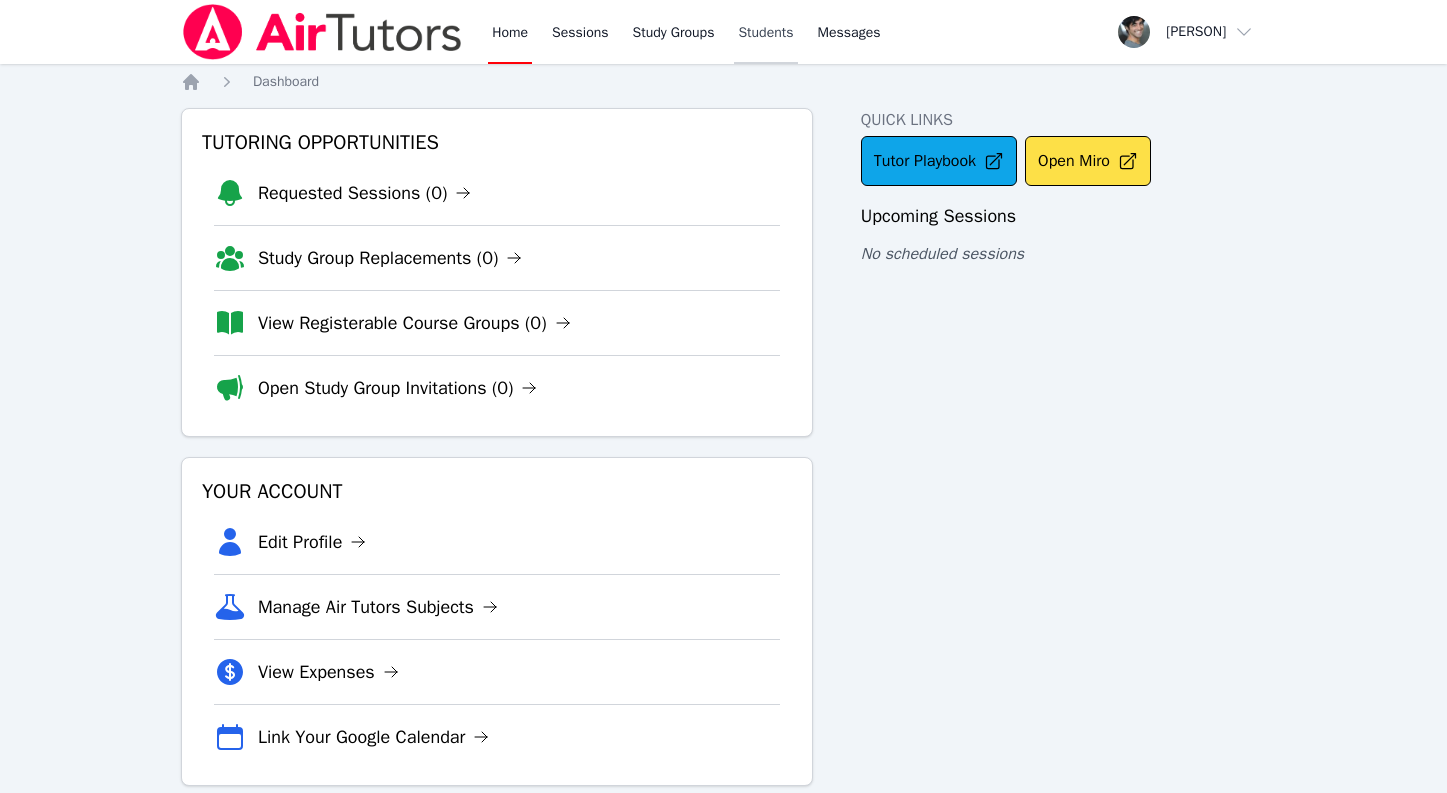 click on "Students" at bounding box center (765, 32) 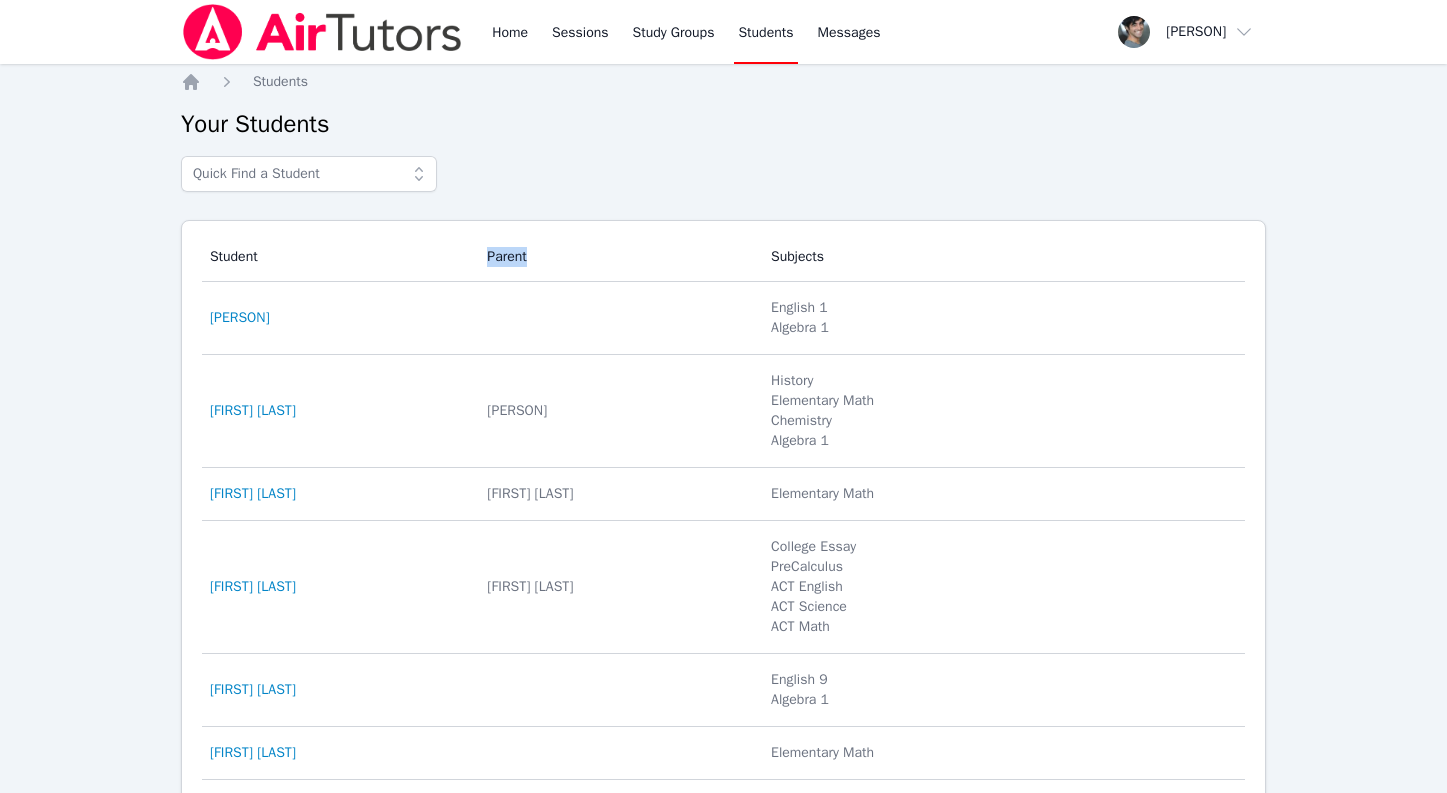 drag, startPoint x: 523, startPoint y: 255, endPoint x: 622, endPoint y: 254, distance: 99.00505 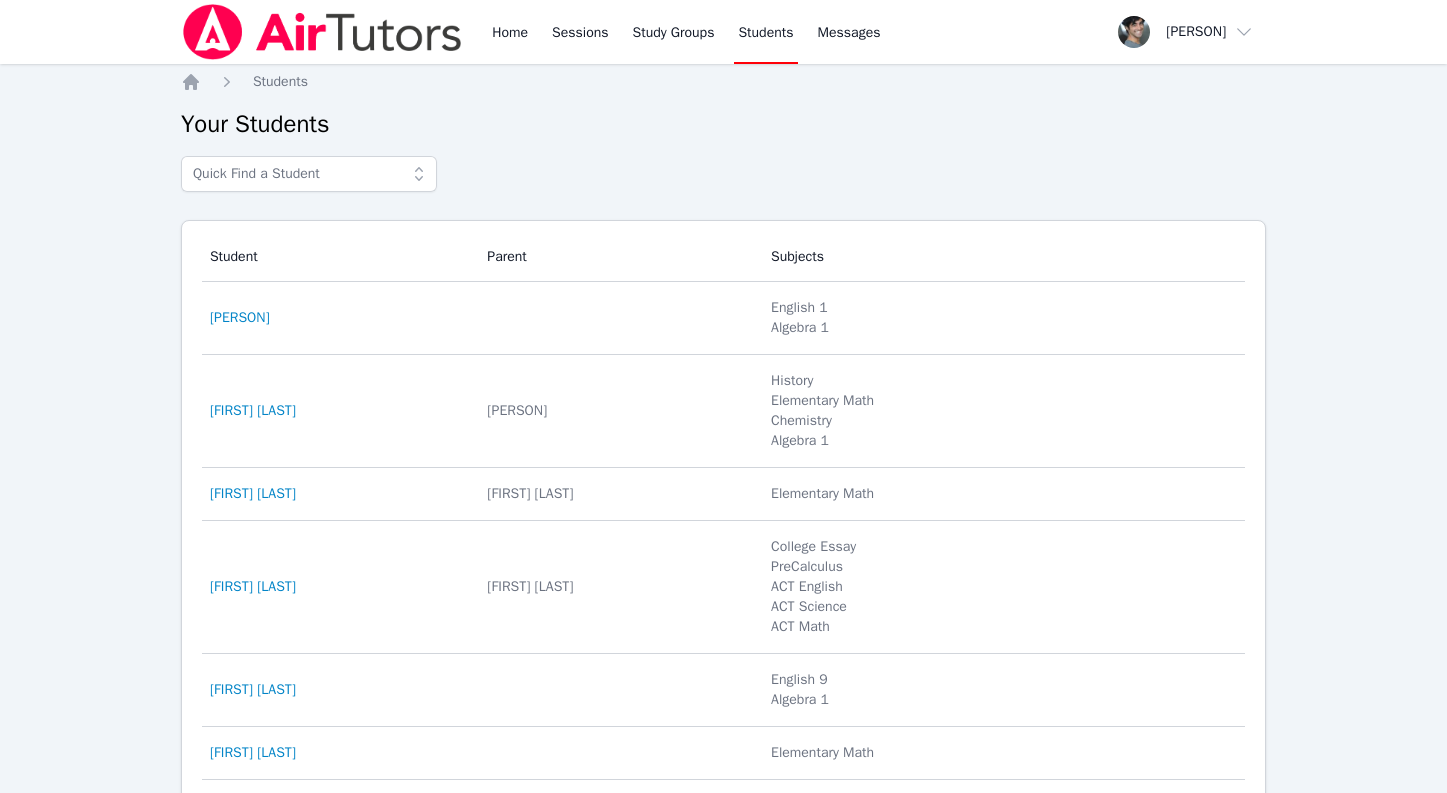 click on "Subjects" at bounding box center (1002, 257) 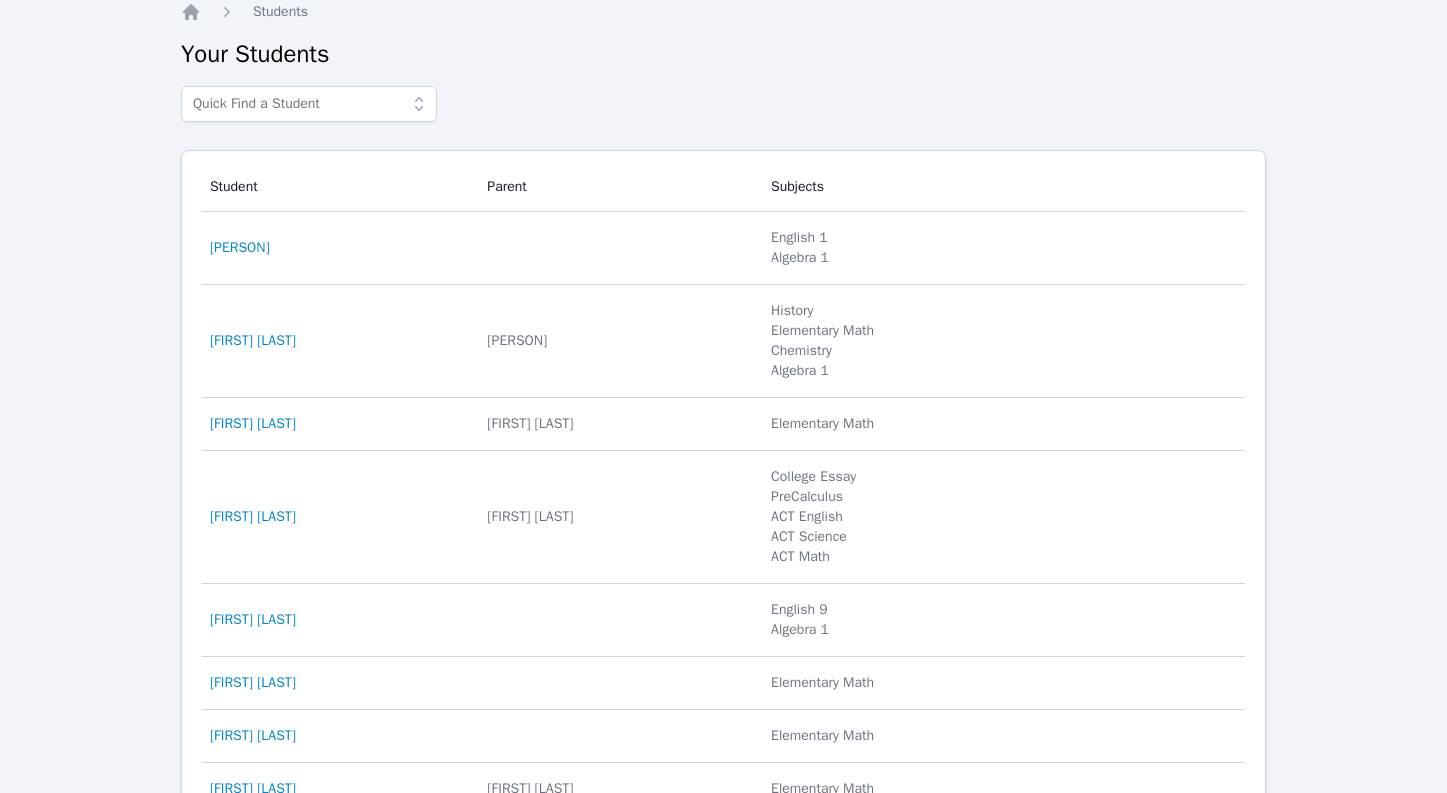 scroll, scrollTop: 0, scrollLeft: 0, axis: both 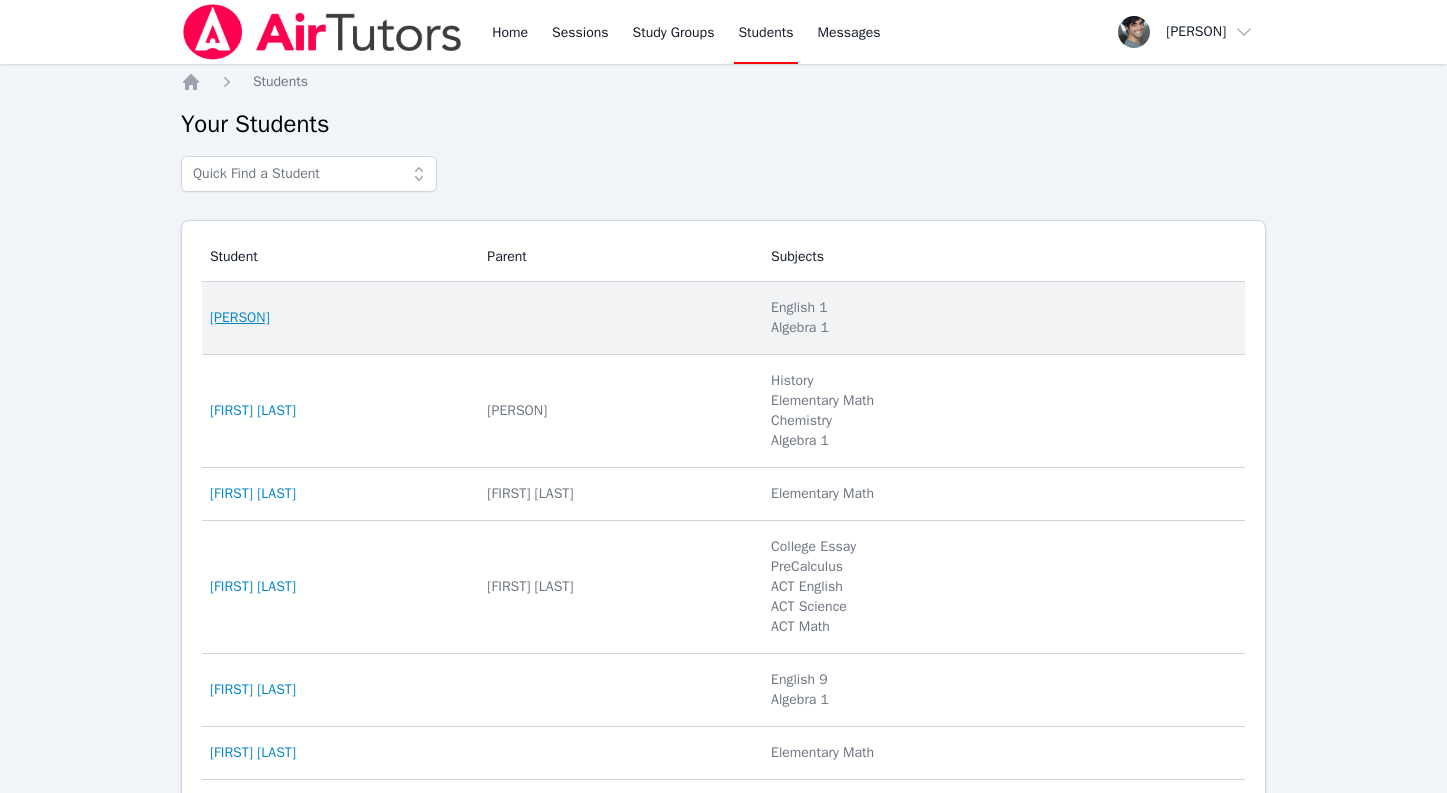 click on "Obi Wan Kenobi" at bounding box center [240, 318] 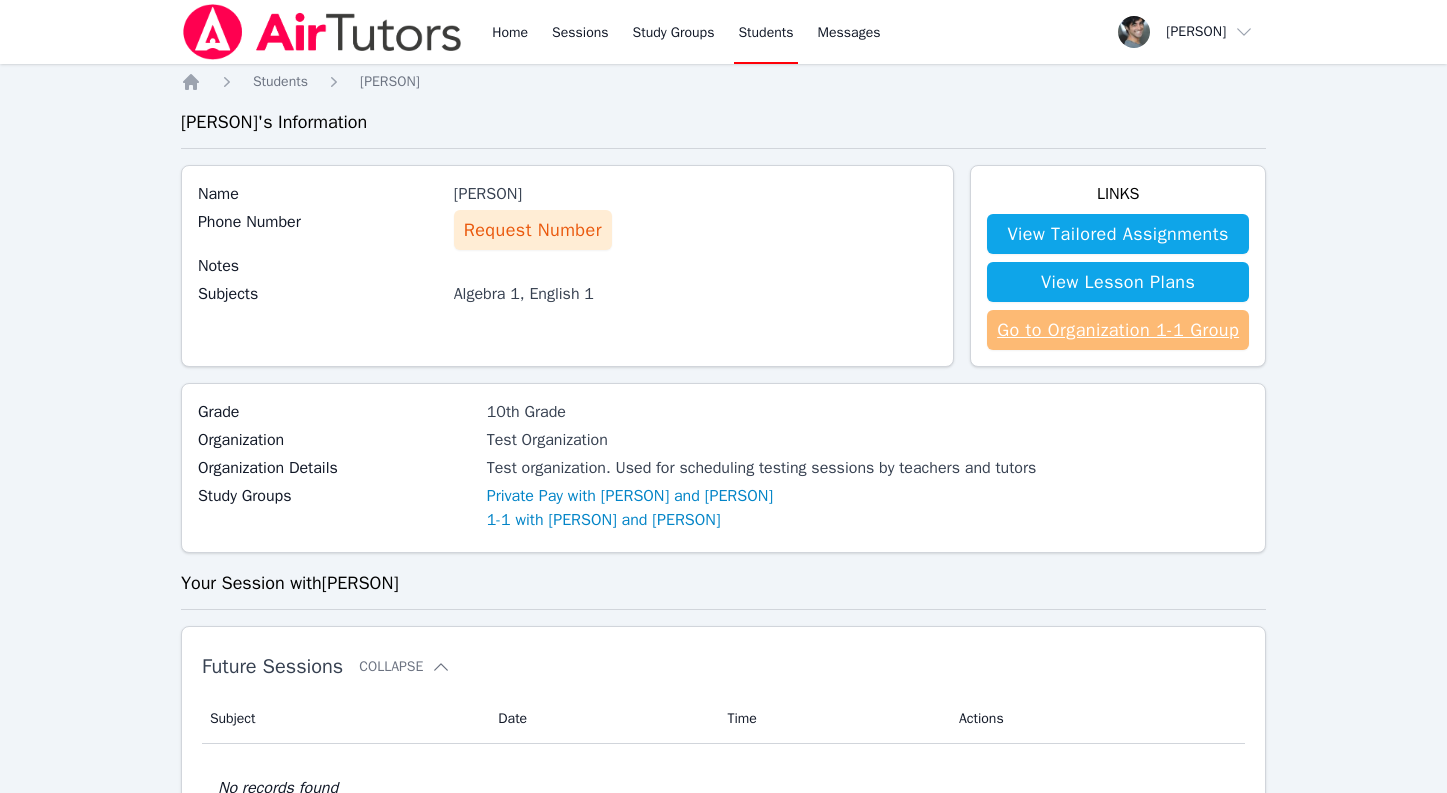 click on "Go to Organization 1-1 Group" at bounding box center (1118, 330) 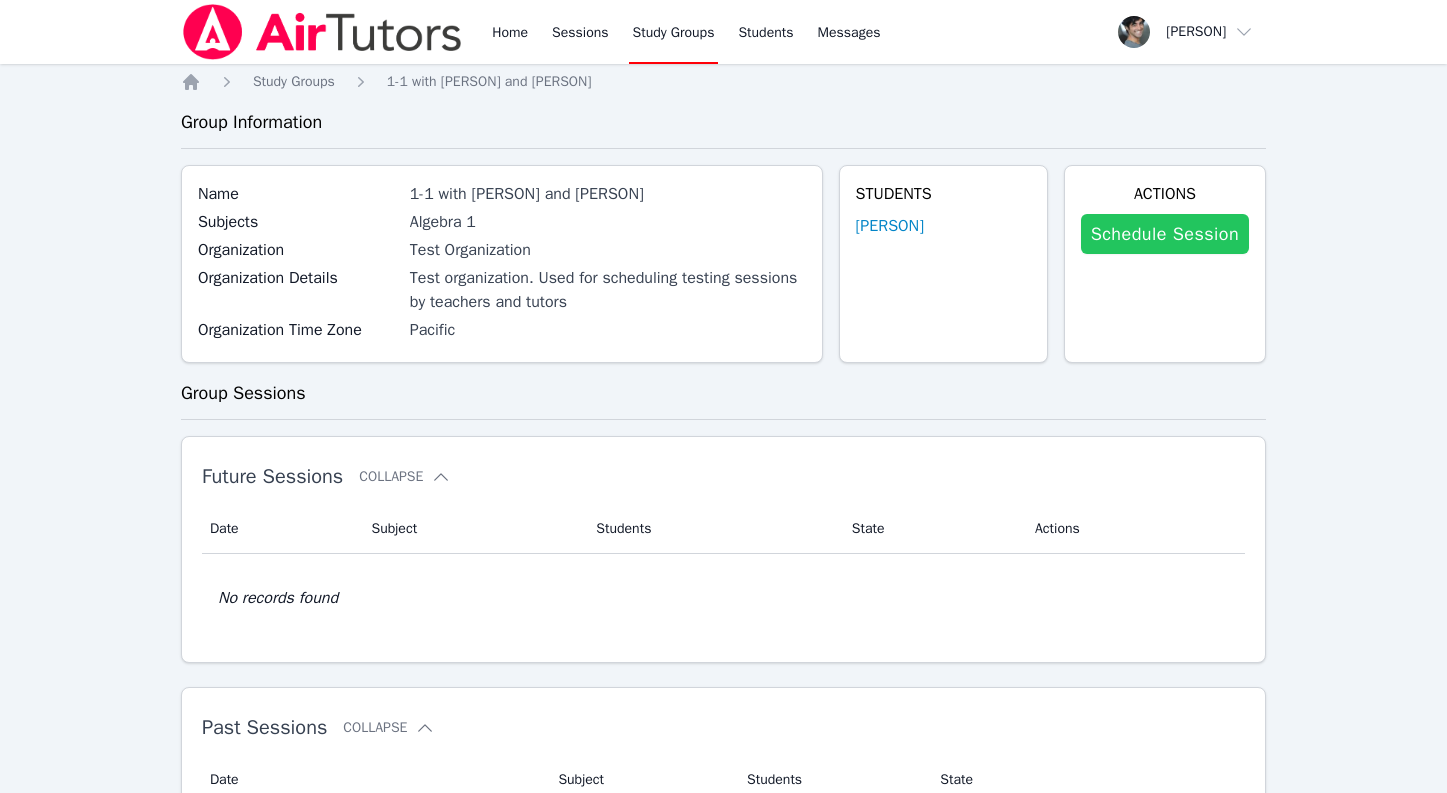 click on "Schedule Session" at bounding box center [1165, 234] 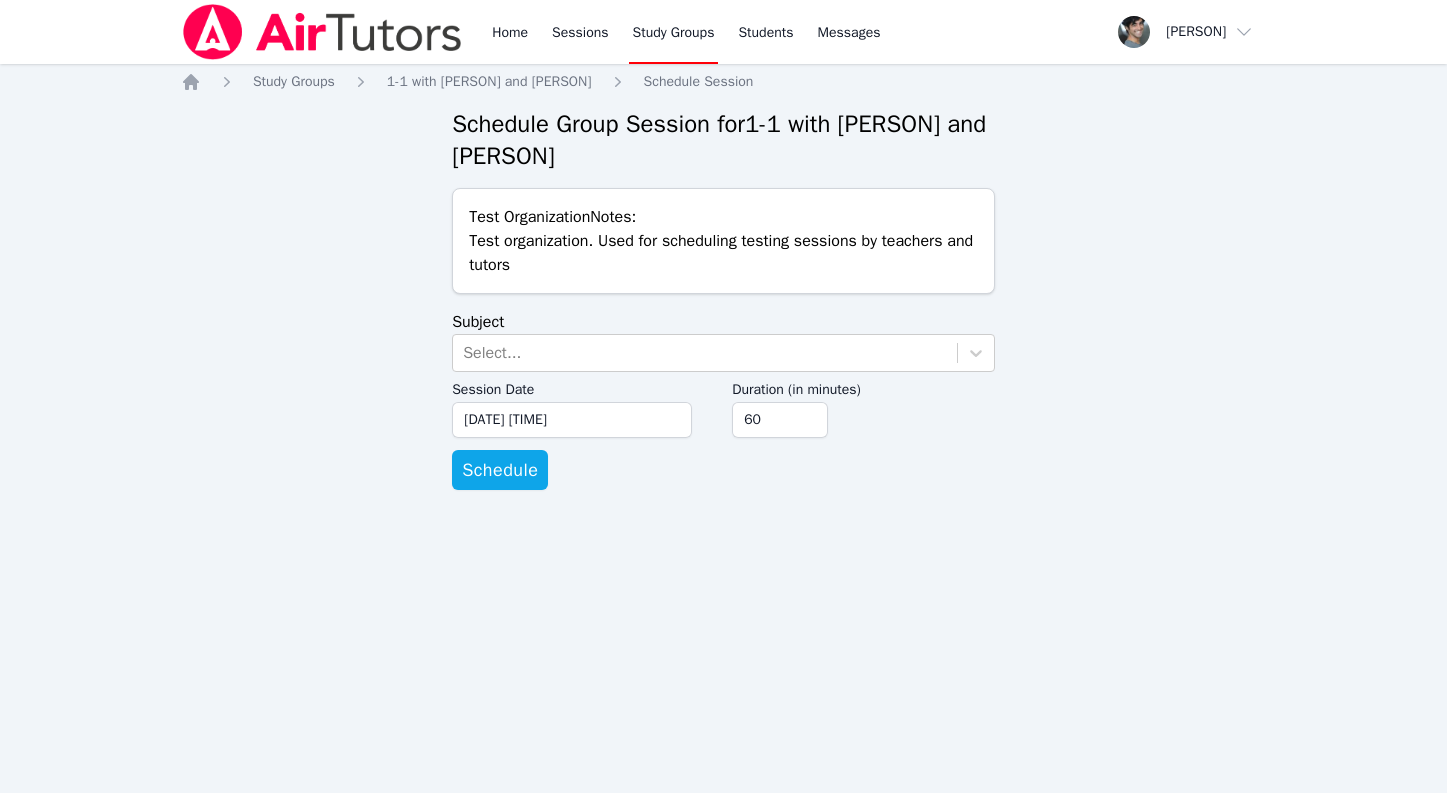 click on "Session Date" at bounding box center (572, 387) 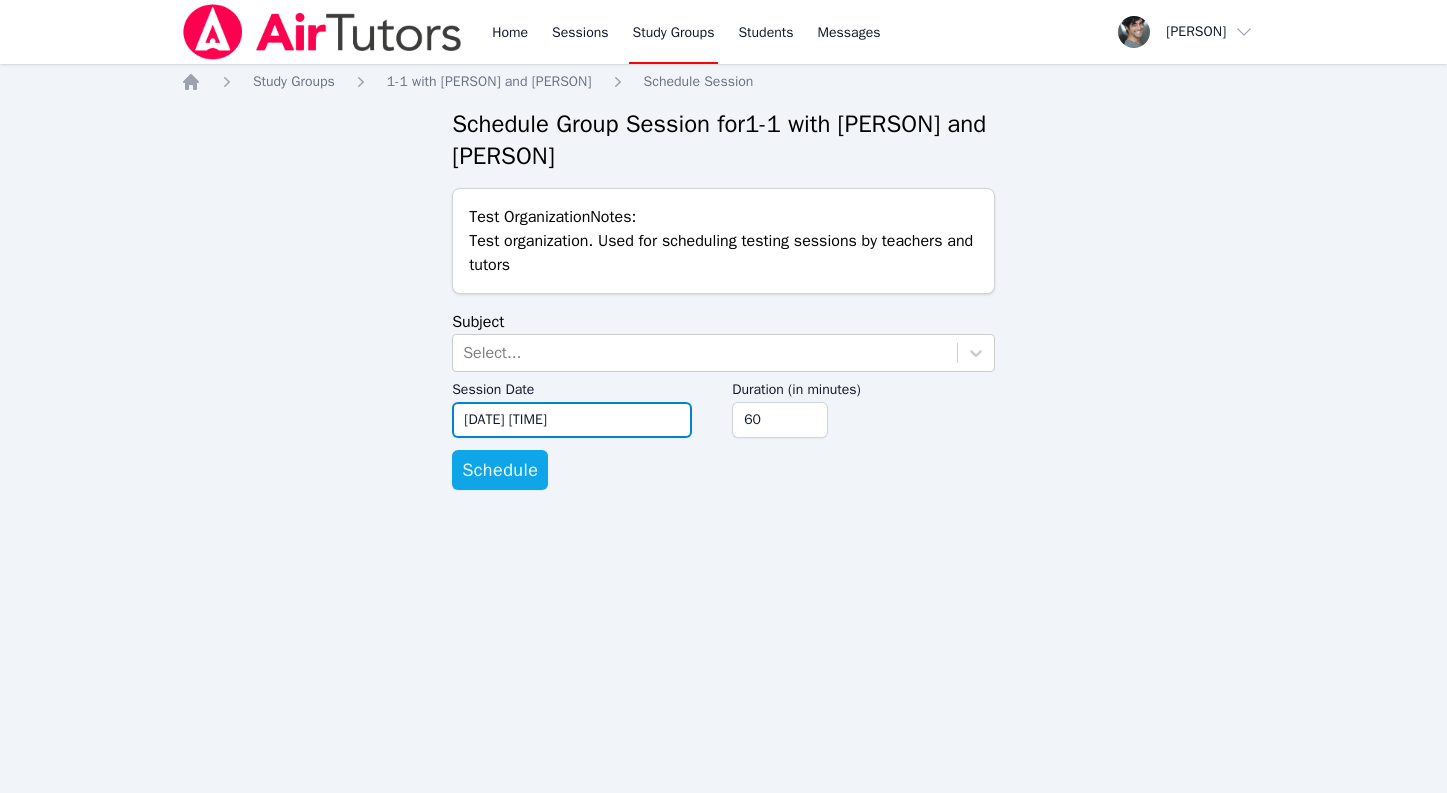 click on "08/04/2025 12:00 pm" at bounding box center (572, 420) 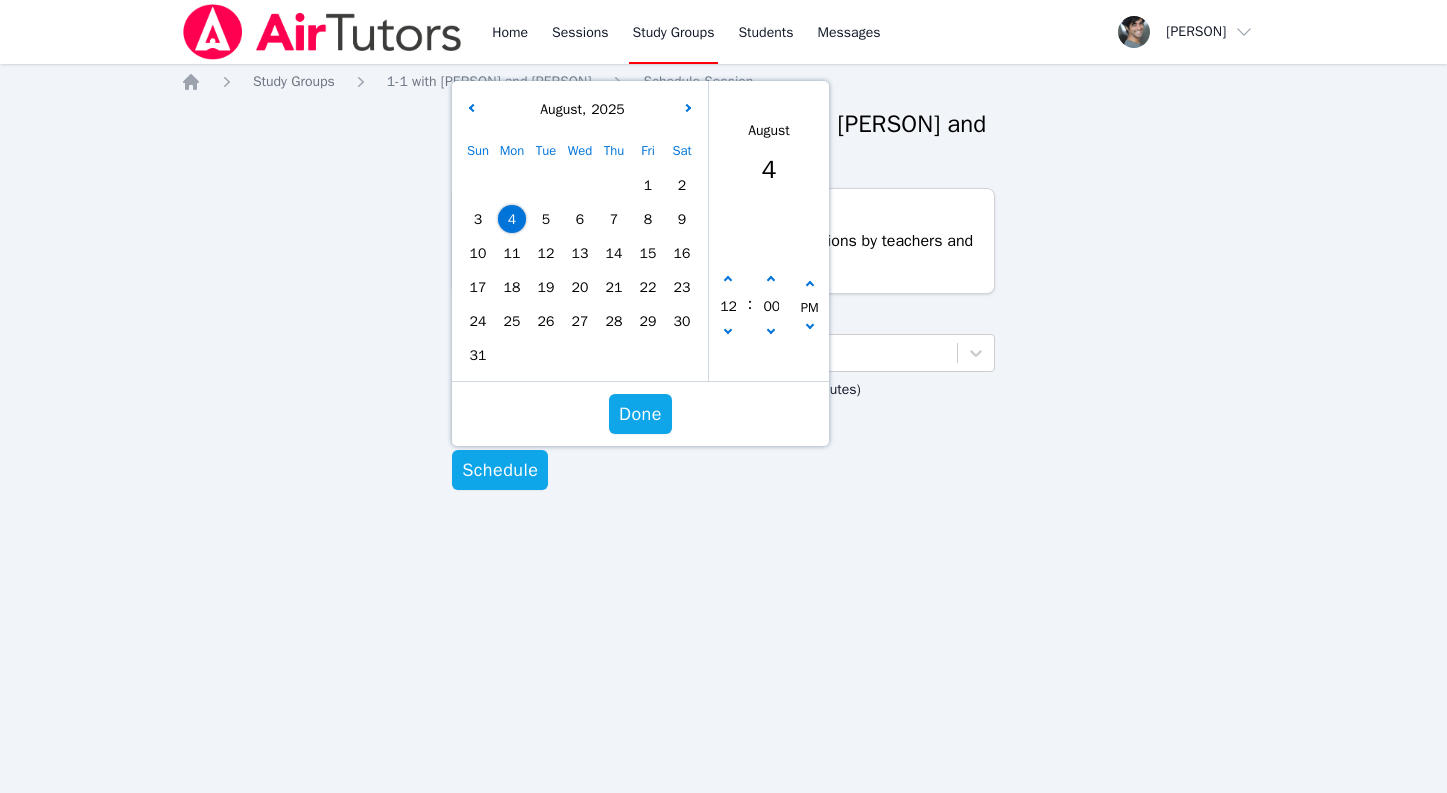 click on "Sun Mon Tue Wed Thu Fri Sat 1 2 3 4 5 6 7 8 9 10 11 12 13 14 15 16 17 18 19 20 21 22 23 24 25 26 27 28 29 30 31" at bounding box center [580, 253] 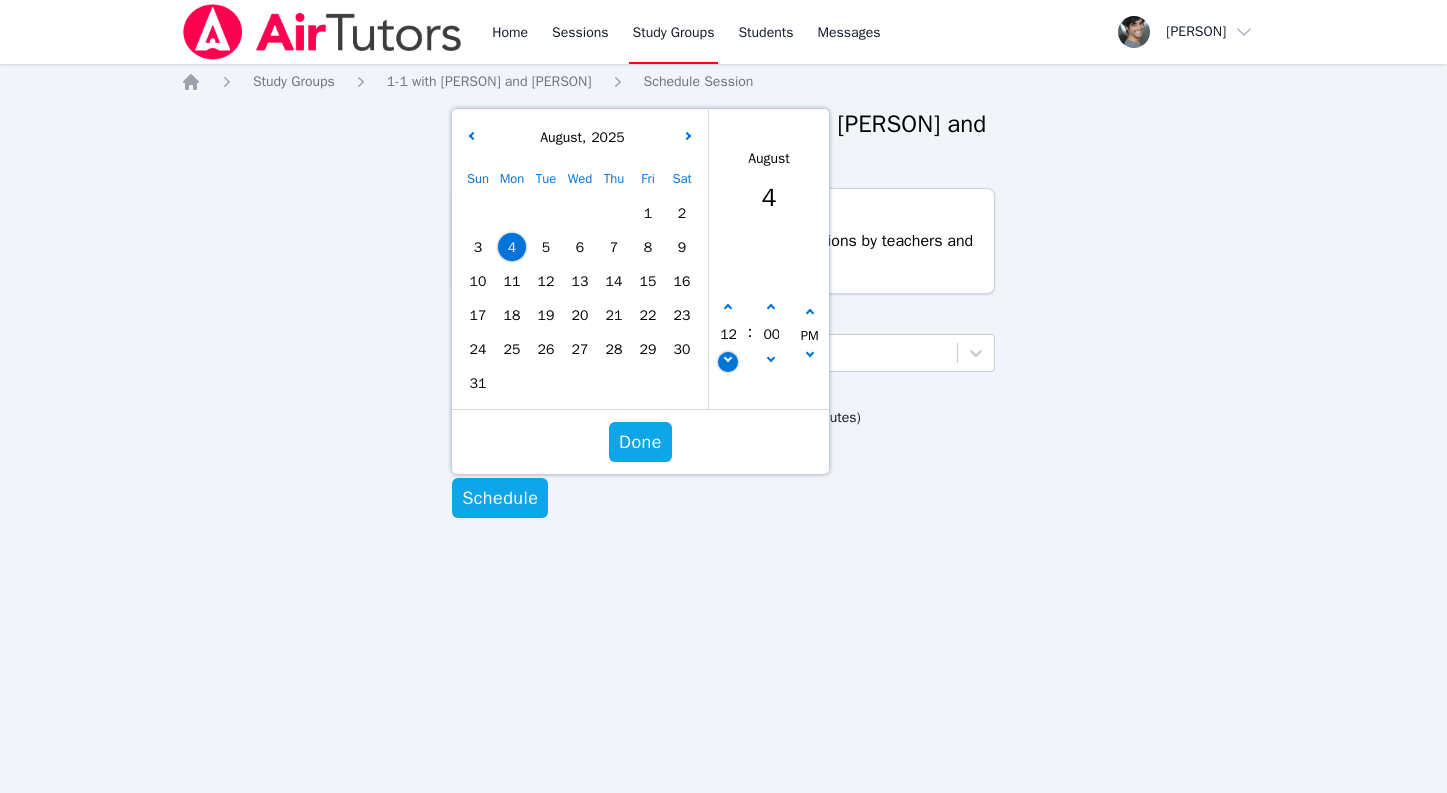 click at bounding box center [728, 362] 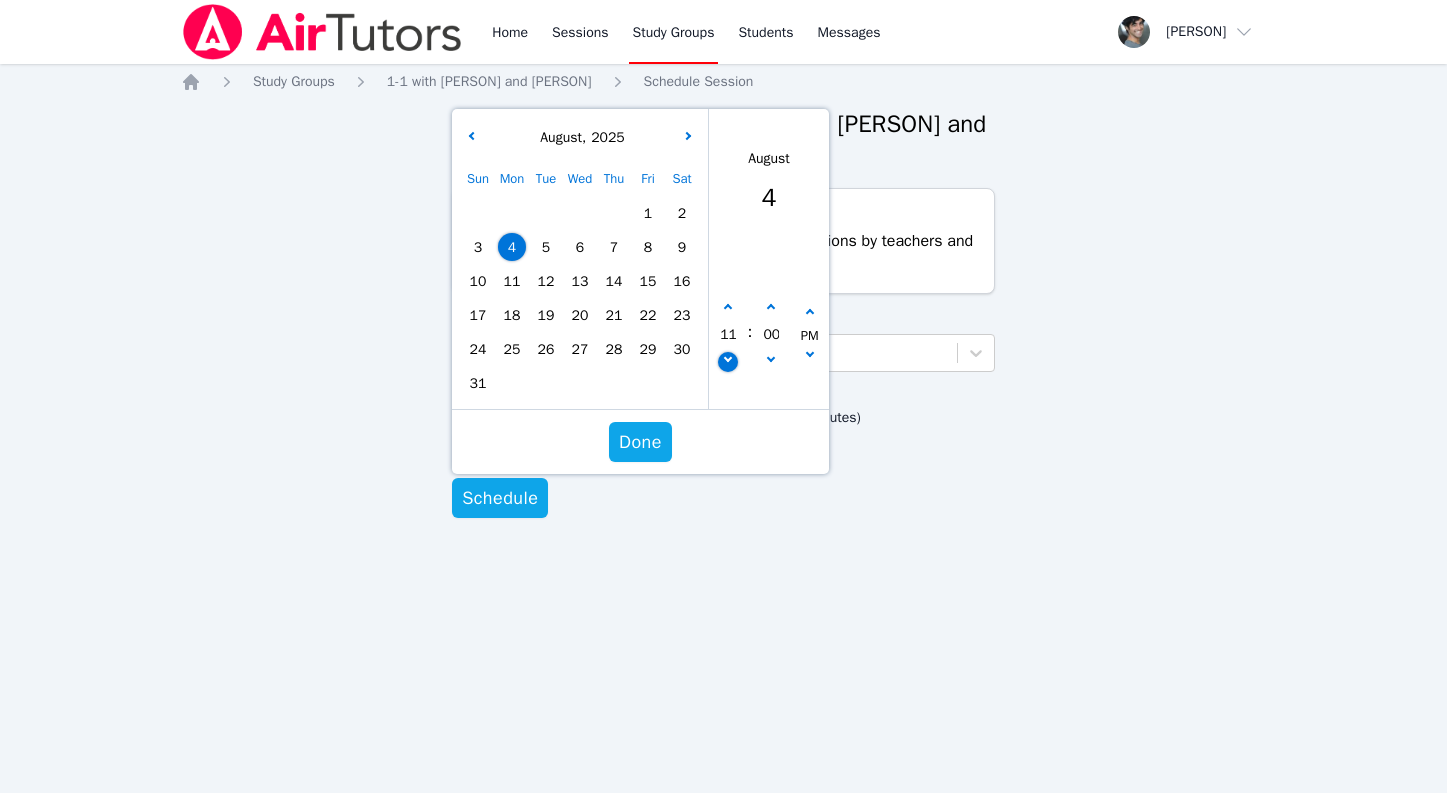click at bounding box center (728, 362) 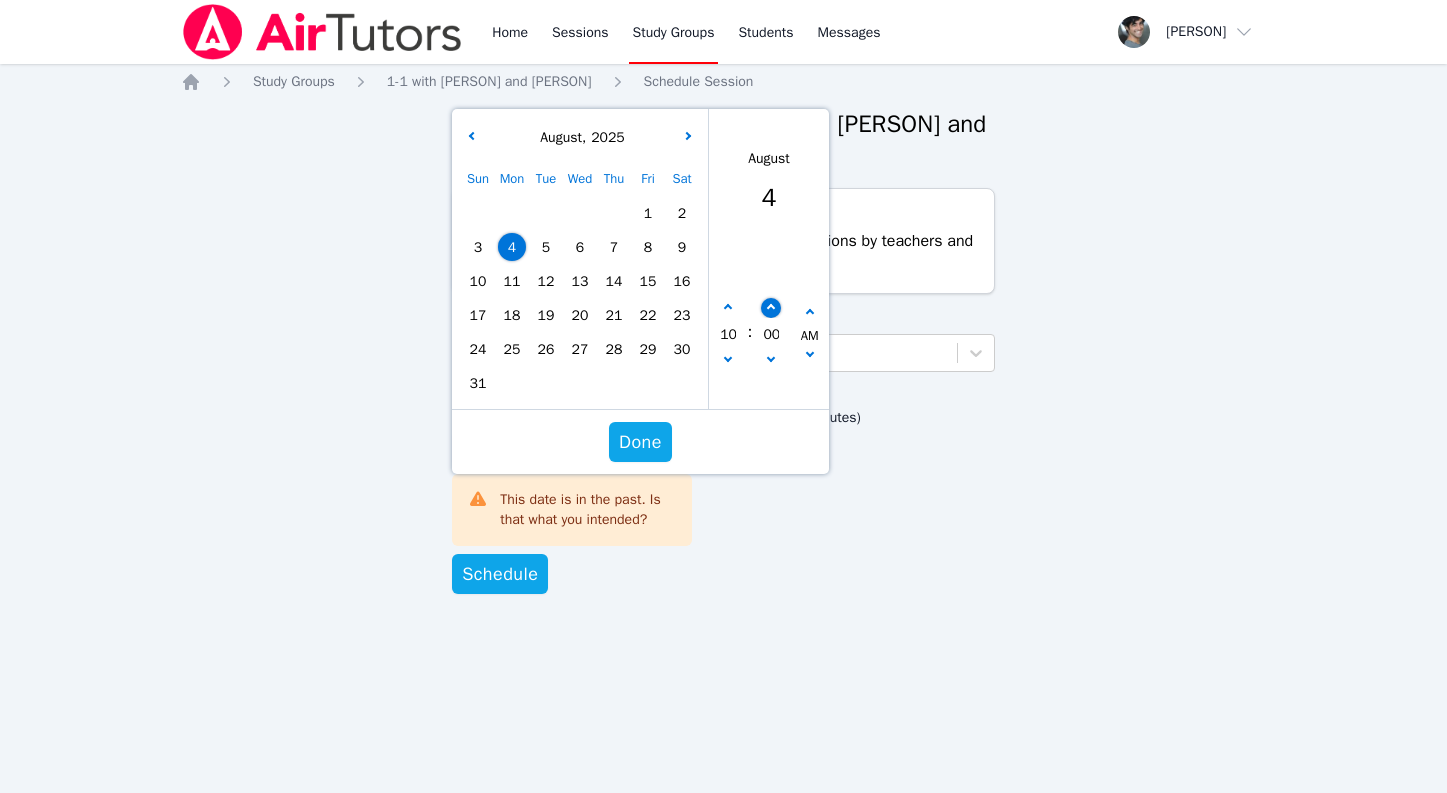click at bounding box center (772, 308) 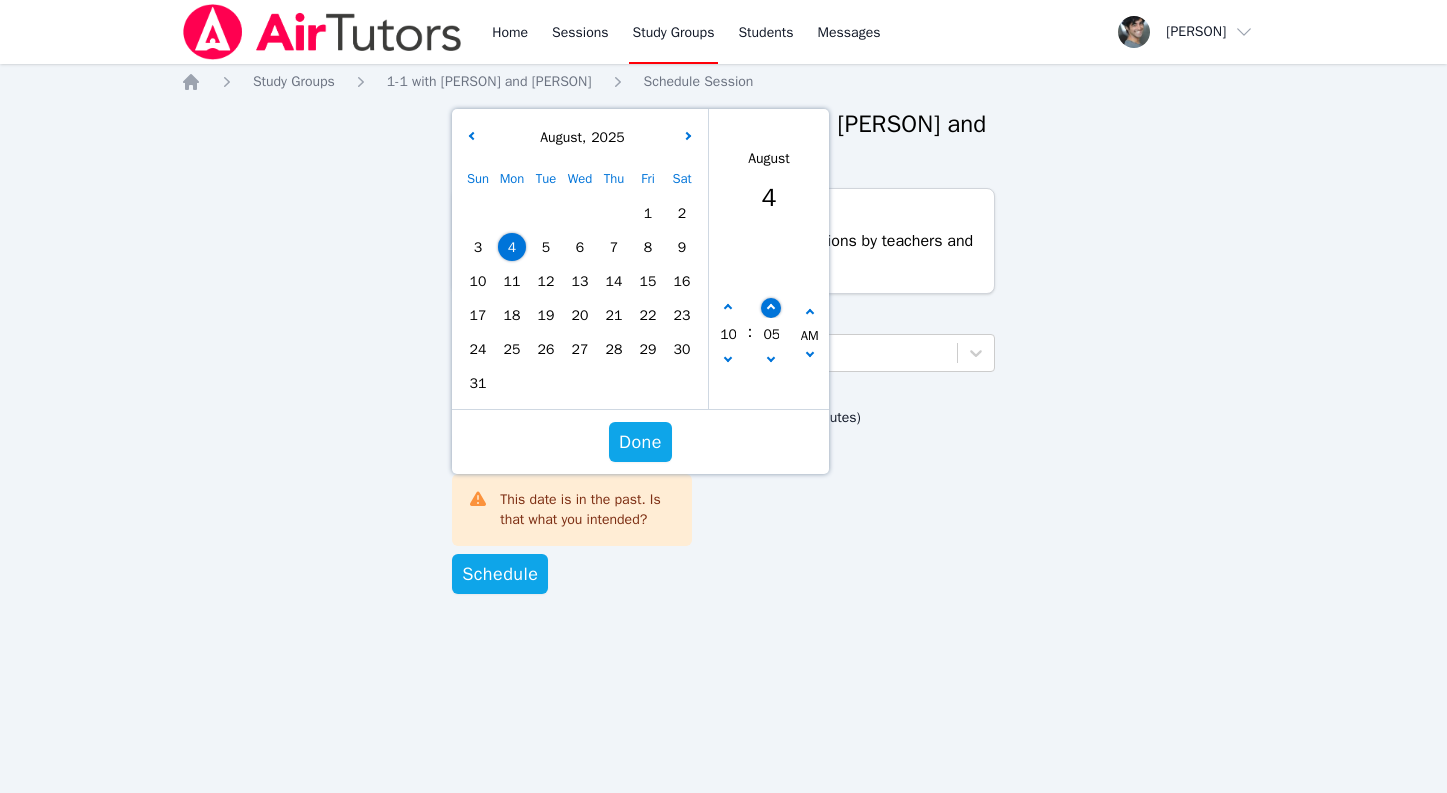click at bounding box center (772, 308) 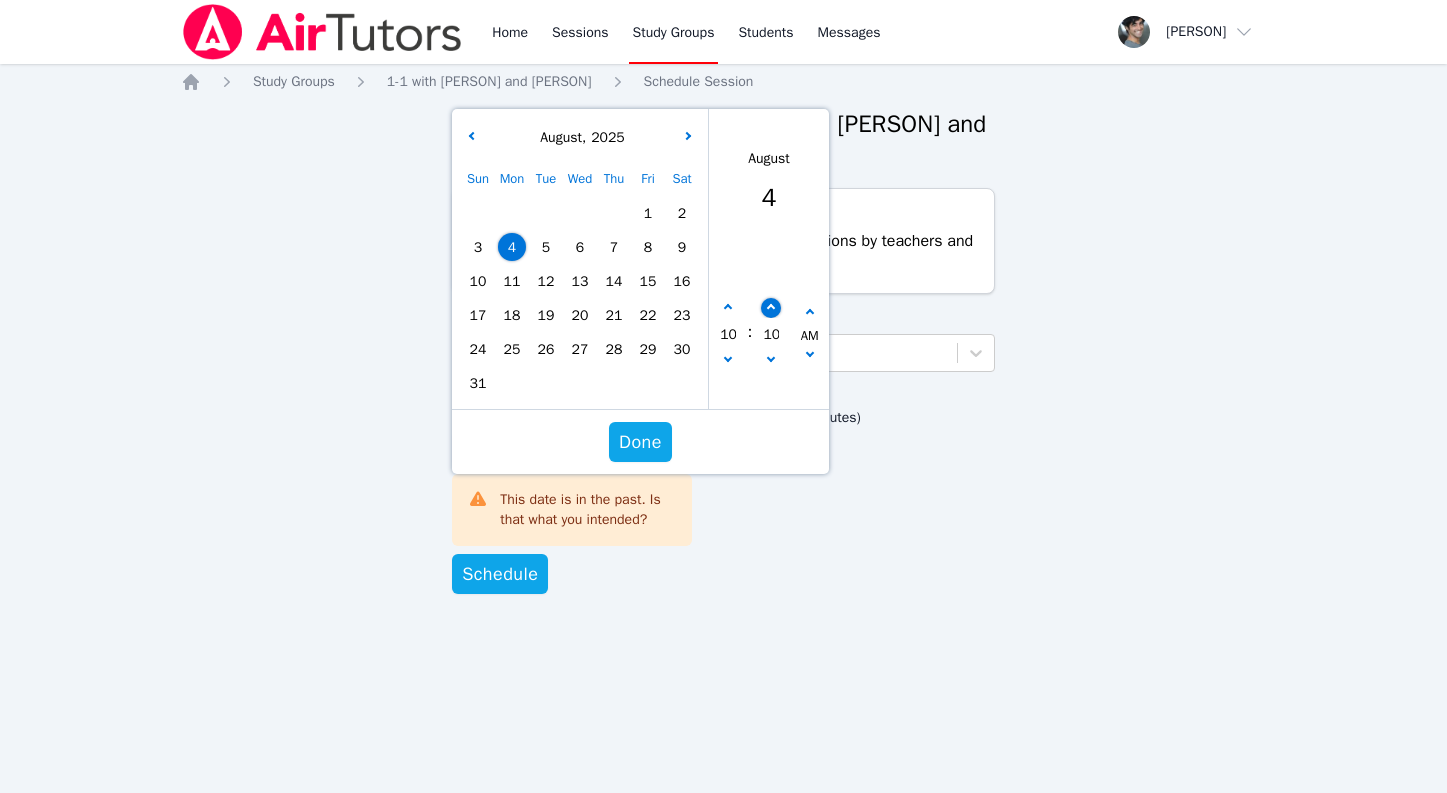 click at bounding box center (772, 308) 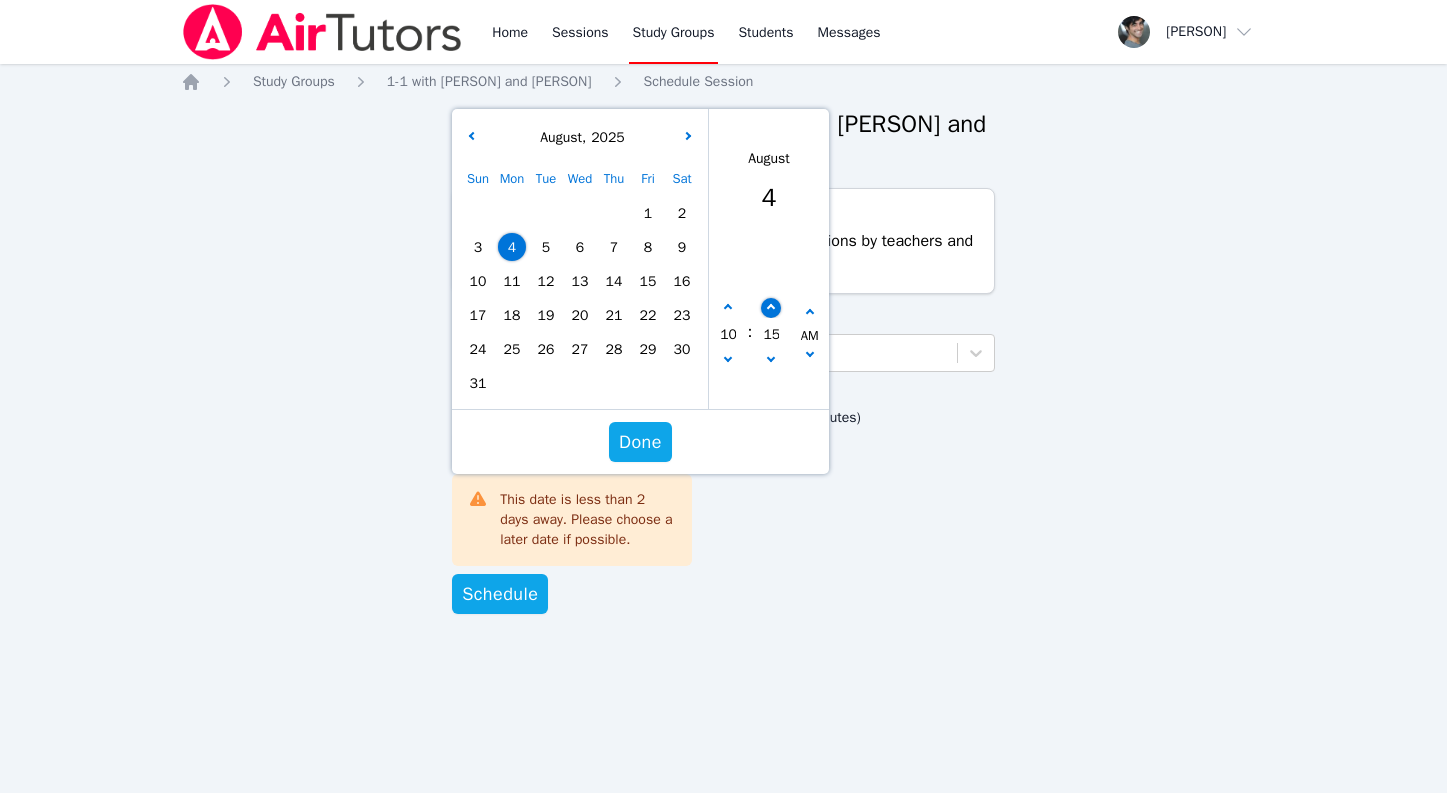 click at bounding box center [772, 308] 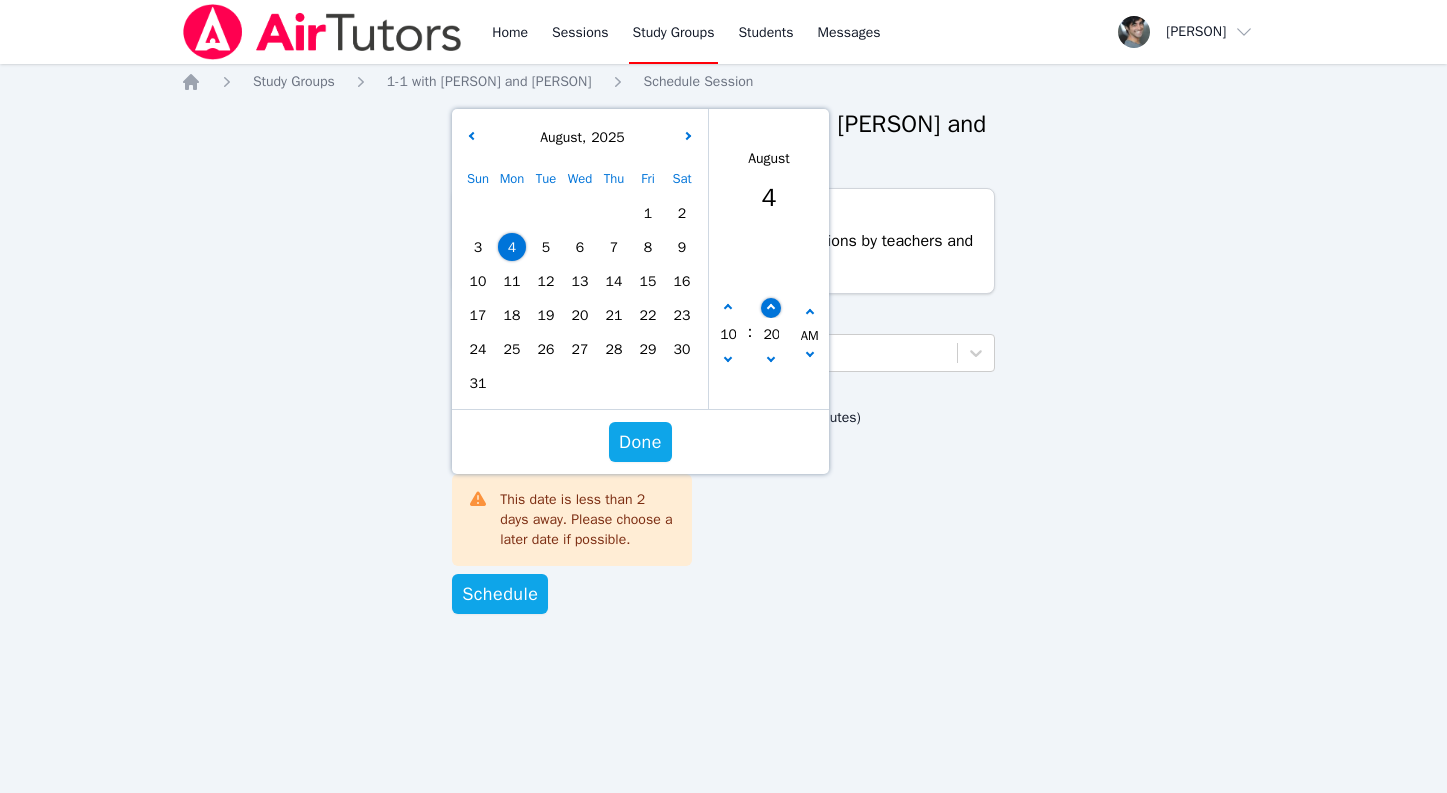 click at bounding box center [772, 308] 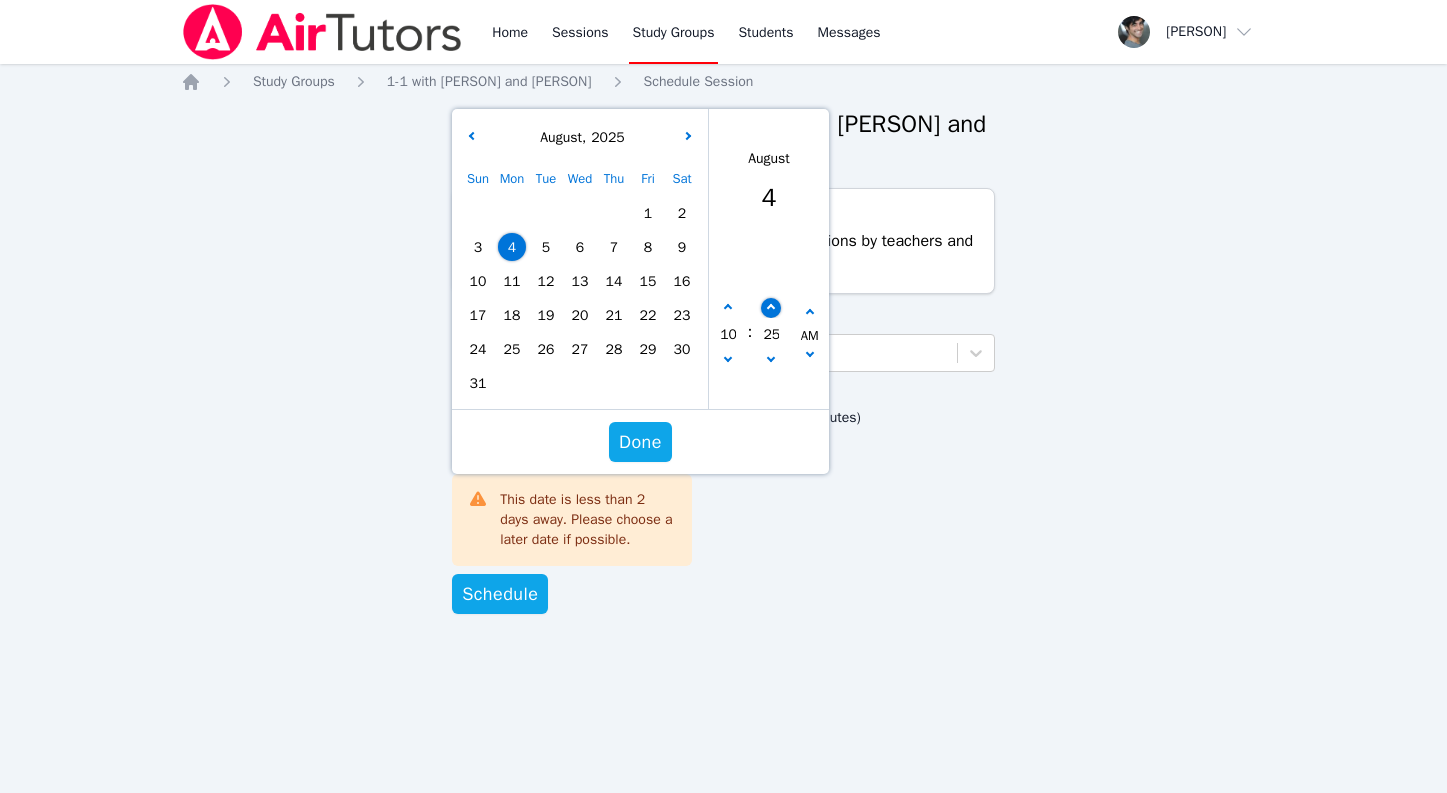 click at bounding box center (772, 308) 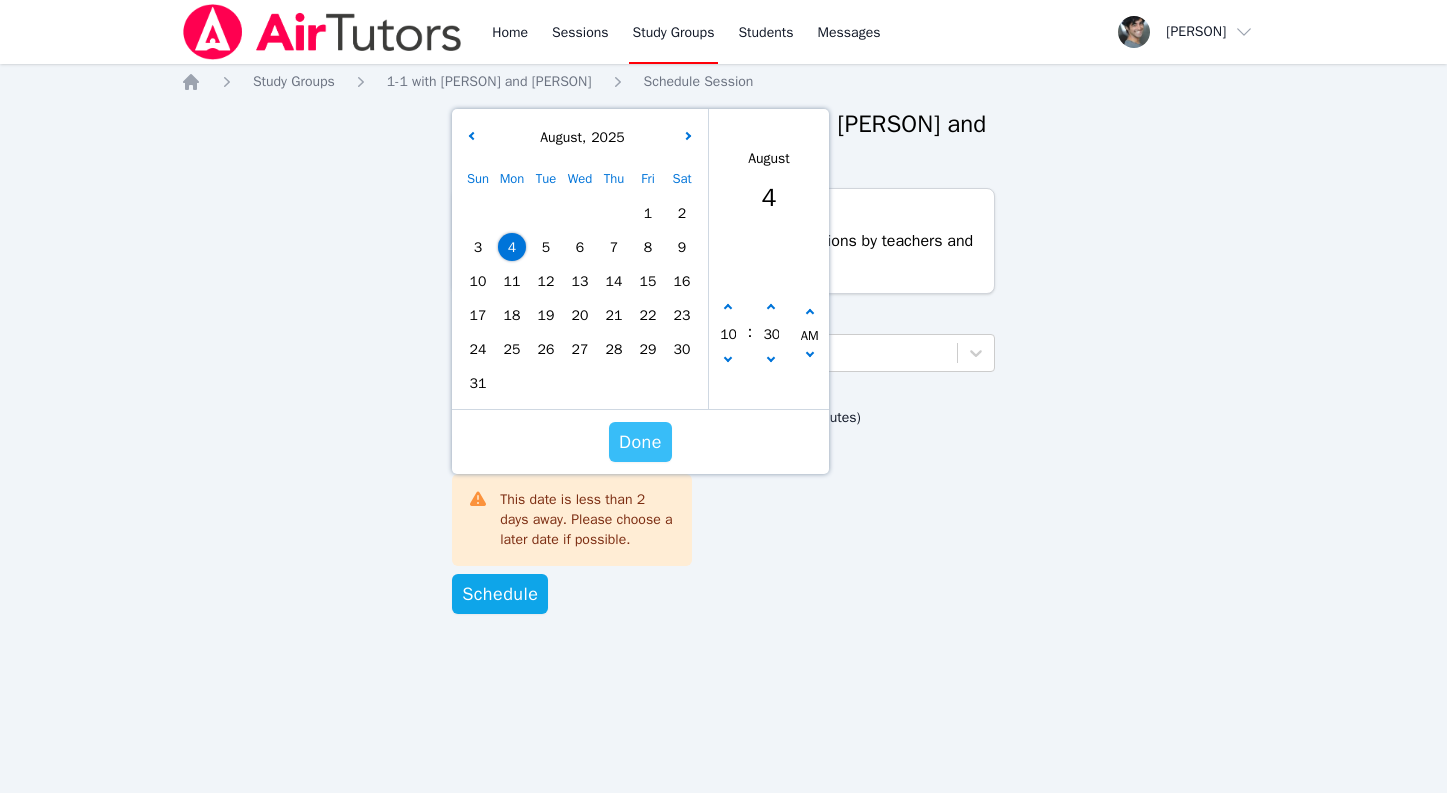 click on "Done" at bounding box center [640, 442] 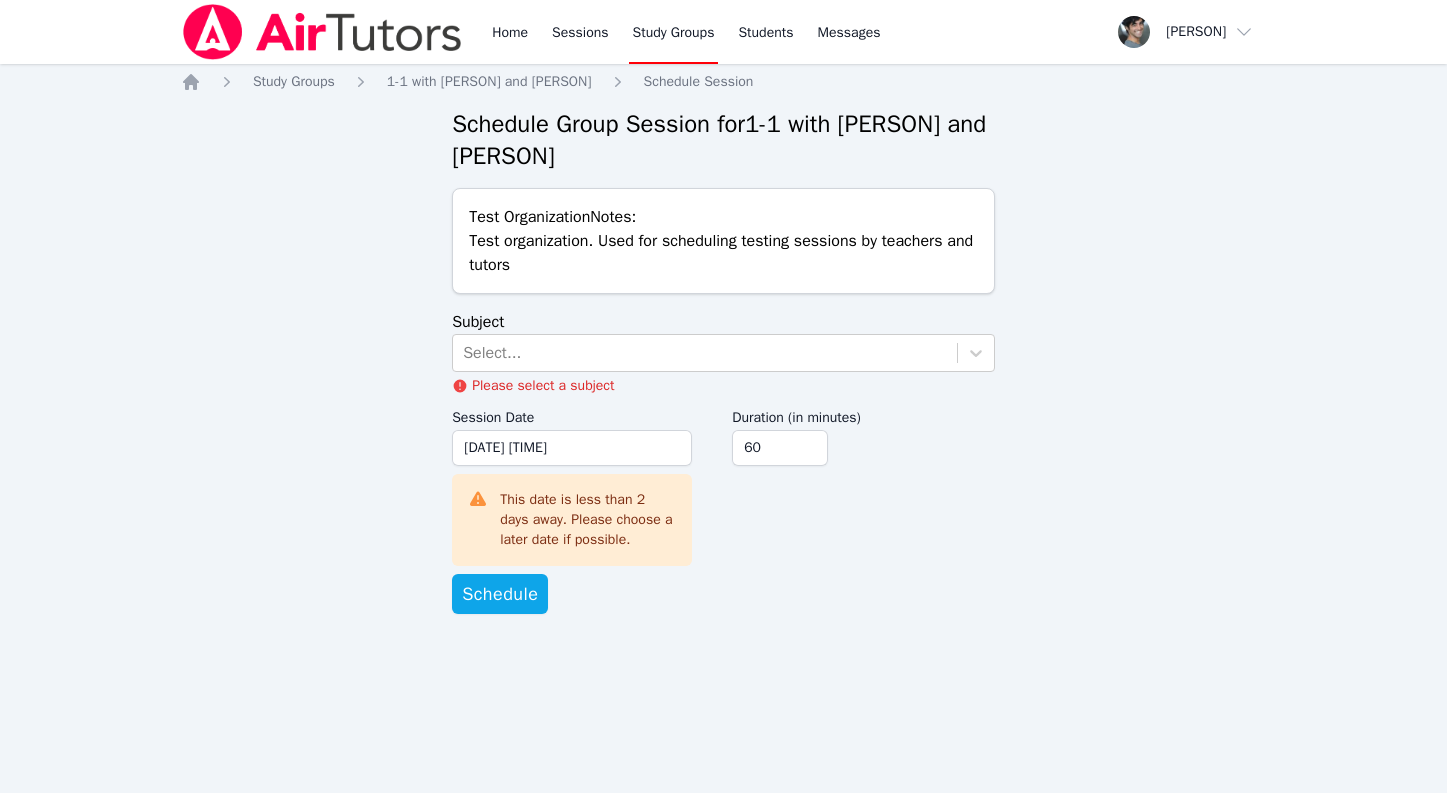 click on "Home Study Groups 1-1 with Obi Wan Kenobi and Hasan Ali Schedule Session Schedule Group Session for  1-1 with Obi Wan Kenobi and Hasan Ali Test Organization  Notes: Test organization. Used for scheduling testing sessions by teachers and tutors Subject Select... Please select a subject Session Date 08/04/2025 10:30 am 8/4/2025 10:30 am This date is less than 2 days away. Please choose a later date if possible. Duration (in minutes) 60 Schedule" at bounding box center (723, 363) 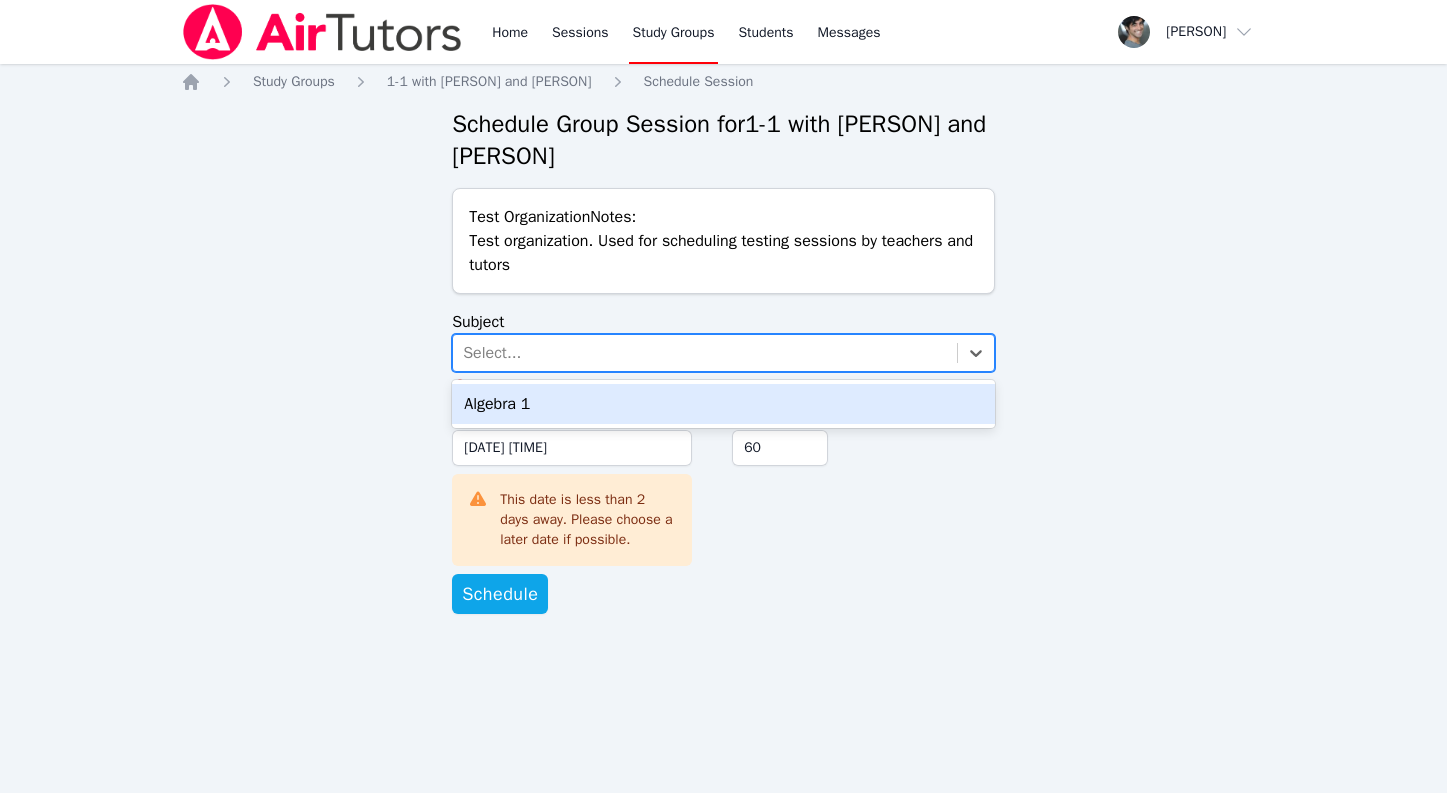 click on "Select..." at bounding box center (705, 353) 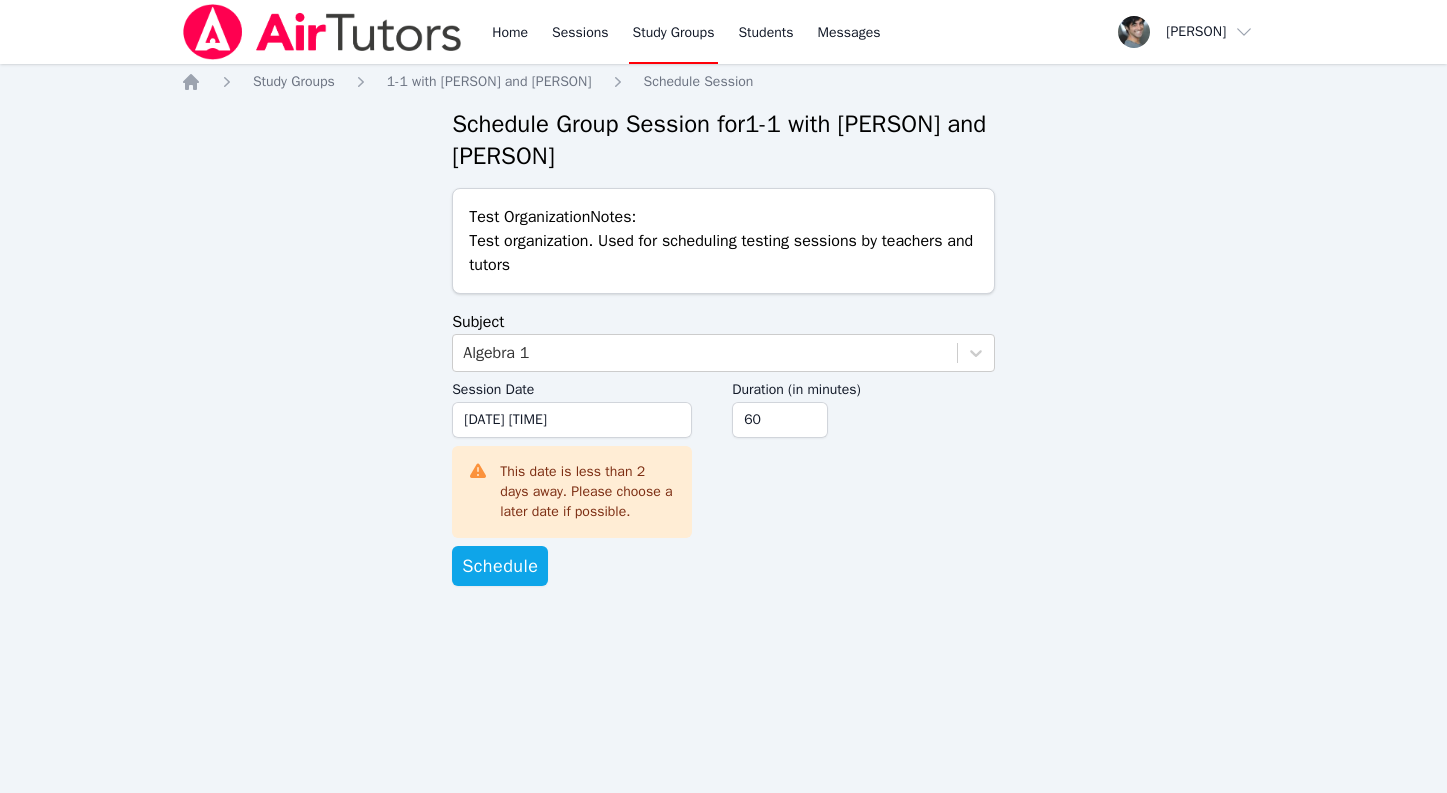 click on "Home Study Groups 1-1 with Obi Wan Kenobi and Hasan Ali Schedule Session Schedule Group Session for  1-1 with Obi Wan Kenobi and Hasan Ali Test Organization  Notes: Test organization. Used for scheduling testing sessions by teachers and tutors Subject Algebra 1 Session Date 08/04/2025 10:30 am 8/4/2025 10:30 am This date is less than 2 days away. Please choose a later date if possible. Duration (in minutes) 60 Schedule" at bounding box center [723, 349] 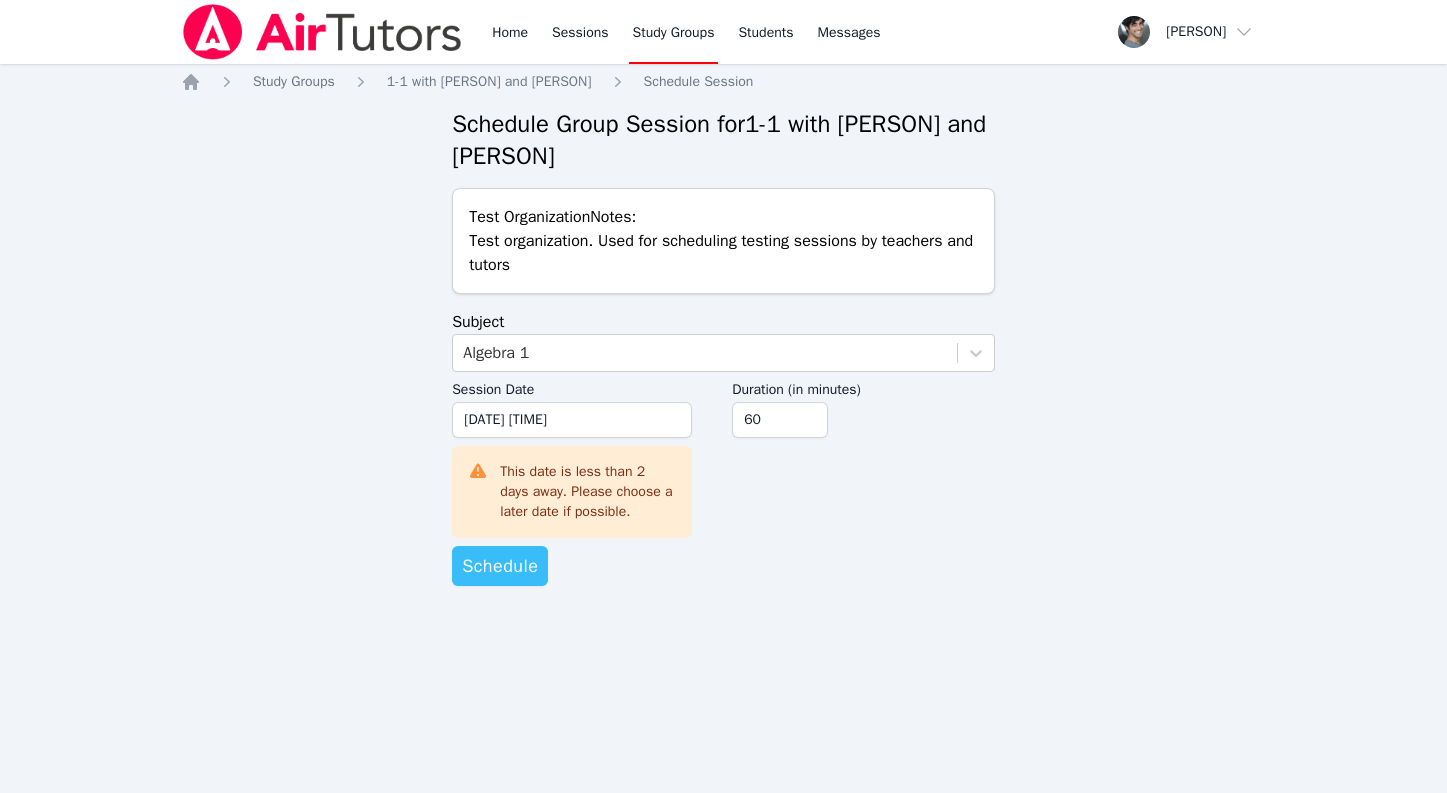 click on "Schedule" at bounding box center (500, 566) 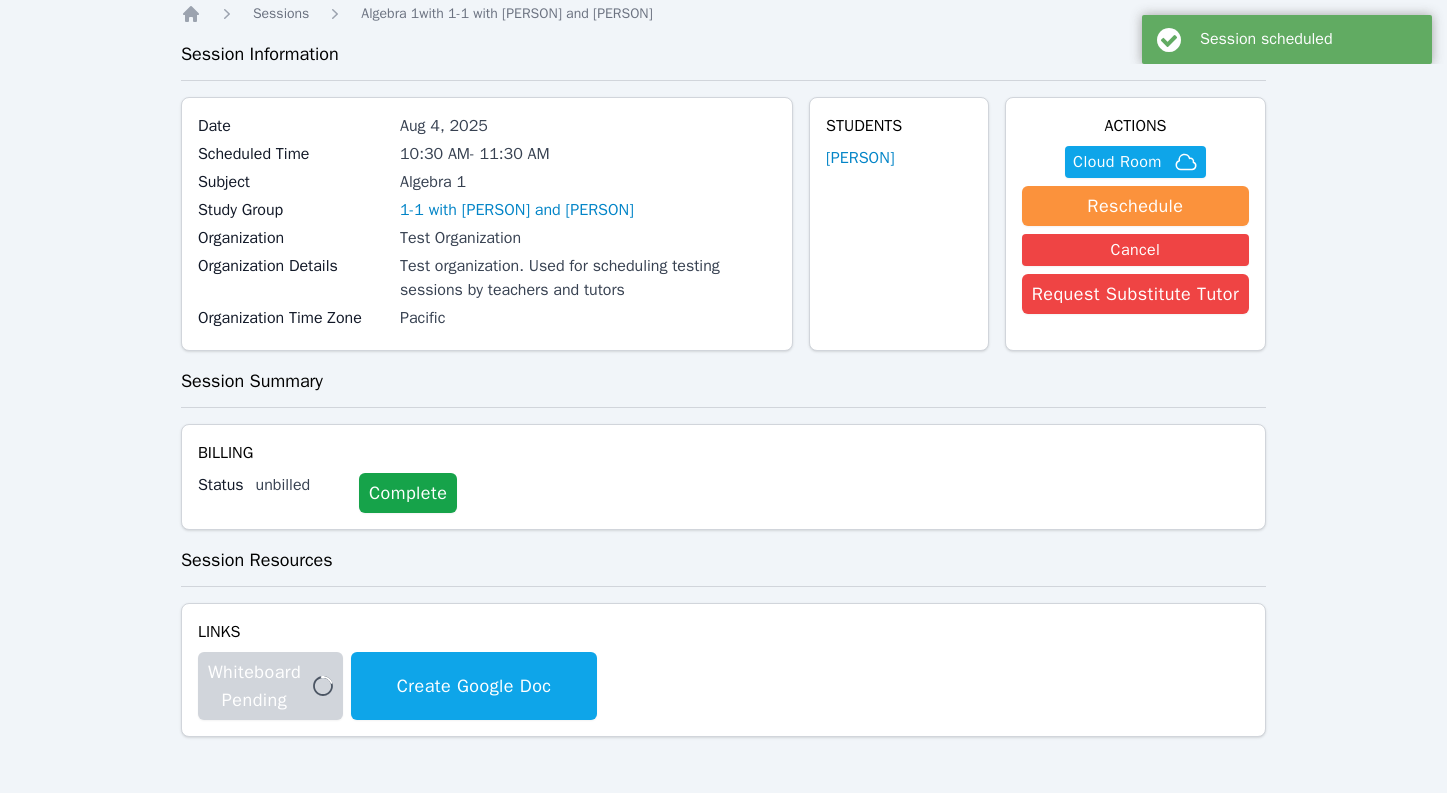 scroll, scrollTop: 0, scrollLeft: 0, axis: both 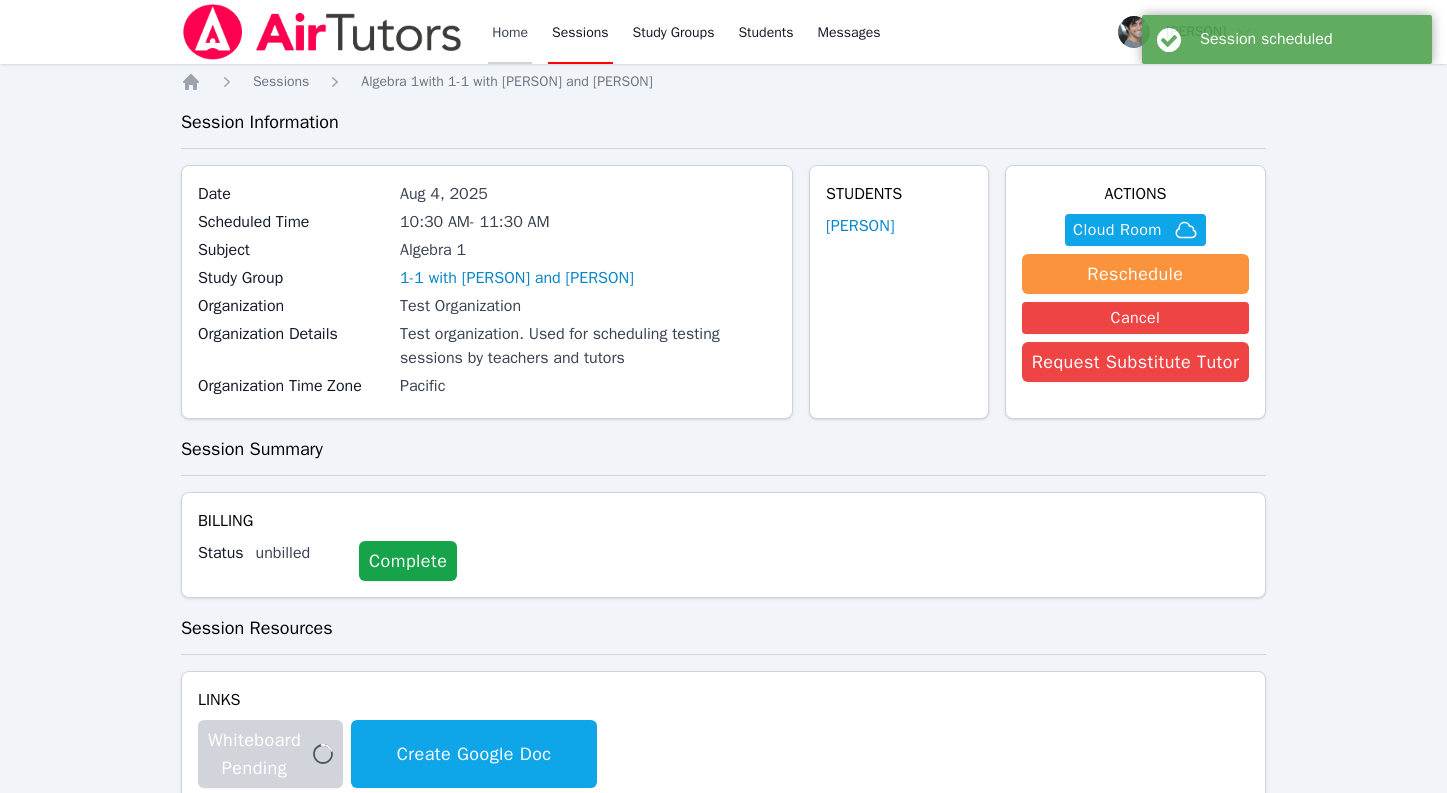 click on "Home" at bounding box center [510, 32] 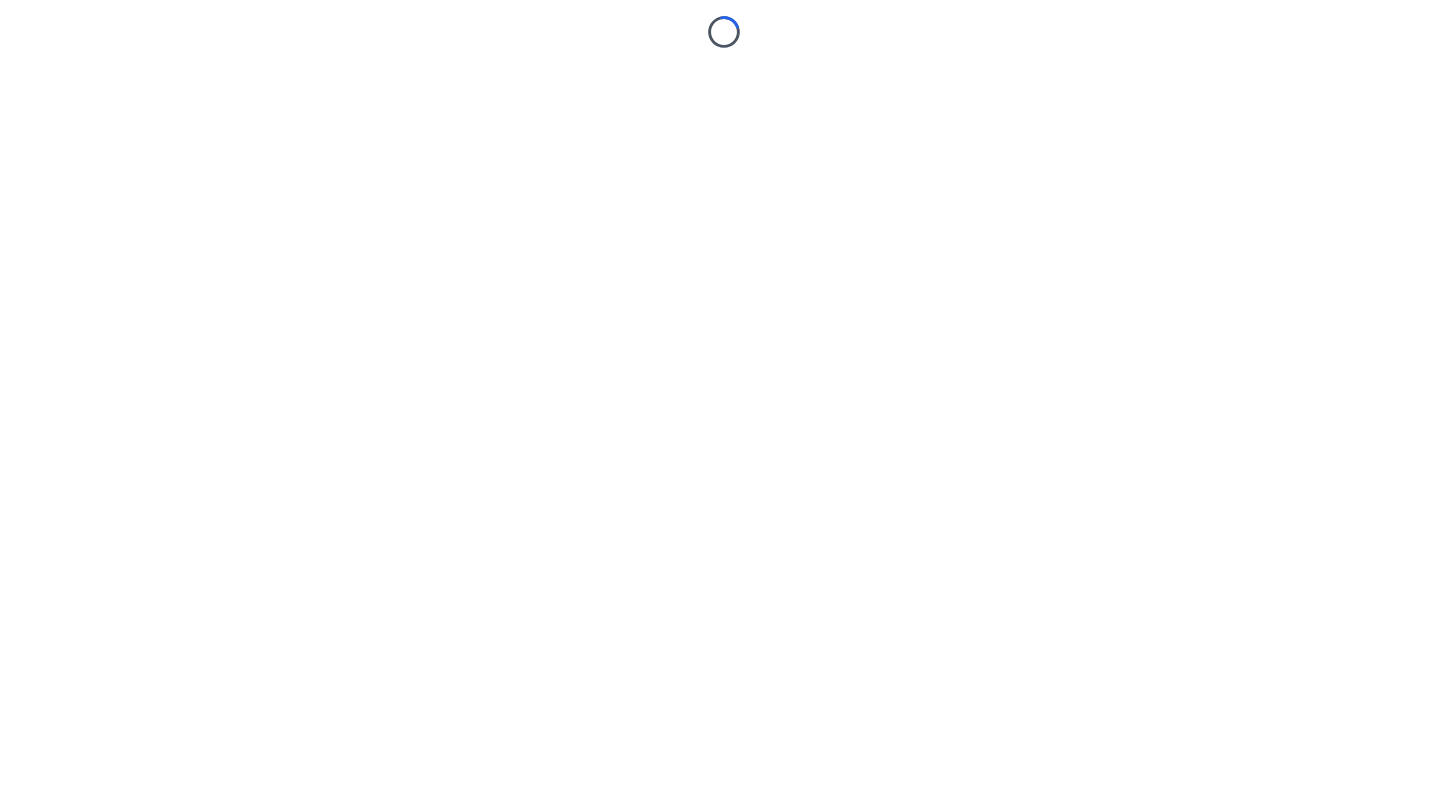 scroll, scrollTop: 0, scrollLeft: 0, axis: both 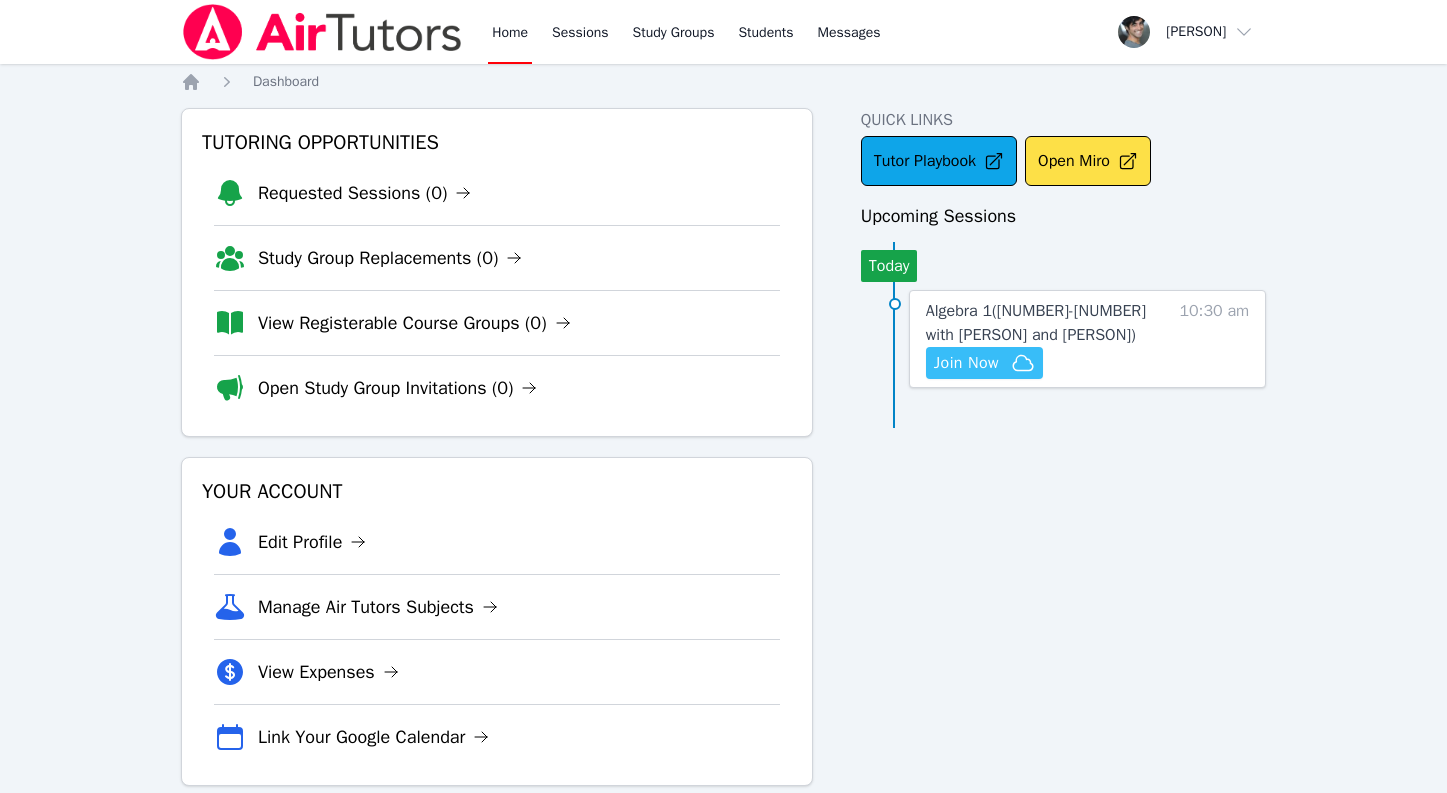 click on "Join Now" at bounding box center [984, 363] 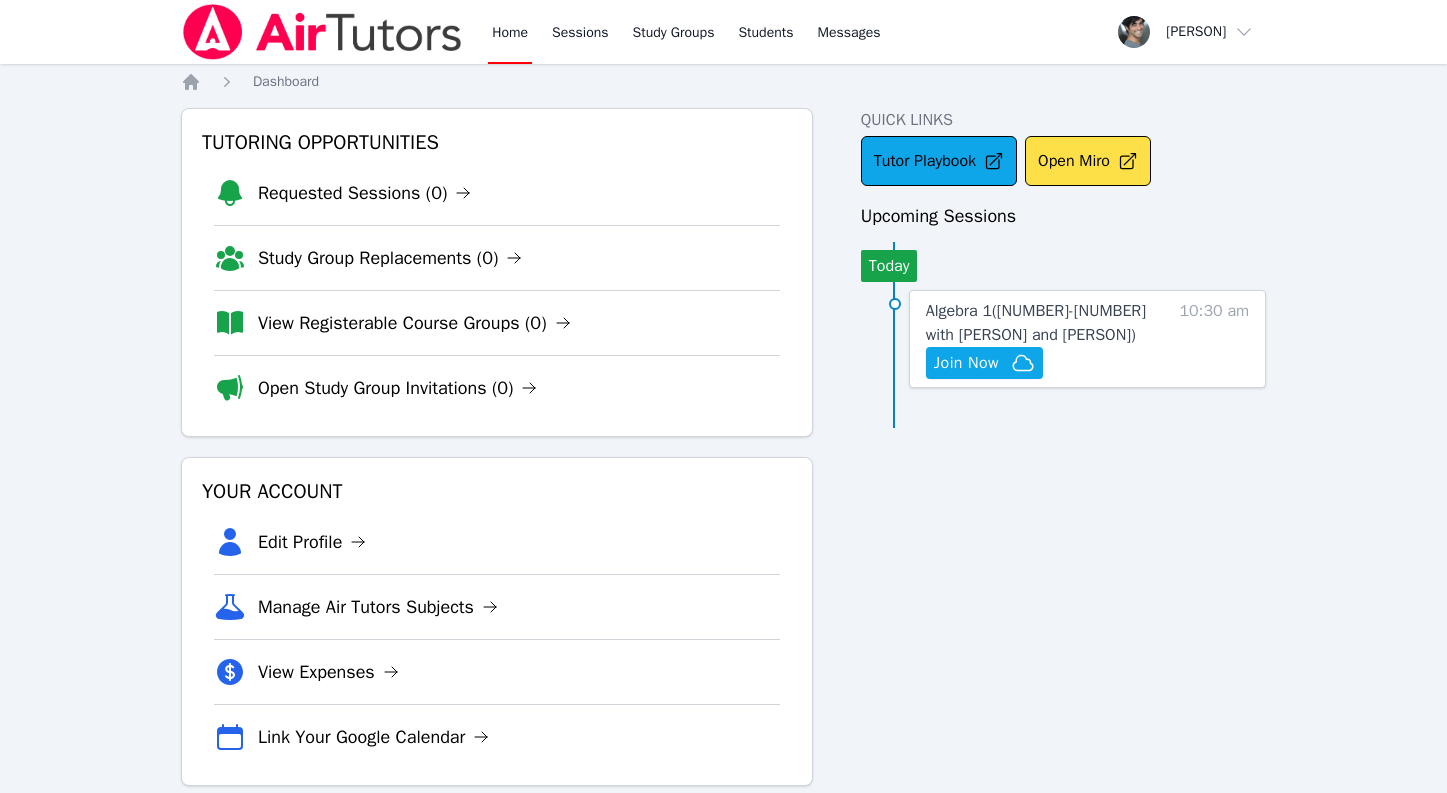 type 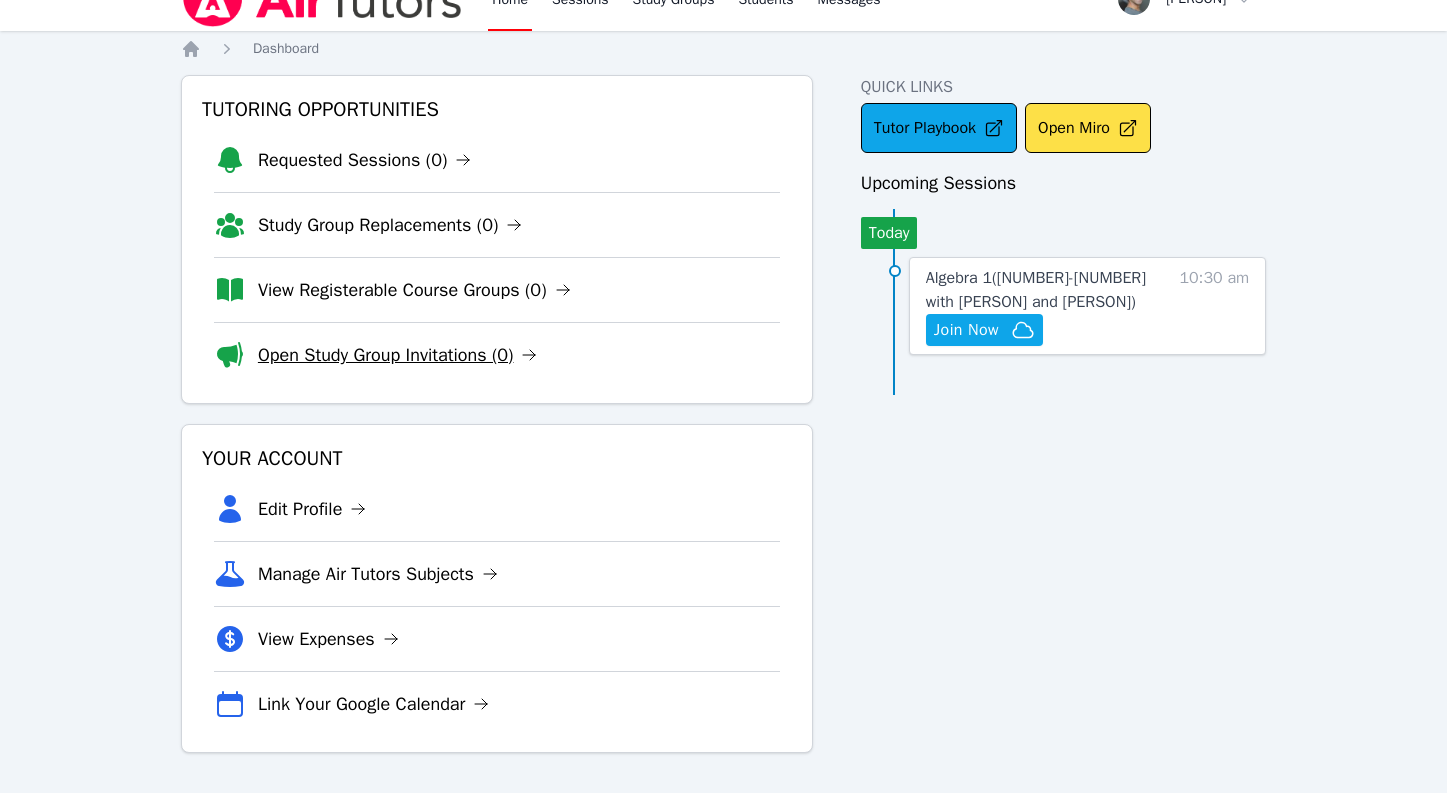 scroll, scrollTop: 0, scrollLeft: 0, axis: both 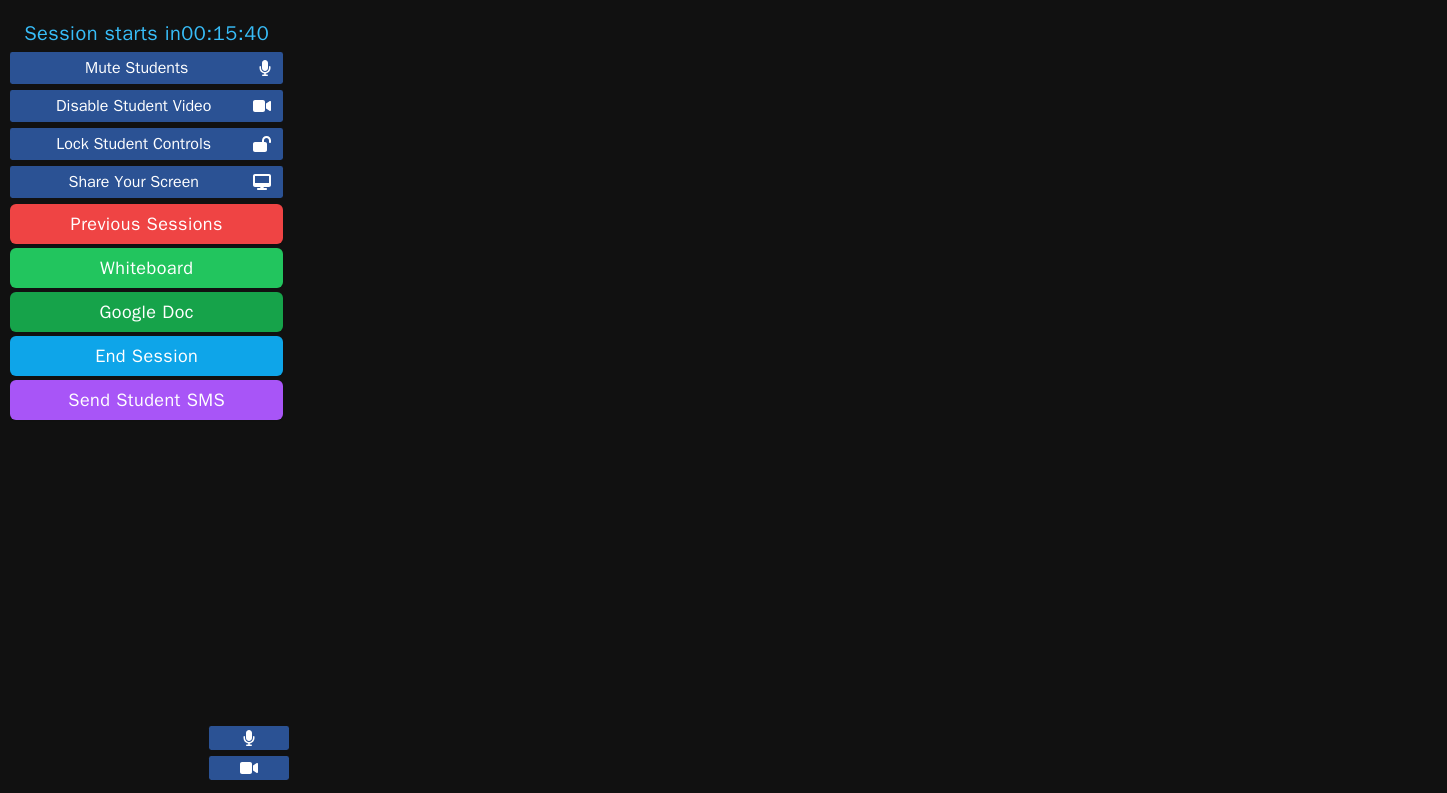 click on "Whiteboard" at bounding box center [146, 268] 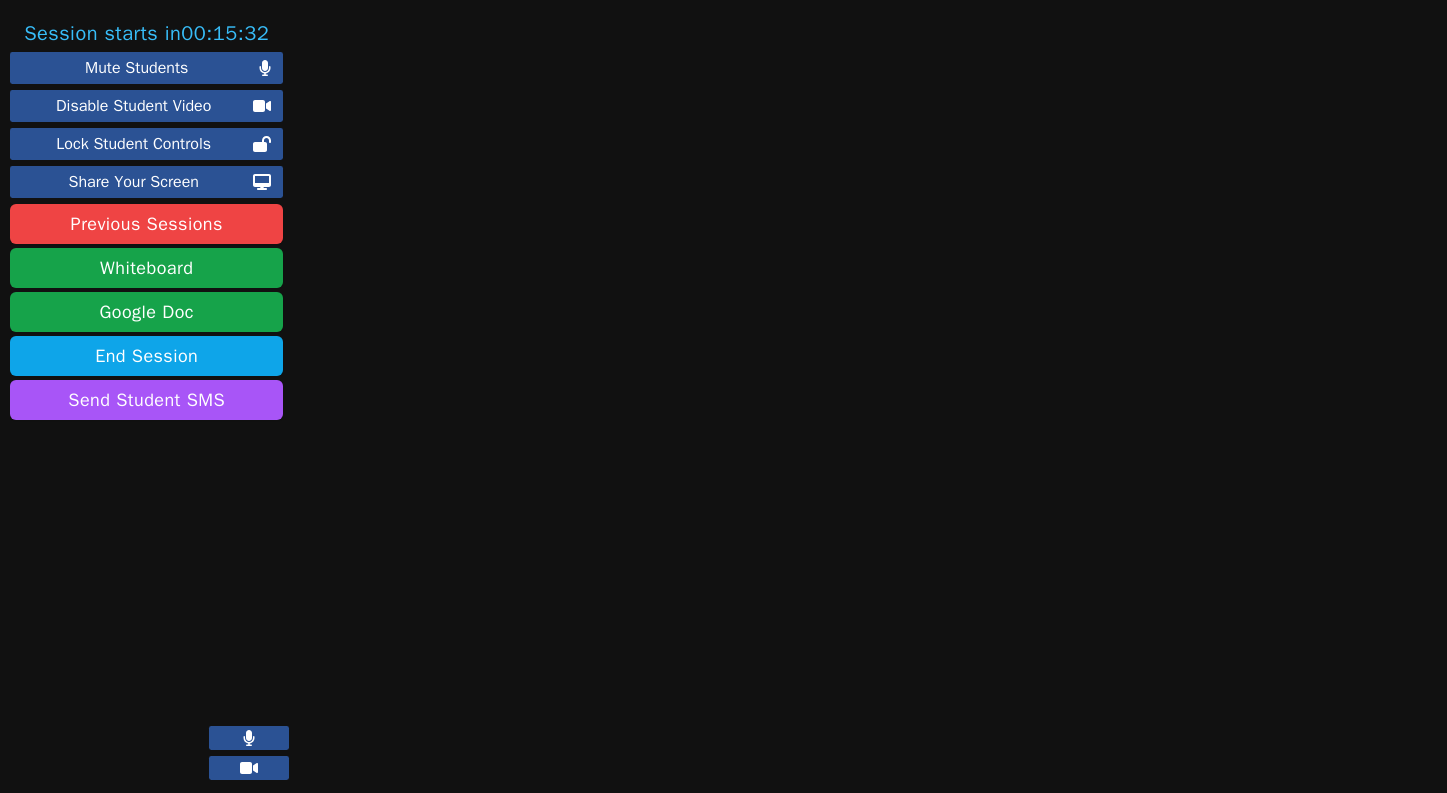 type 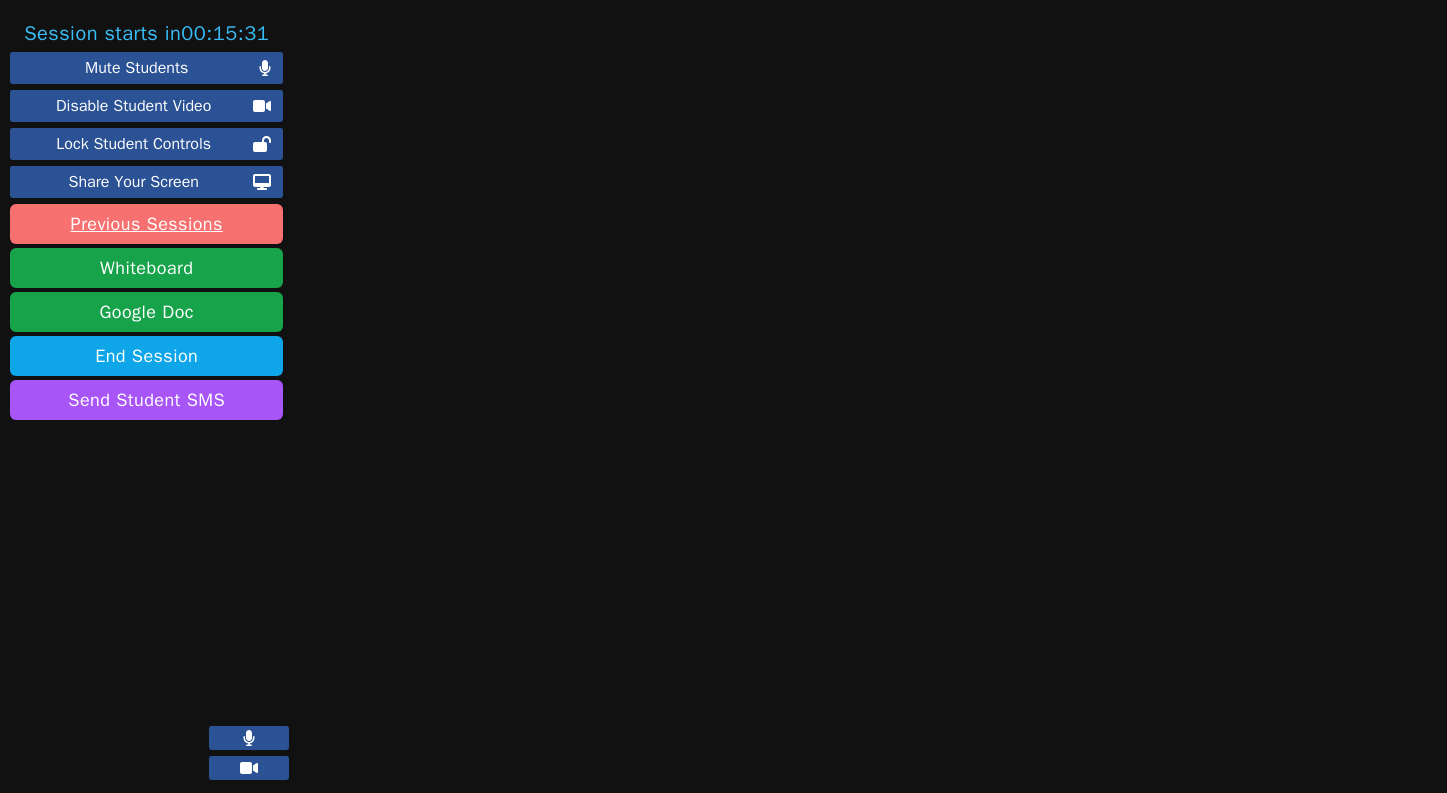 click on "Previous Sessions" at bounding box center [146, 224] 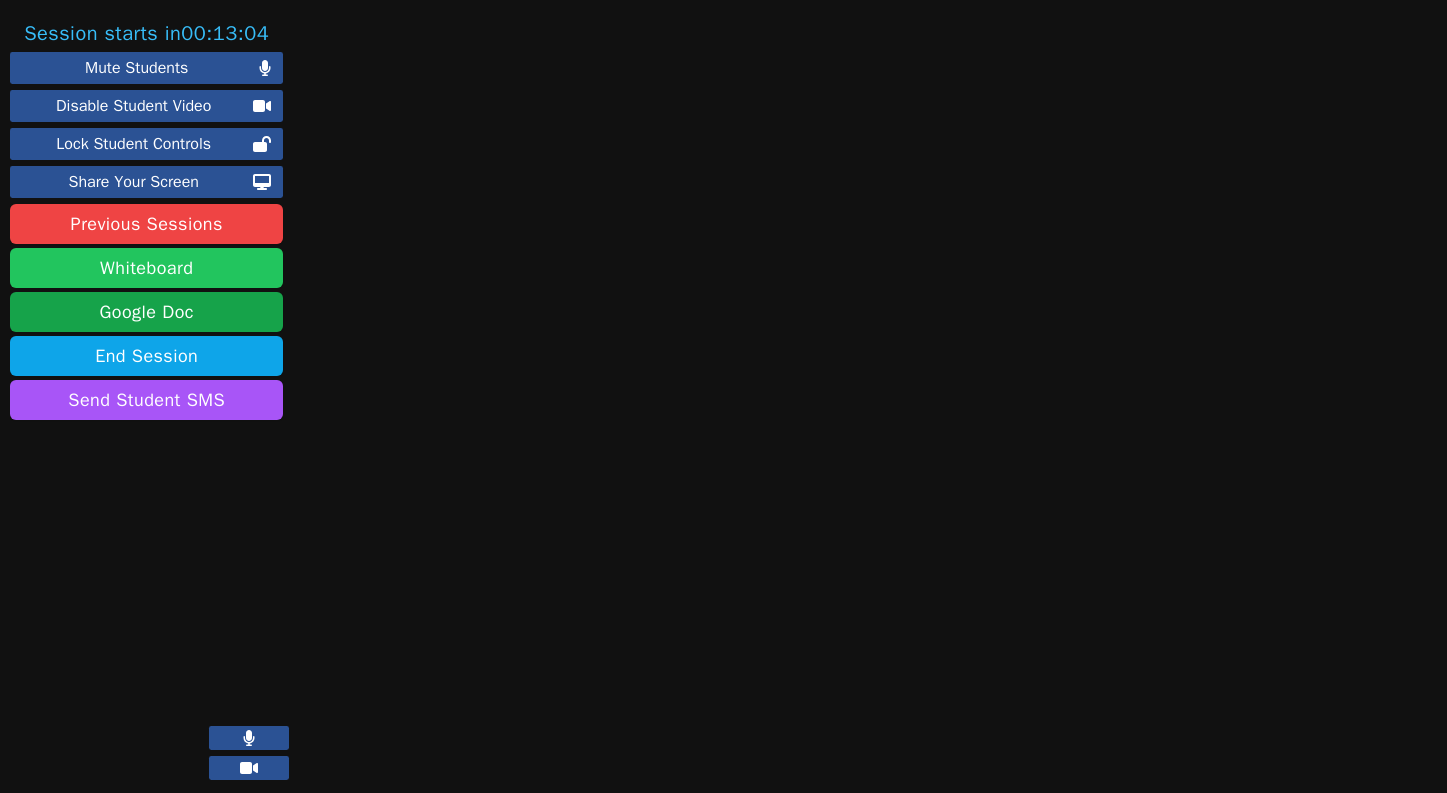 click on "Whiteboard" at bounding box center [146, 268] 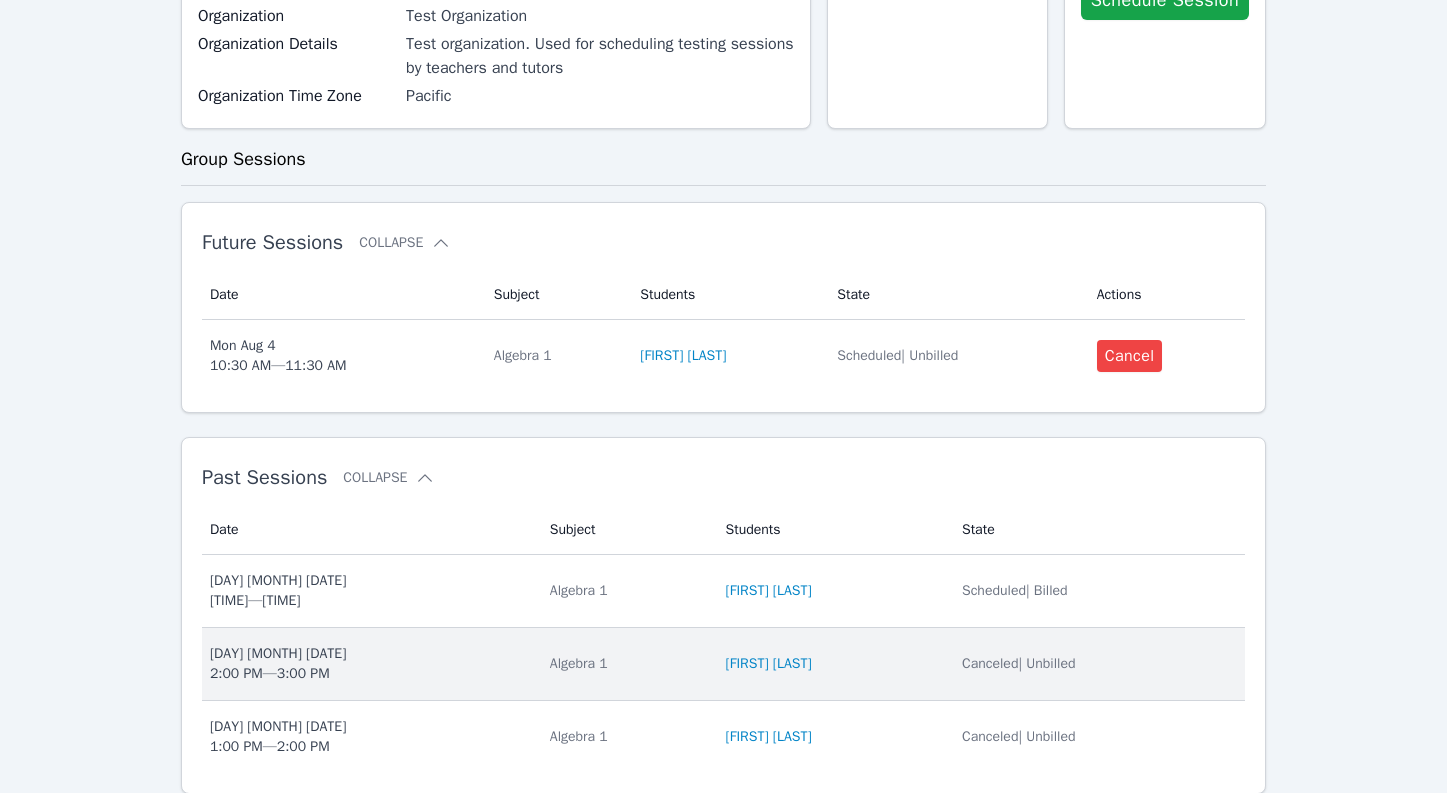 scroll, scrollTop: 299, scrollLeft: 0, axis: vertical 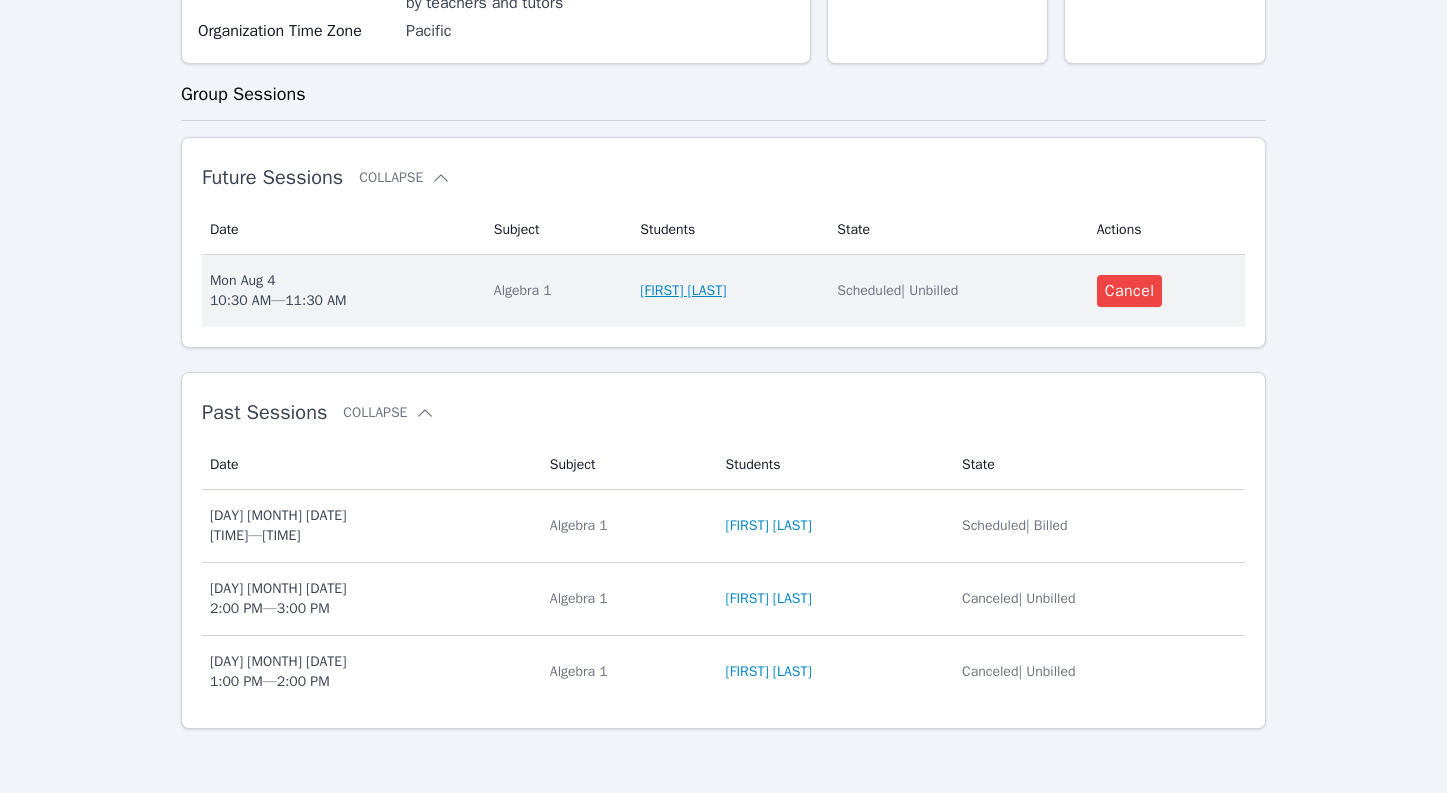 click on "Obi Wan Kenobi" at bounding box center [683, 291] 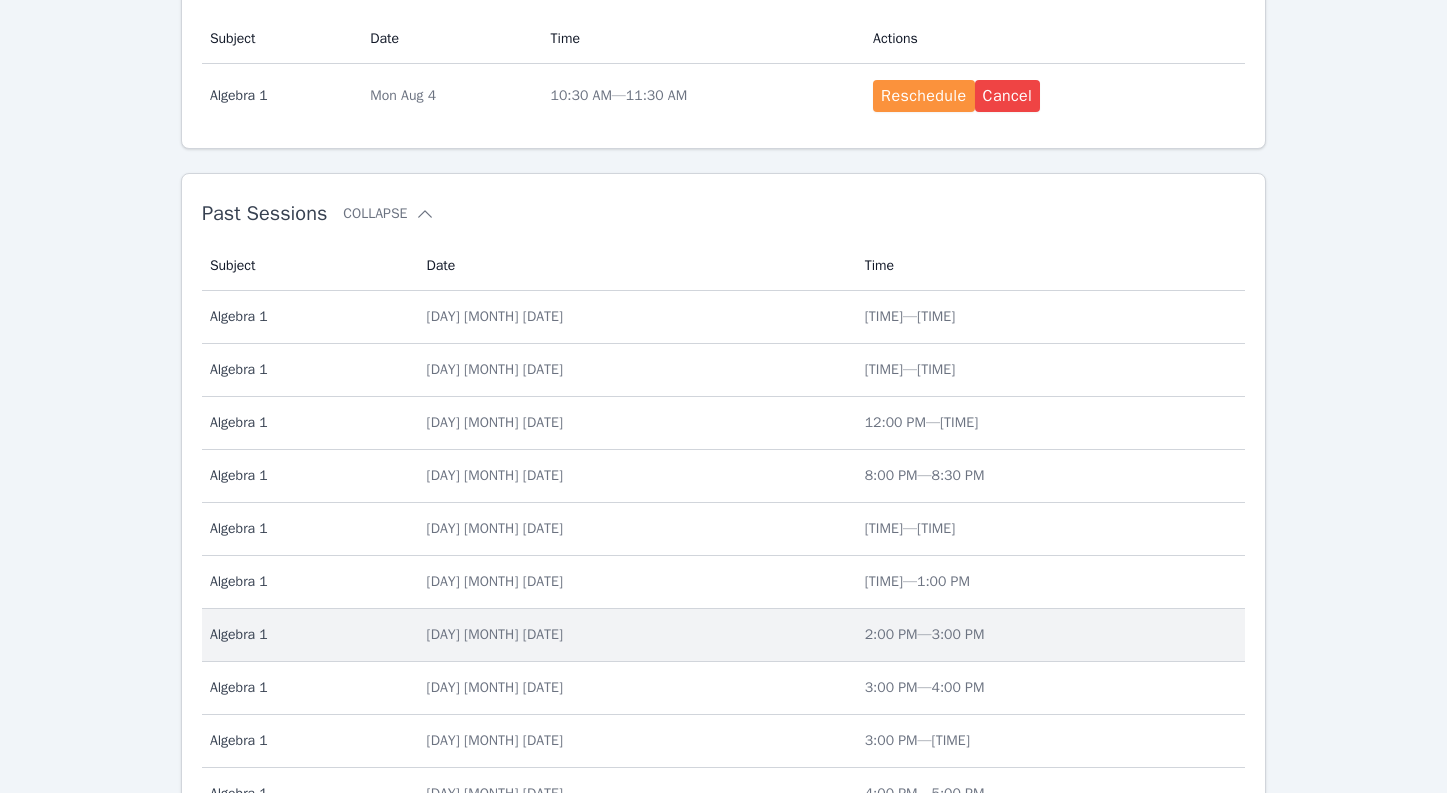 scroll, scrollTop: 792, scrollLeft: 0, axis: vertical 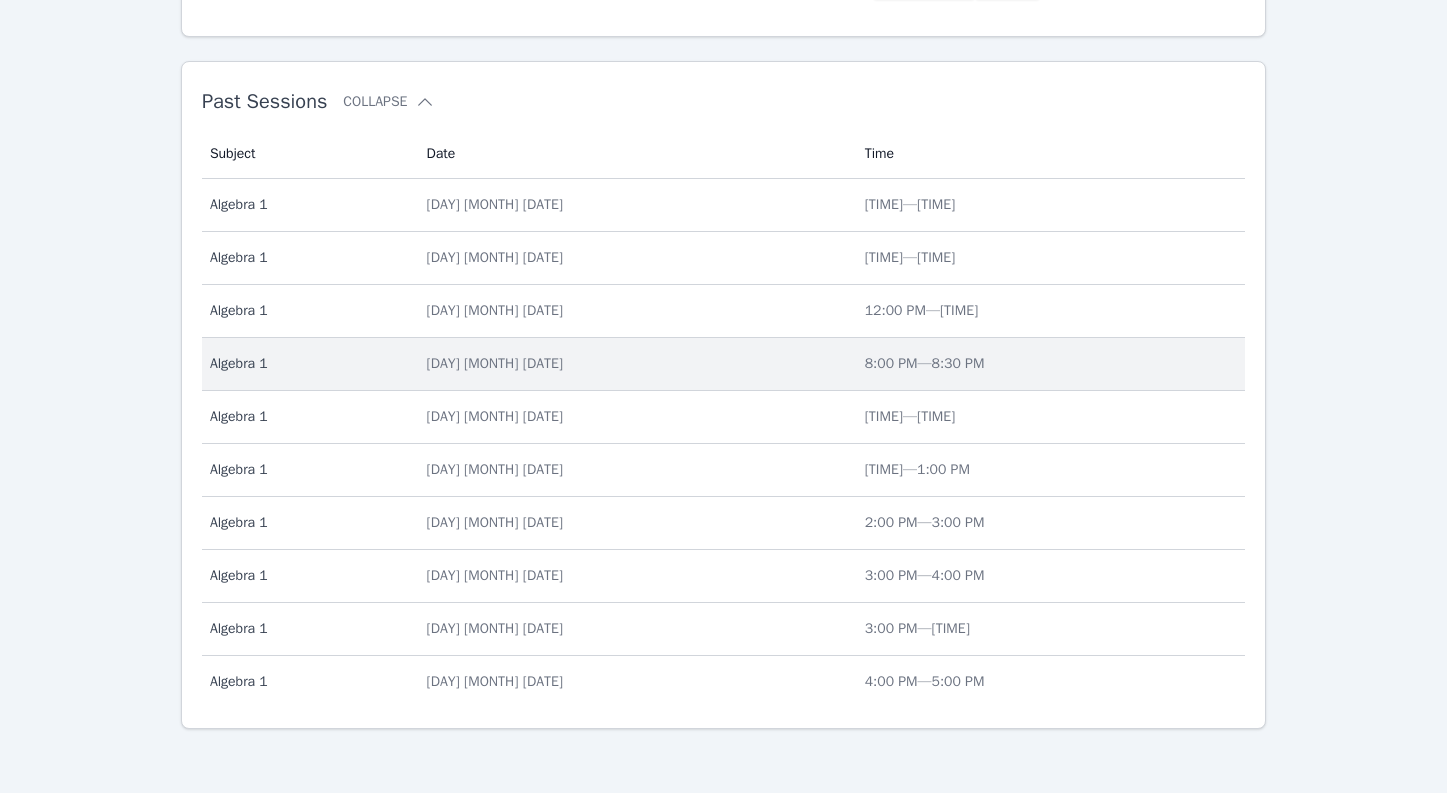 click on "Subject Algebra 1" at bounding box center [308, 364] 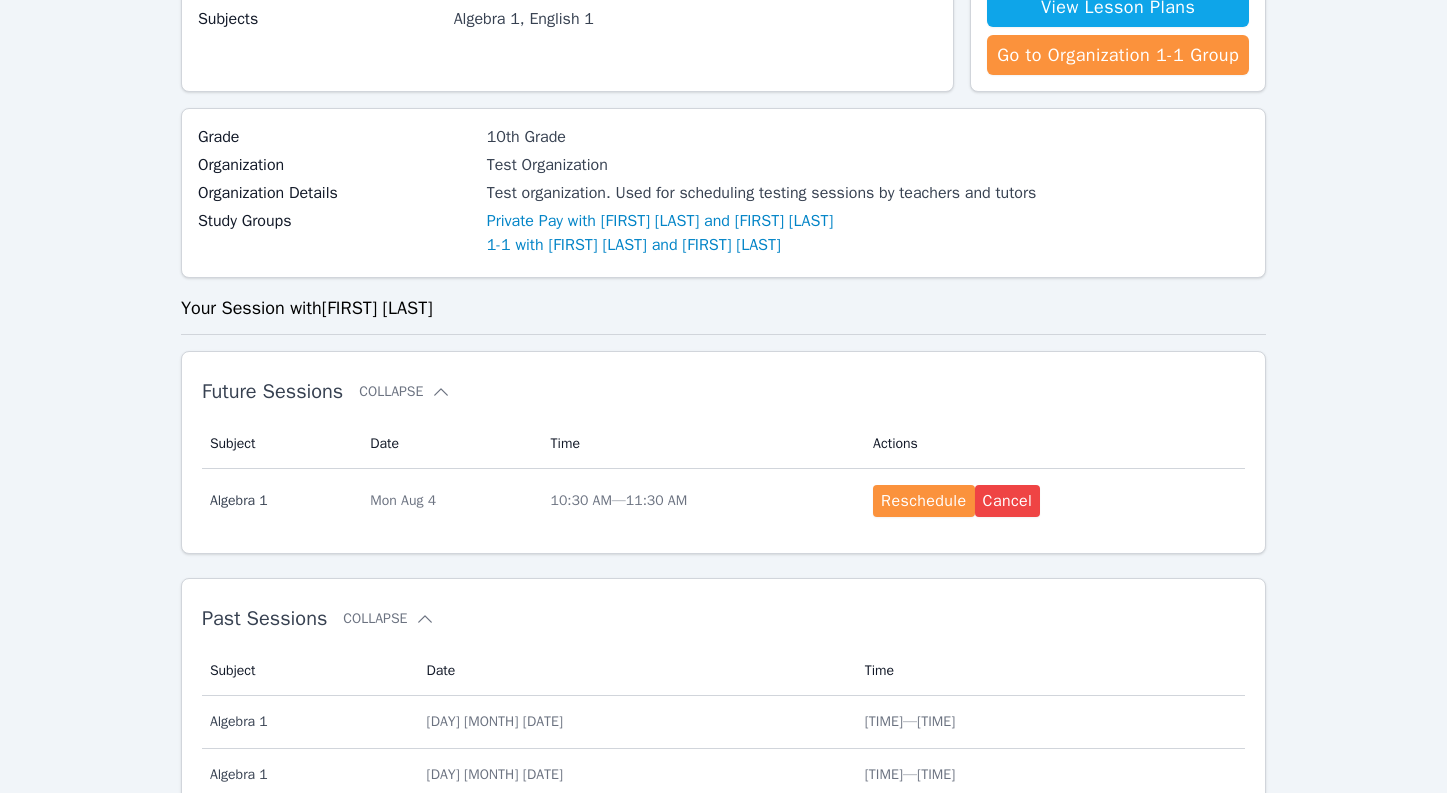 scroll, scrollTop: 242, scrollLeft: 0, axis: vertical 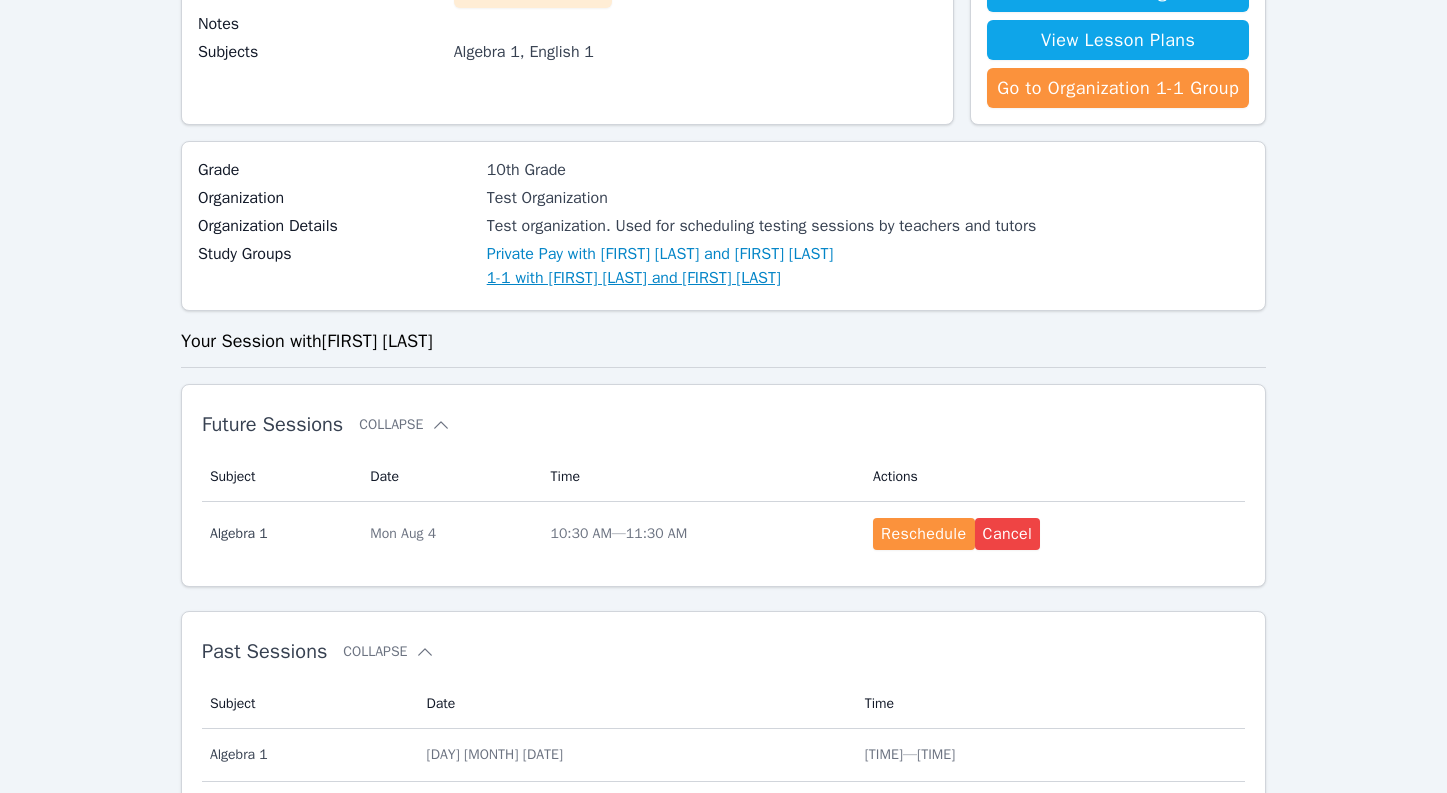click on "1-1 with Obi Wan Kenobi and [FIRST] [LAST]" at bounding box center [634, 278] 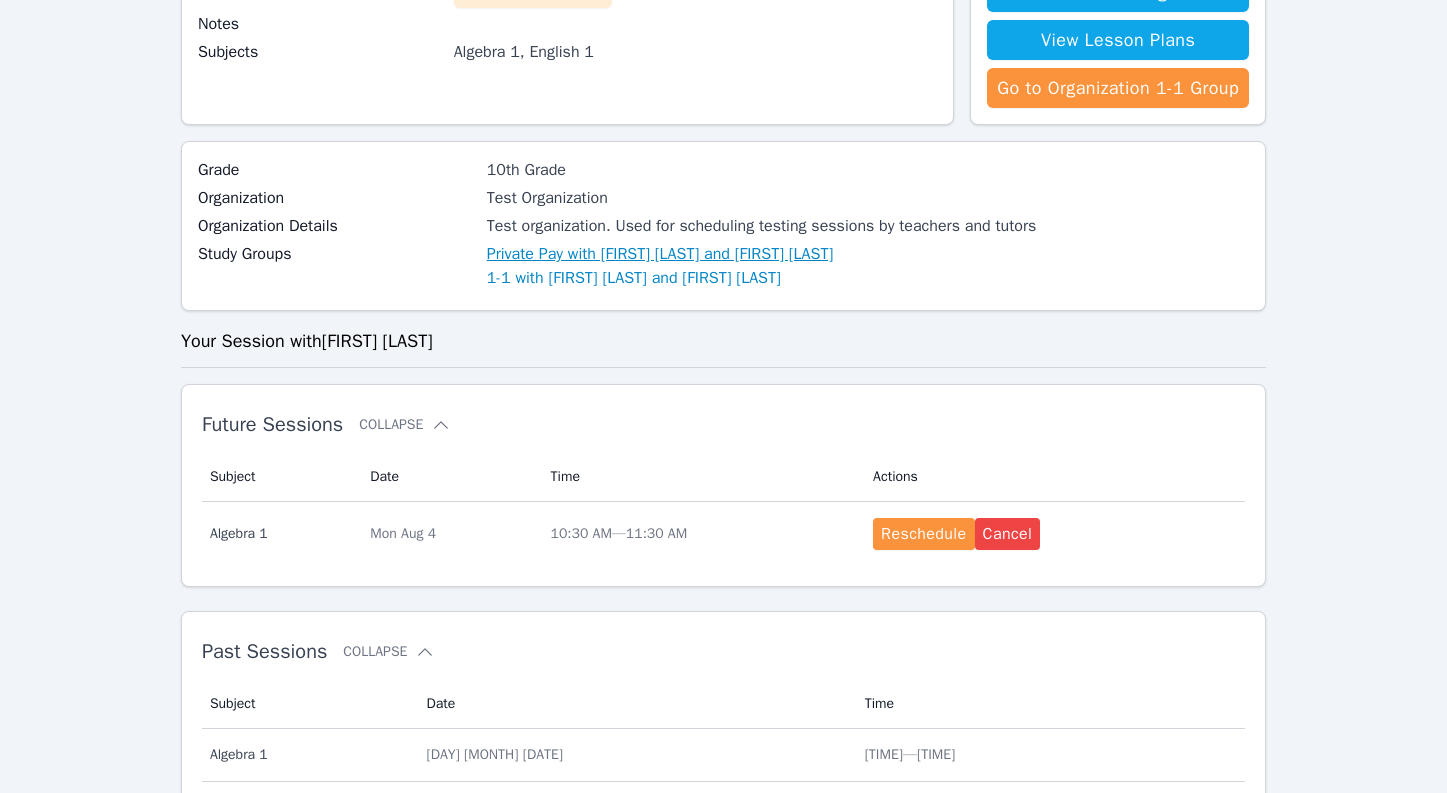 click on "Private Pay with [FIRST] [LAST] and [FIRST] [LAST]" at bounding box center (660, 254) 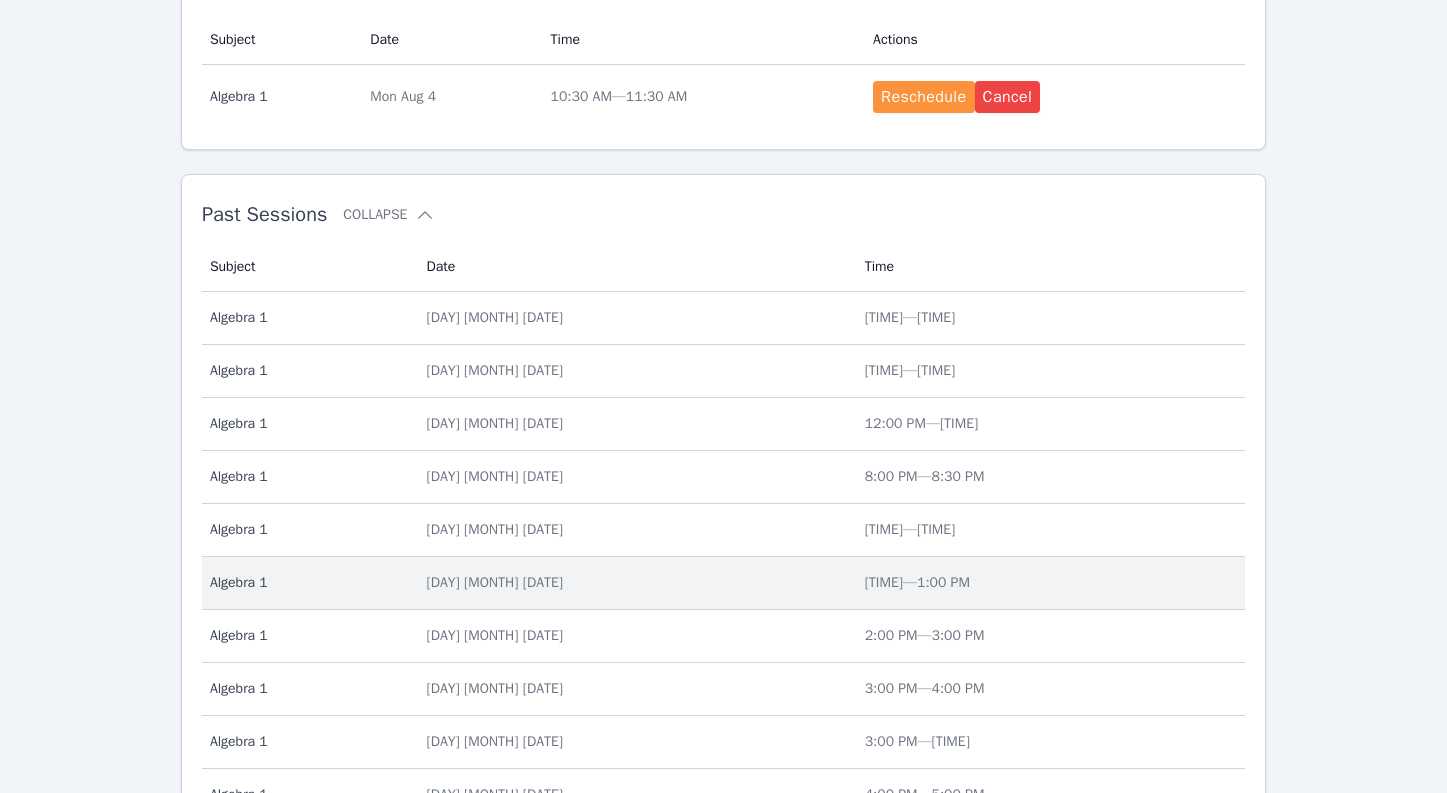 scroll, scrollTop: 792, scrollLeft: 0, axis: vertical 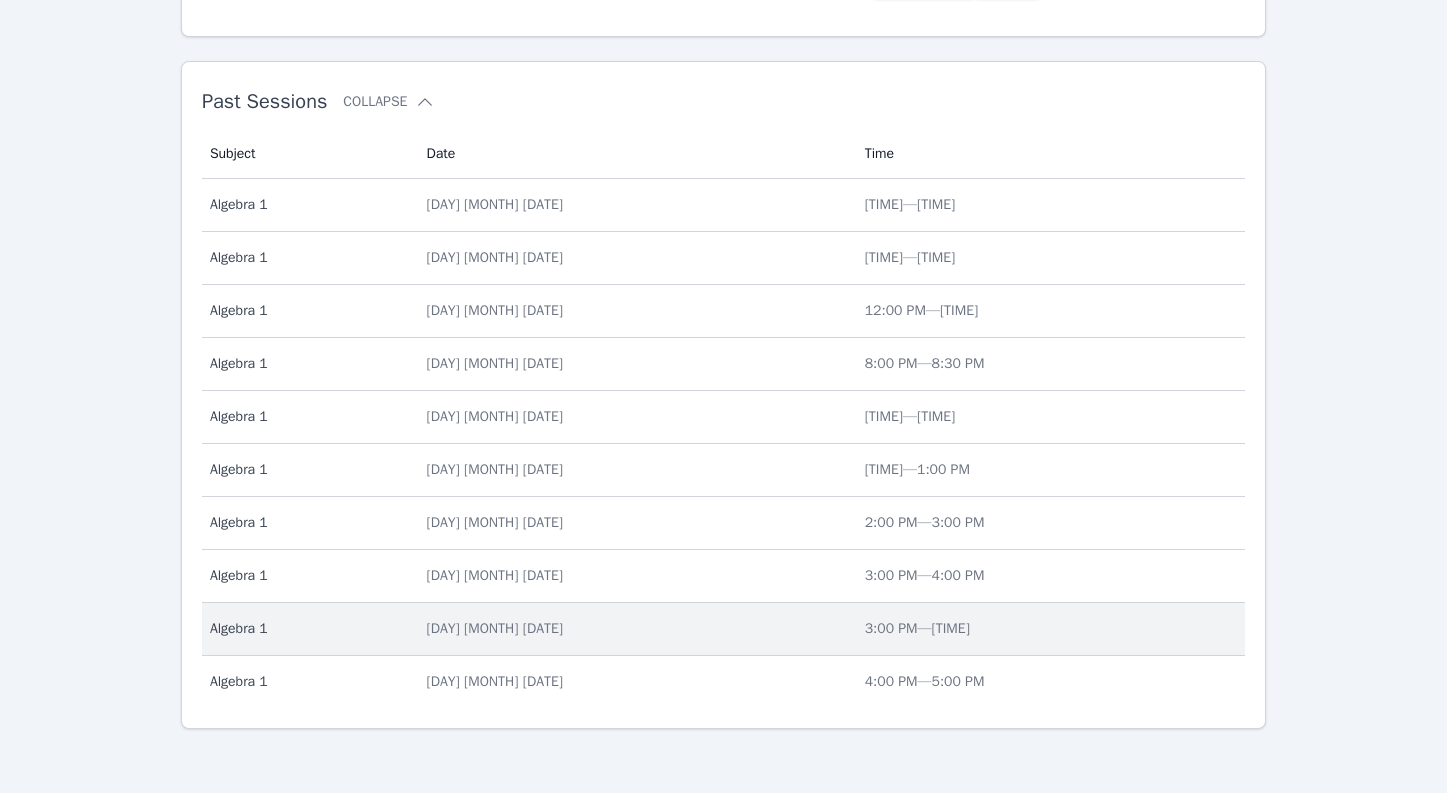 click on "Subject Algebra 1" at bounding box center [308, 629] 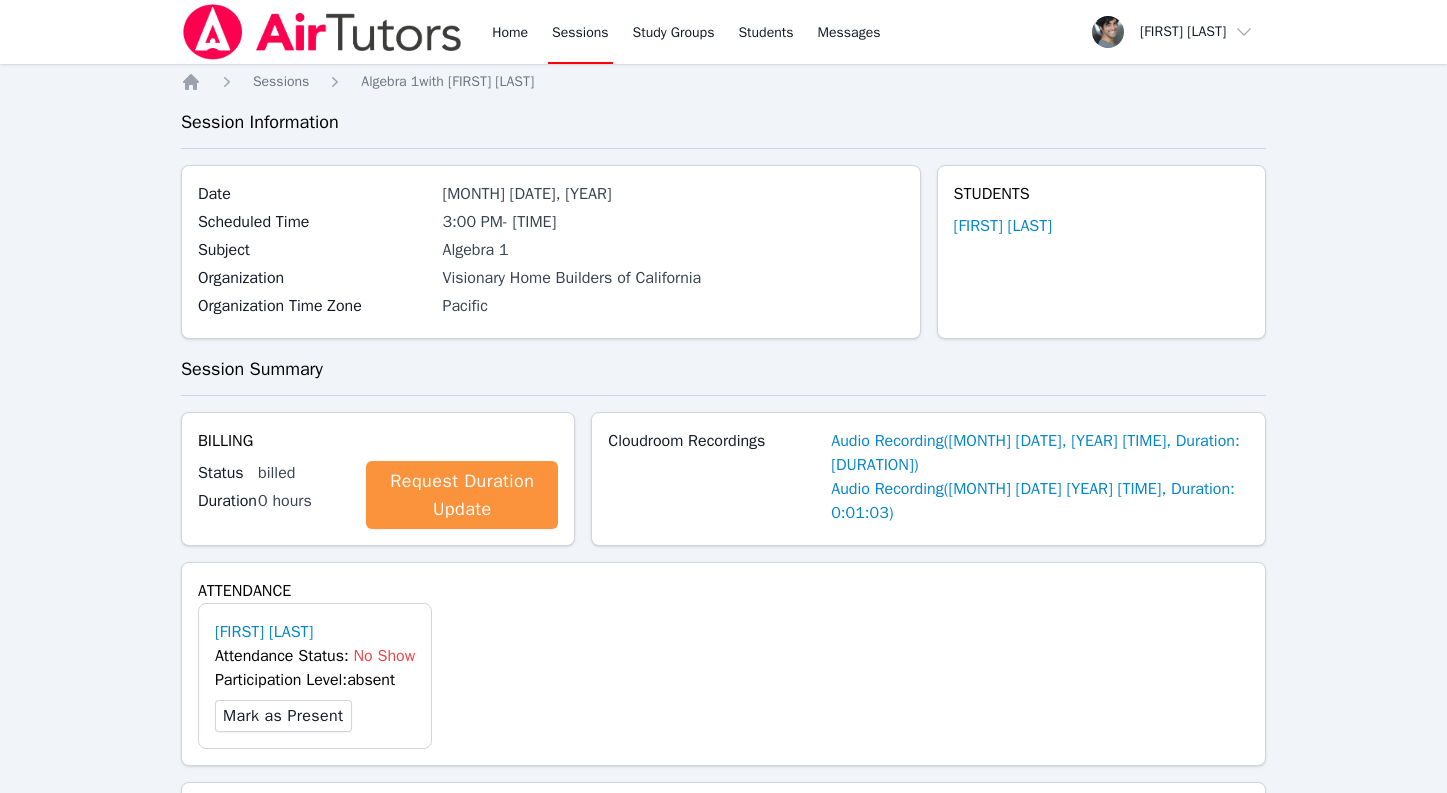 scroll, scrollTop: 395, scrollLeft: 0, axis: vertical 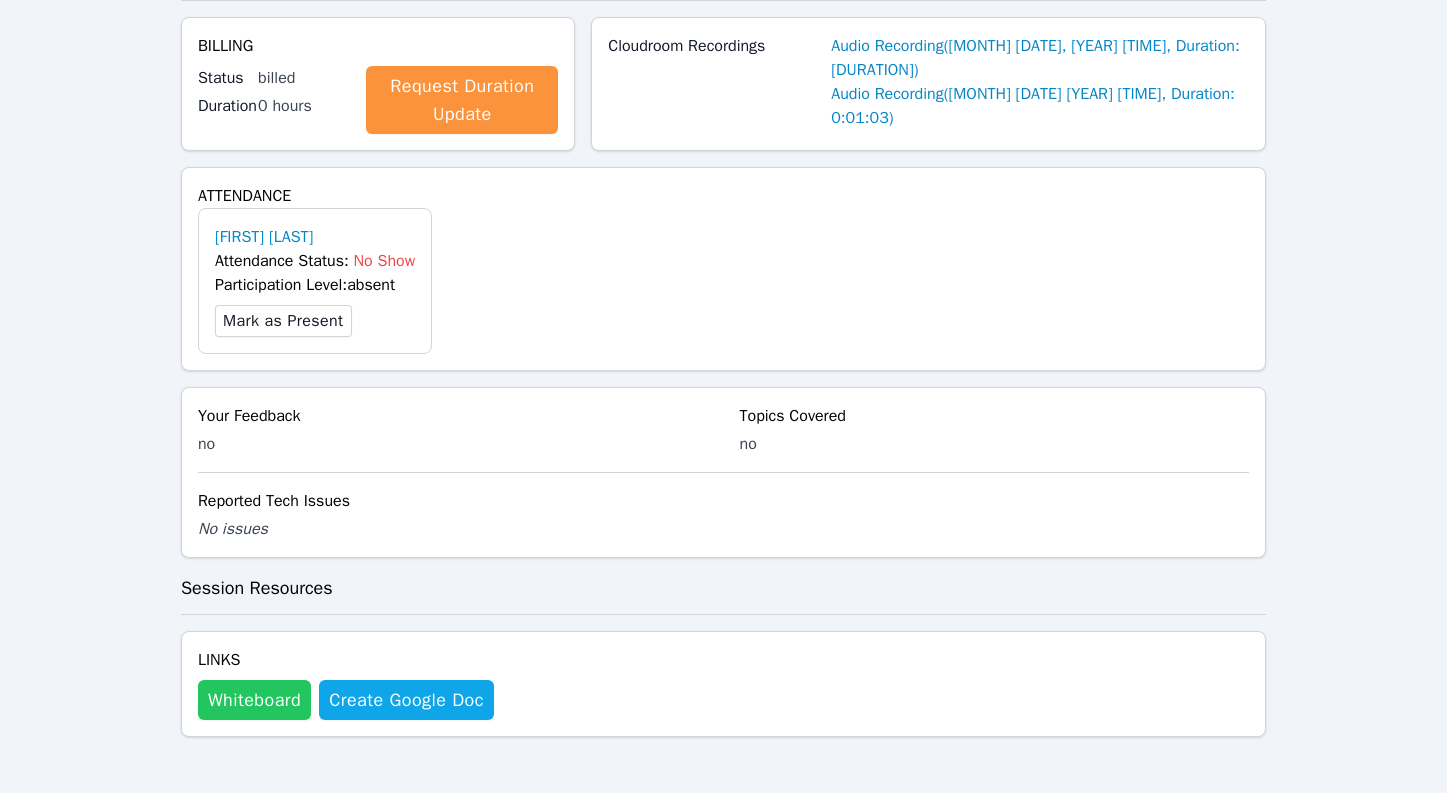 click on "Whiteboard" at bounding box center (254, 700) 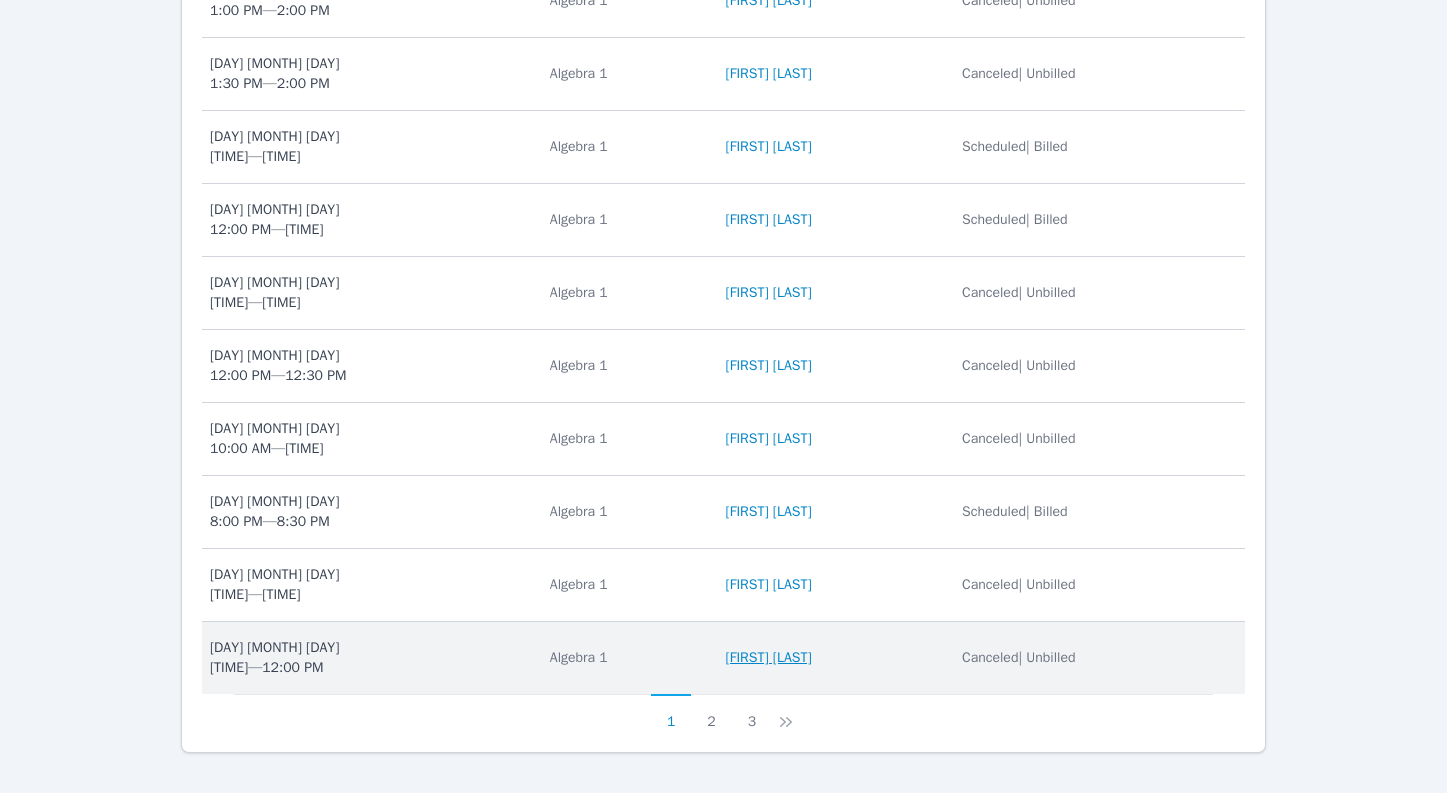 scroll, scrollTop: 780, scrollLeft: 0, axis: vertical 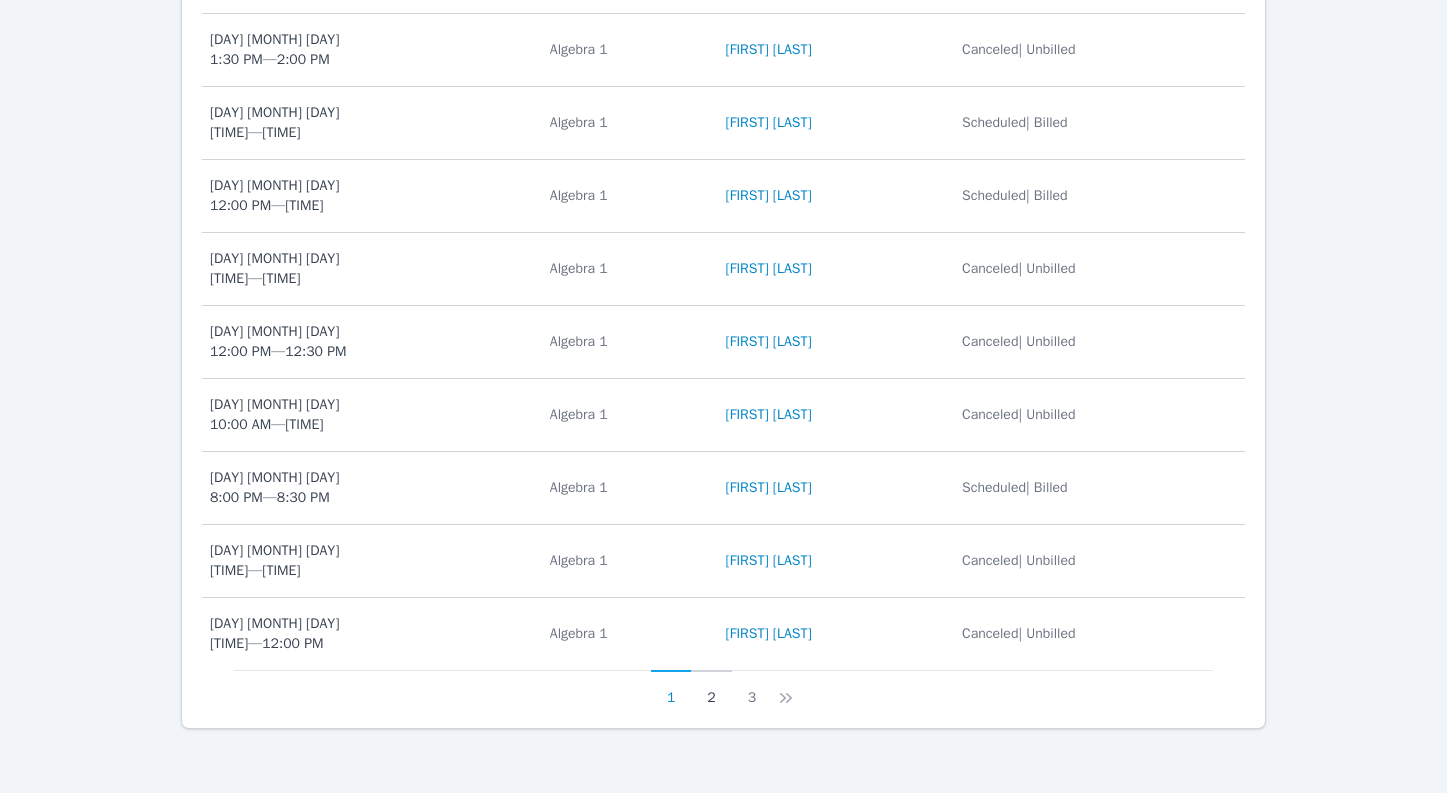 click on "2" at bounding box center (711, 689) 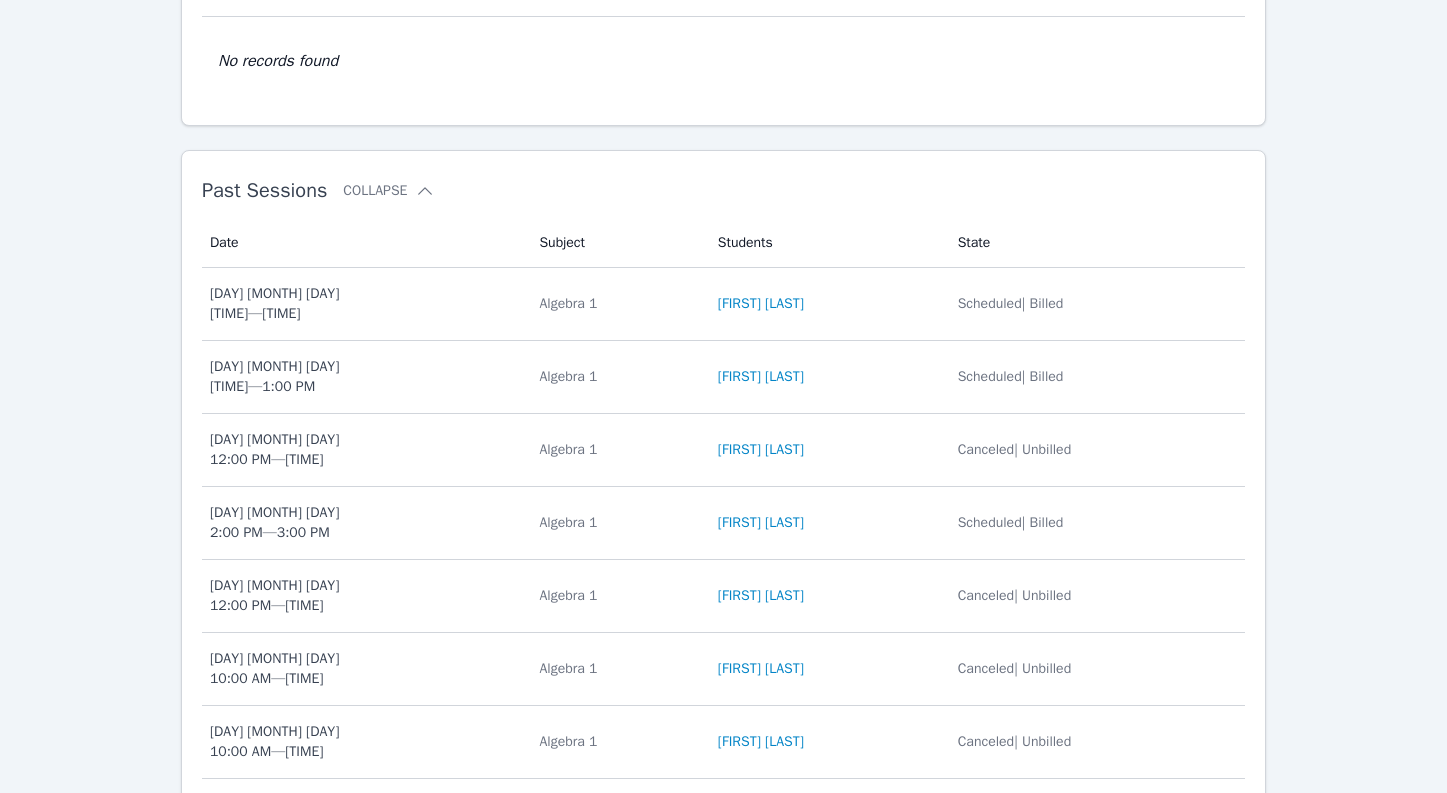 scroll, scrollTop: 780, scrollLeft: 0, axis: vertical 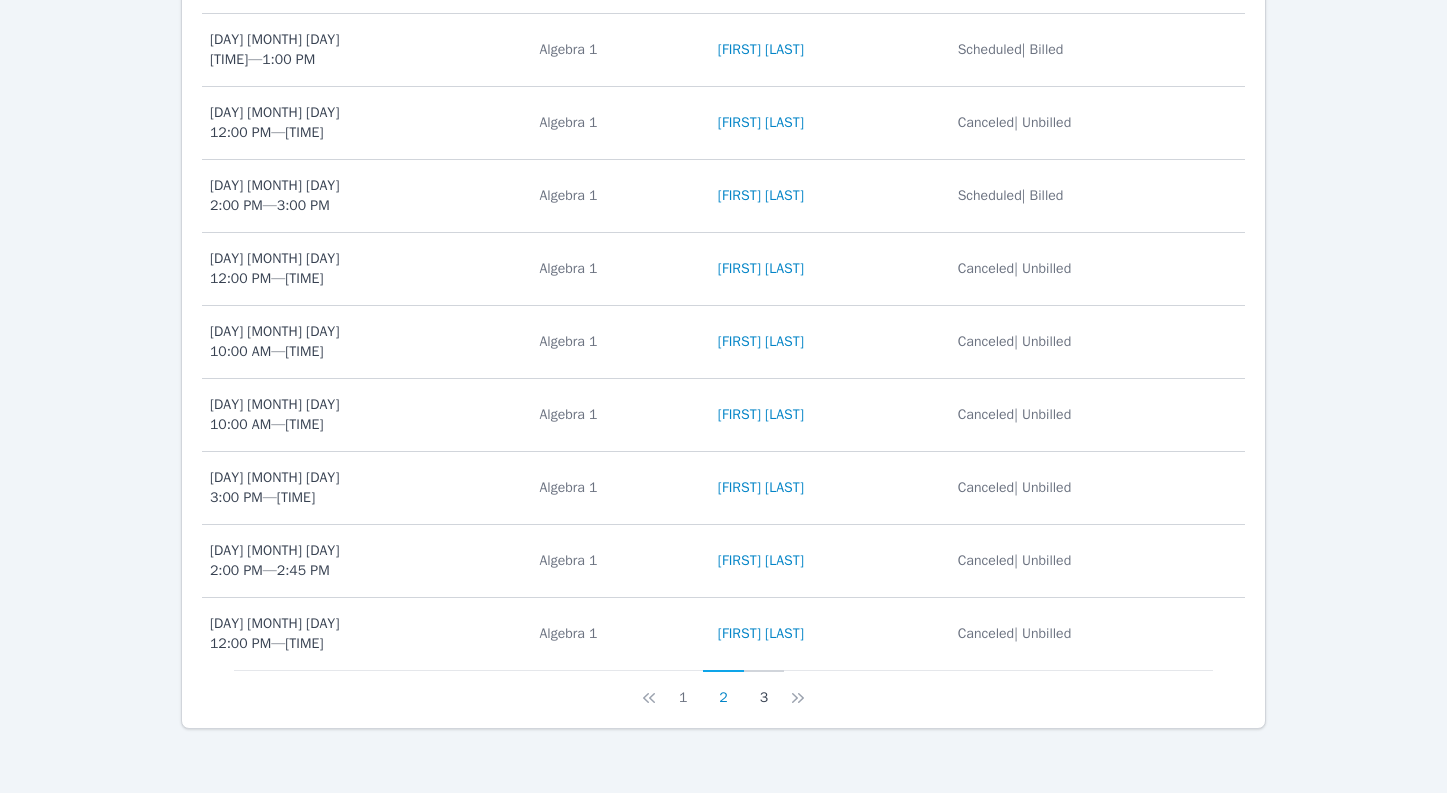 click on "3" at bounding box center (764, 689) 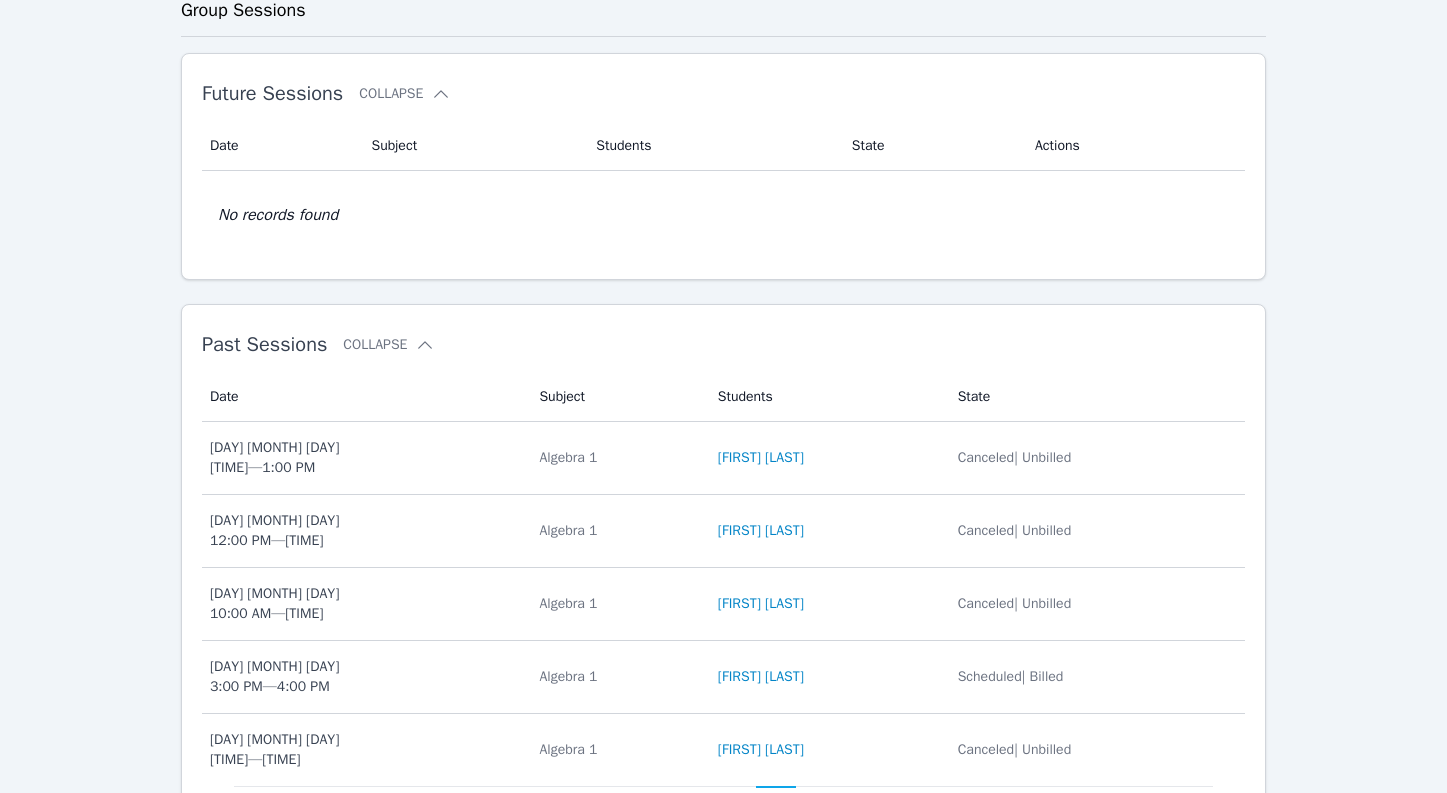 scroll, scrollTop: 415, scrollLeft: 0, axis: vertical 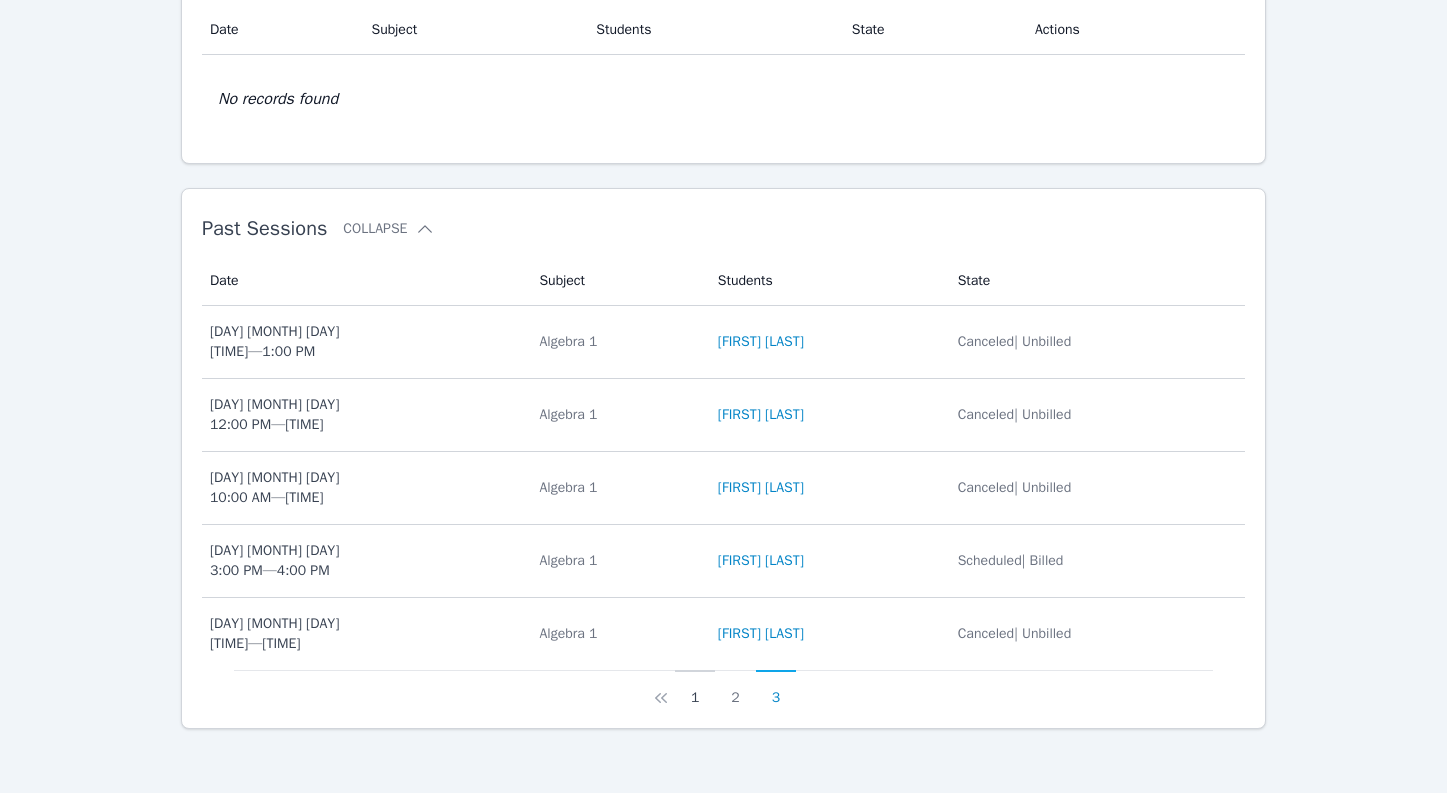click on "1" at bounding box center [695, 689] 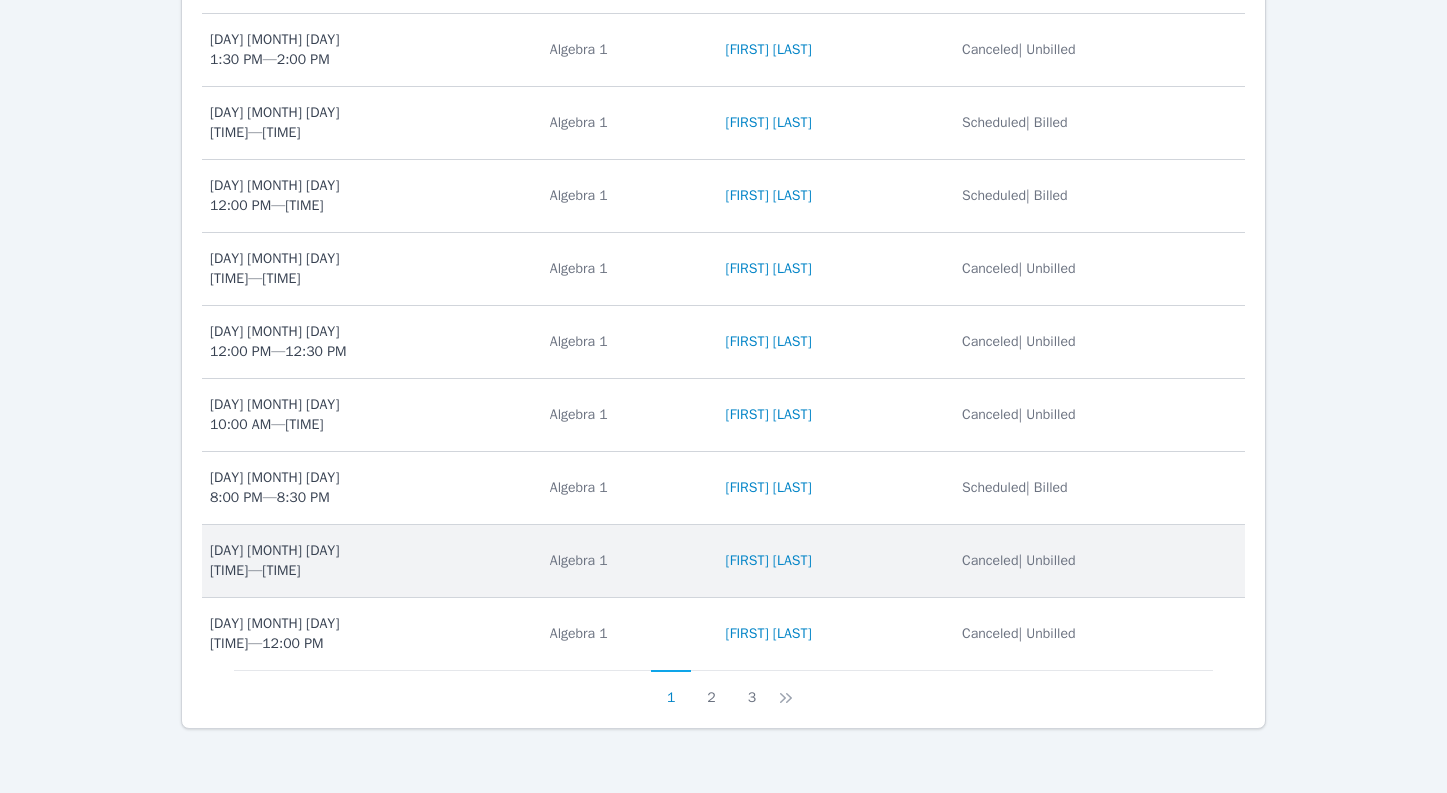 scroll, scrollTop: 743, scrollLeft: 0, axis: vertical 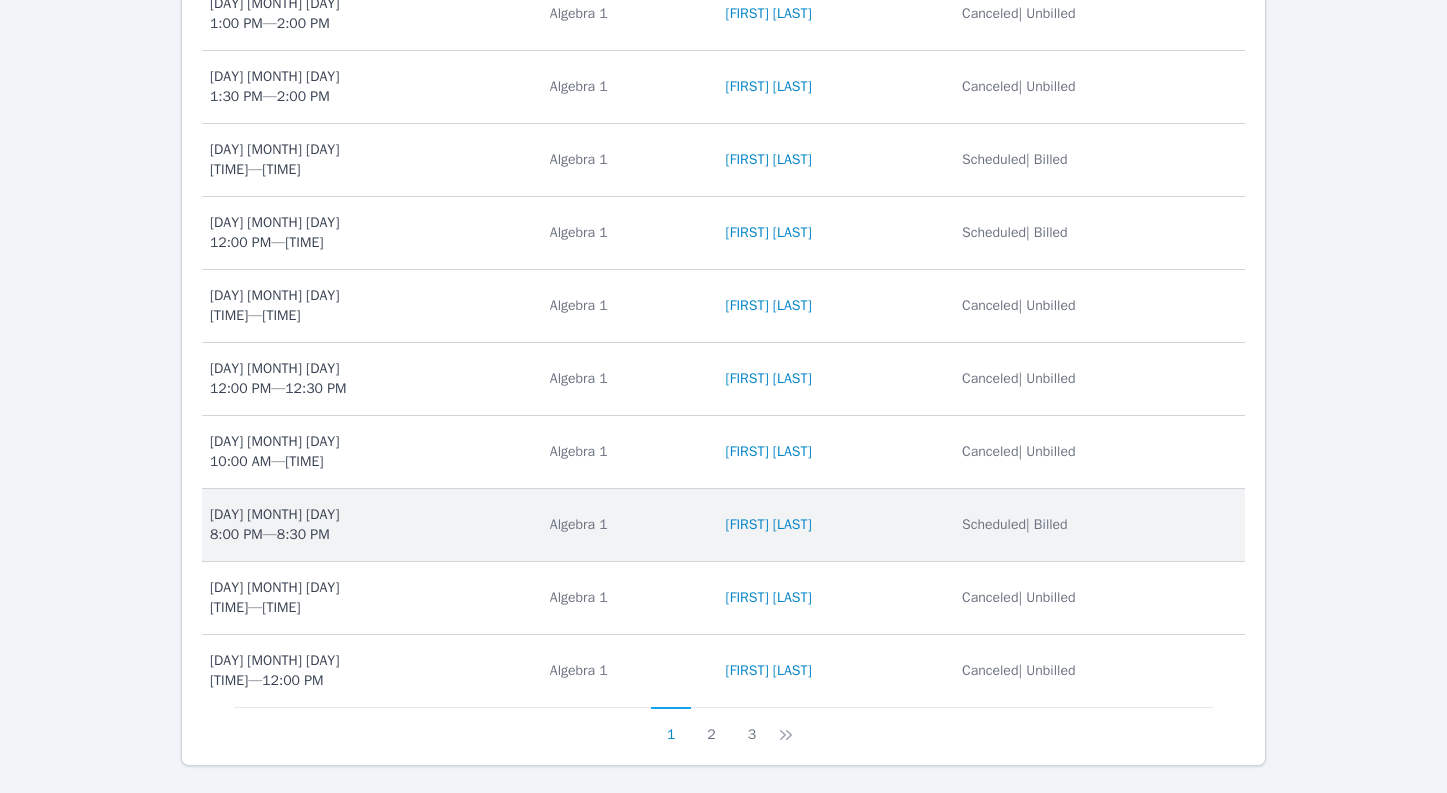click on "Date Wed Feb 21 8:00 PM — 8:30 PM" at bounding box center [370, 525] 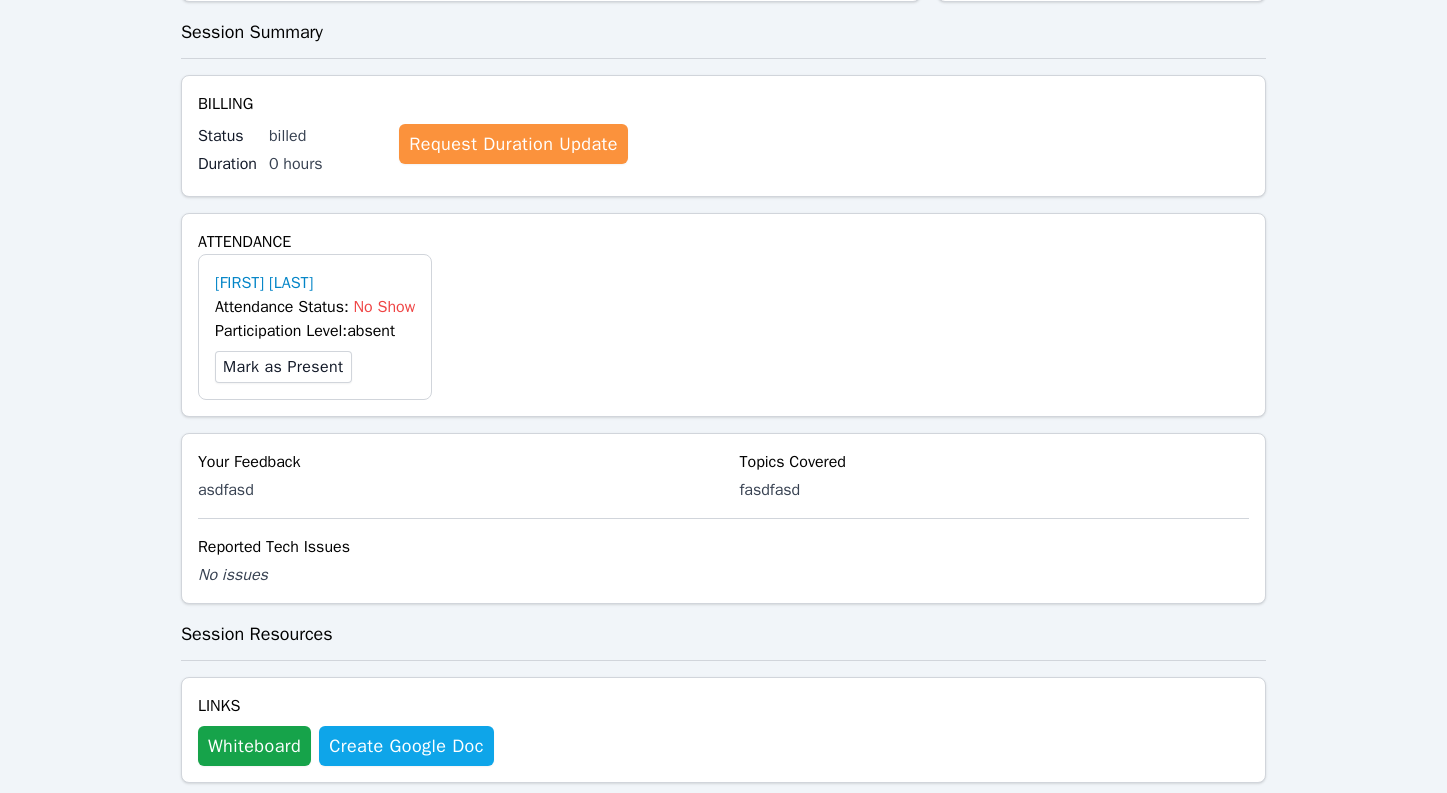 scroll, scrollTop: 355, scrollLeft: 0, axis: vertical 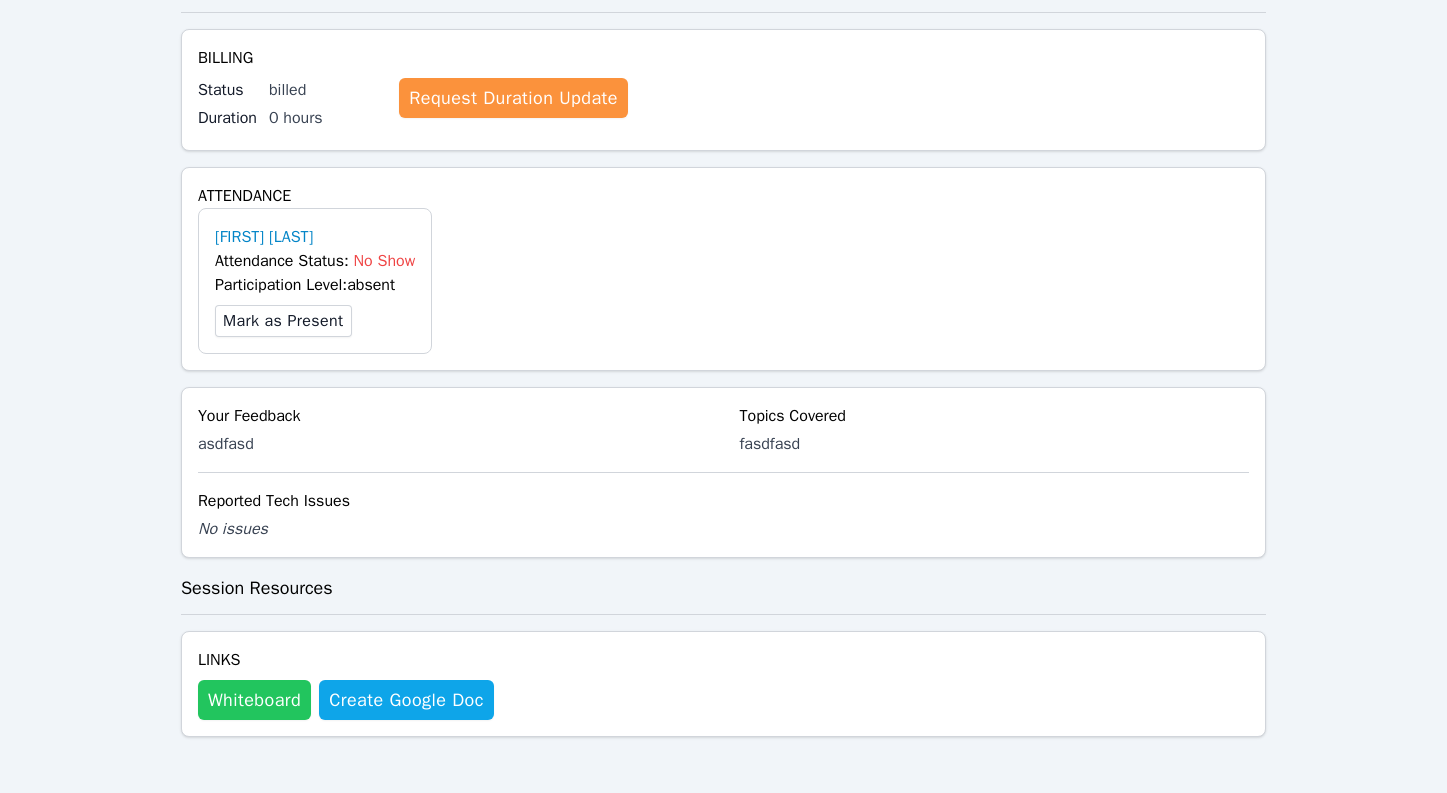 click on "Whiteboard" at bounding box center (254, 700) 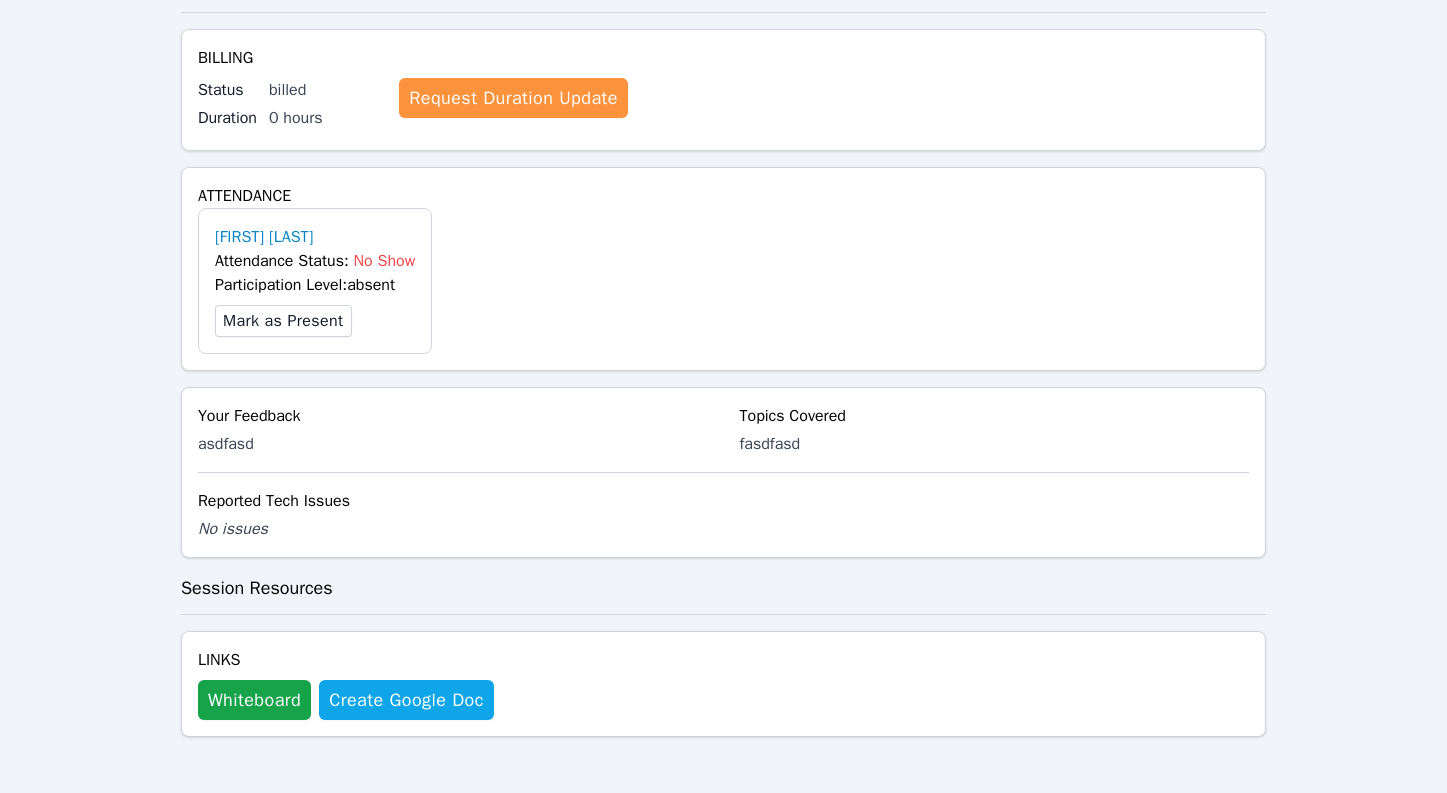 type 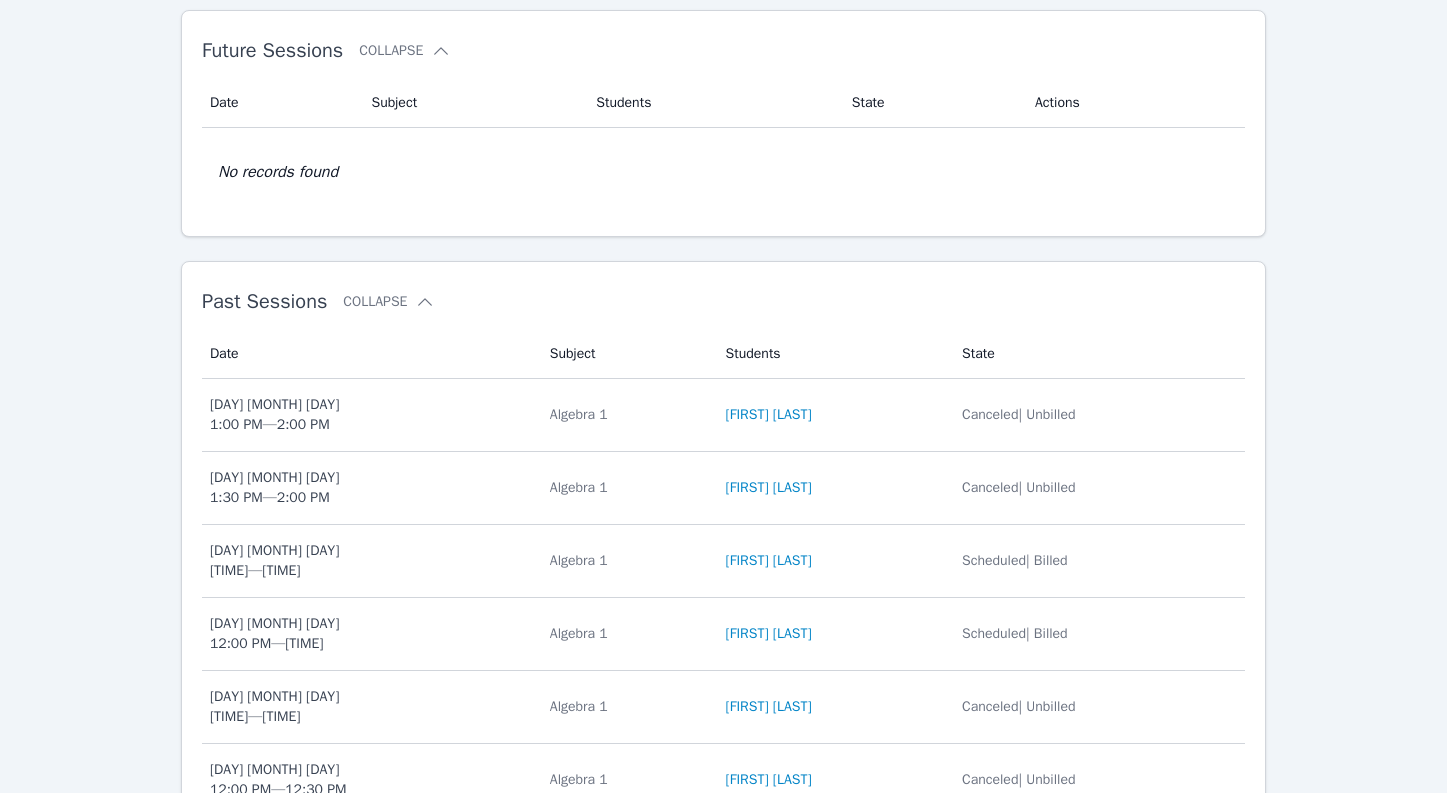 scroll, scrollTop: 780, scrollLeft: 0, axis: vertical 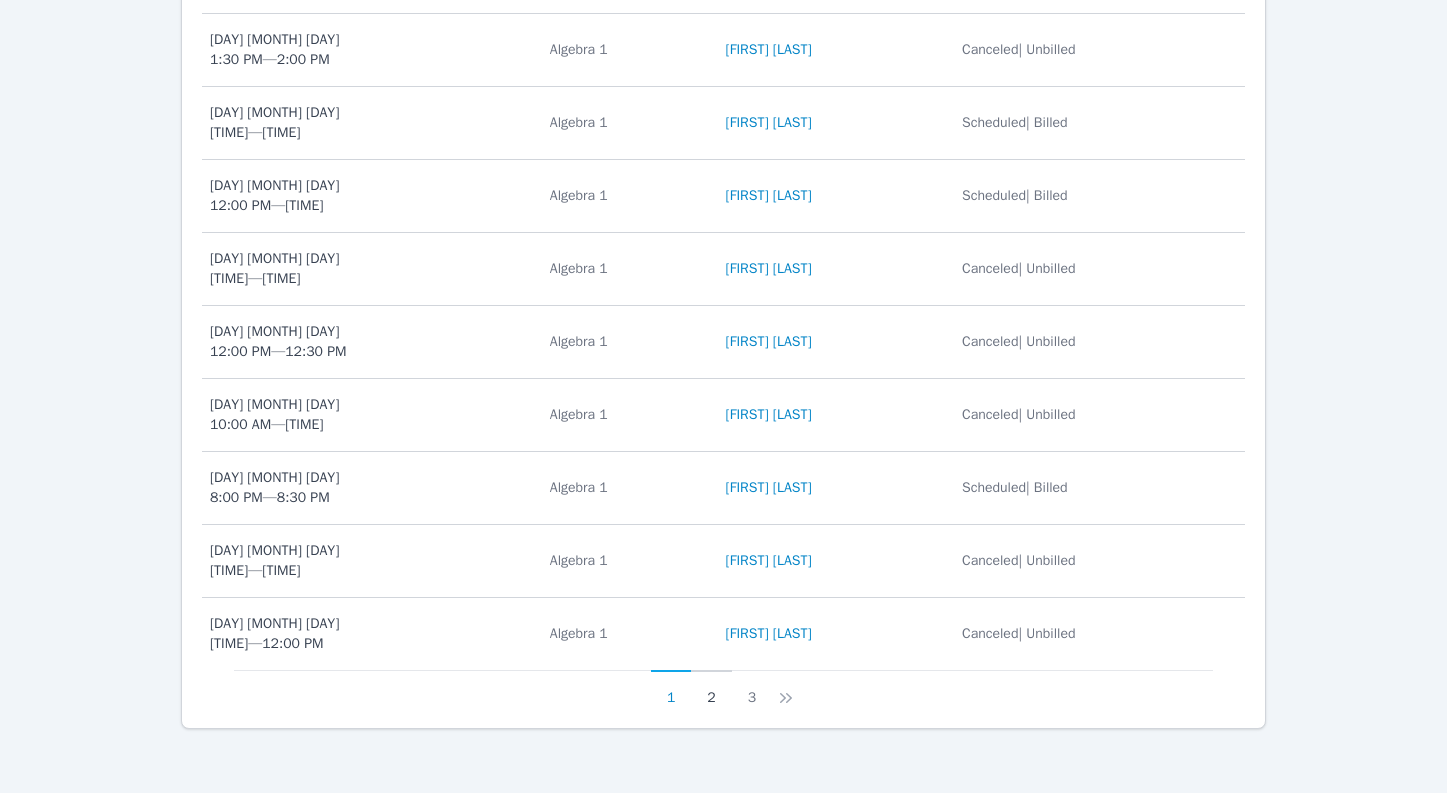 click on "2" at bounding box center (711, 689) 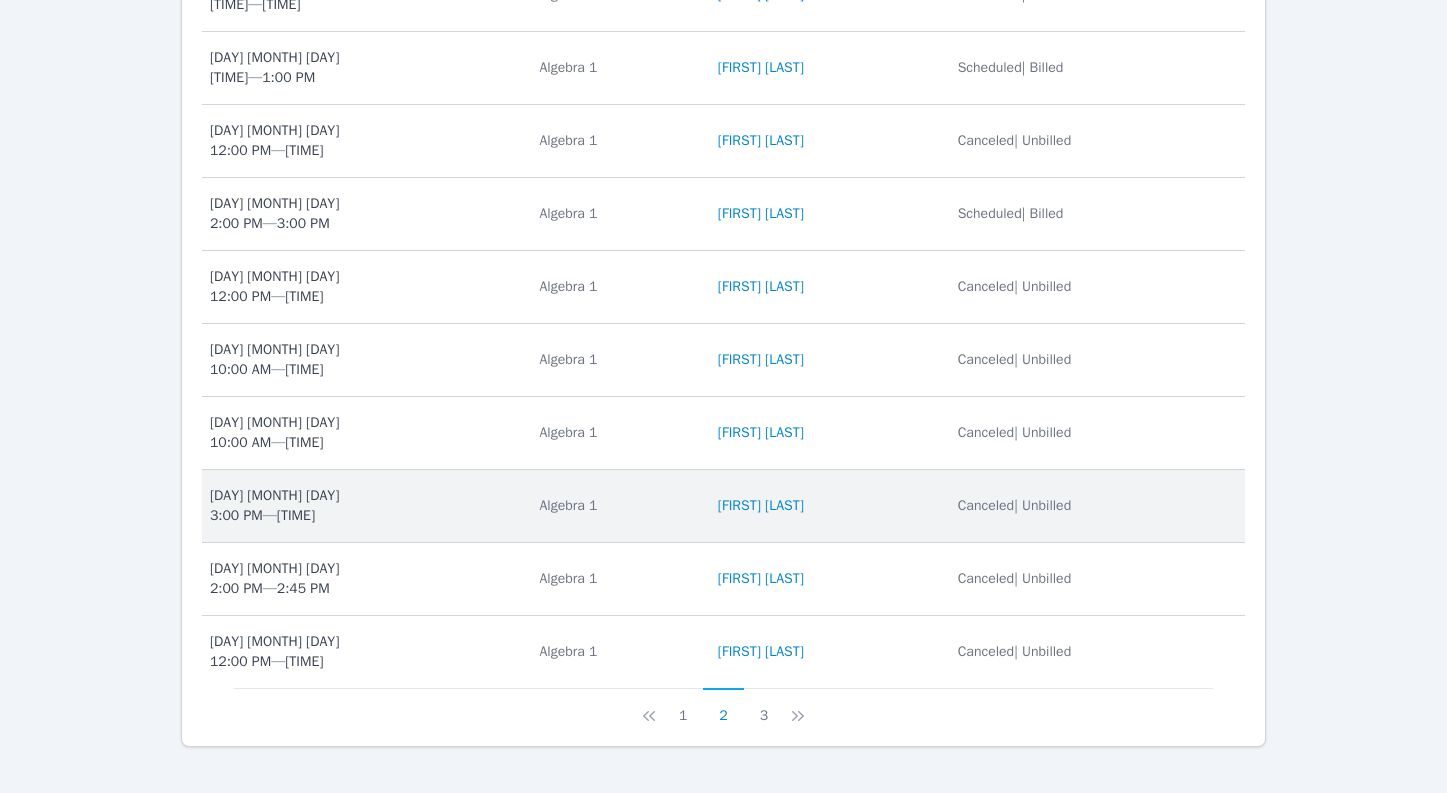 scroll, scrollTop: 780, scrollLeft: 0, axis: vertical 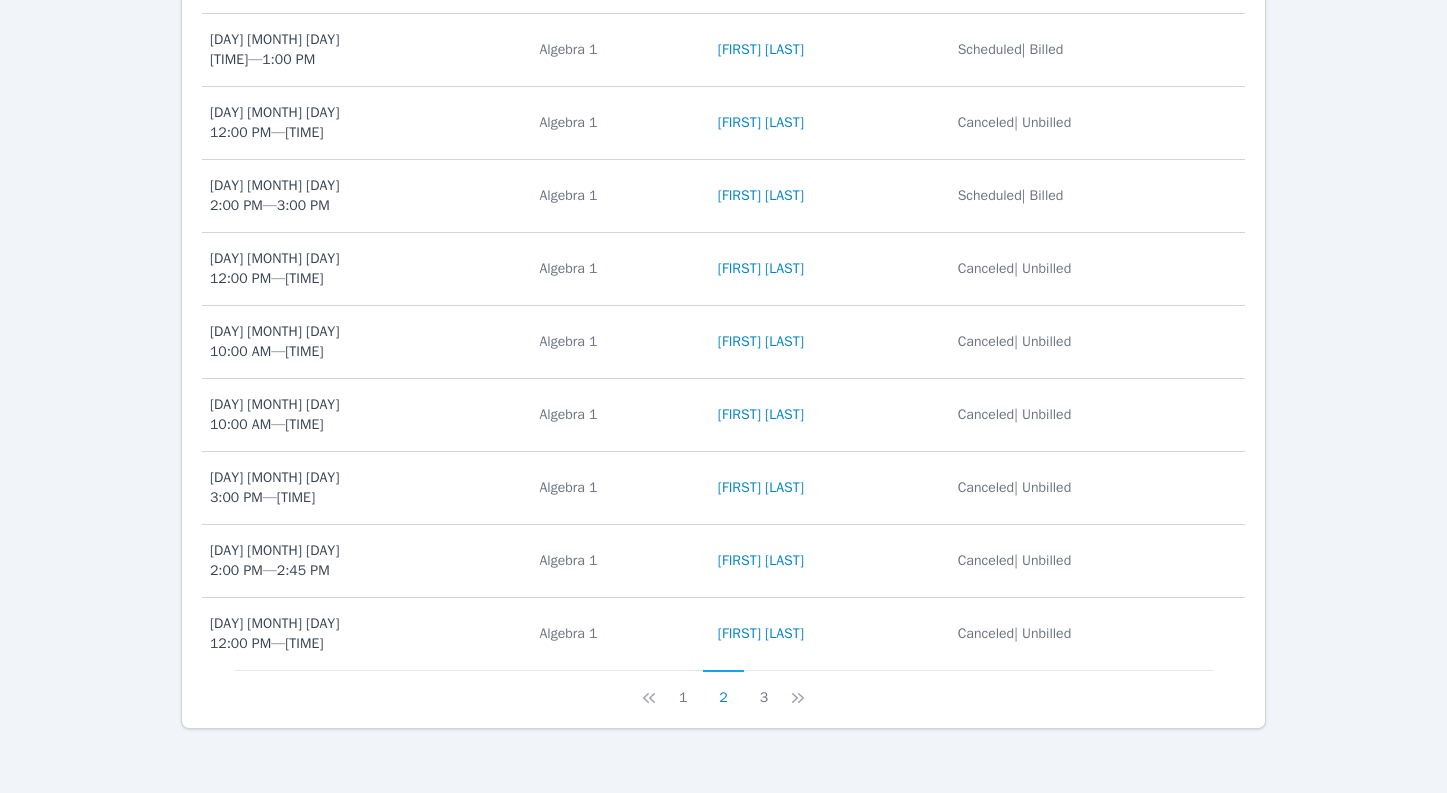 click on "Past Sessions Collapse Date Subject Students State Date Fri Jan 26 1:05 PM — 2:05 PM Subject Algebra 1 Students Obi Wan Kenobi State Scheduled  |   Billed Date Fri Jan 26 12:45 PM — 1:00 PM Subject Algebra 1 Students Obi Wan Kenobi State Scheduled  |   Billed Date Thu Jan 25 12:00 PM — 12:45 PM Subject Algebra 1 Students Obi Wan Kenobi State Canceled  |   Unbilled Date Mon Jan 22 2:00 PM — 3:00 PM Subject Algebra 1 Students Obi Wan Kenobi State Scheduled  |   Billed Date Fri Jan 12 12:00 PM — 12:45 PM Subject Algebra 1 Students Obi Wan Kenobi State Canceled  |   Unbilled Date Thu Jan 11 10:00 AM — 10:45 AM Subject Algebra 1 Students Obi Wan Kenobi State Canceled  |   Unbilled Date Wed Jan 3 10:00 AM — 11:00 AM Subject Algebra 1 Students Obi Wan Kenobi State Canceled  |   Unbilled Date Mon Dec 18 3:00 PM — 3:45 PM Subject Algebra 1 Students Obi Wan Kenobi State Canceled  |   Unbilled Date Thu Dec 14 2:00 PM — 2:45 PM Subject Algebra 1 Students Obi Wan Kenobi State Canceled  |   Unbilled Date" at bounding box center [723, 276] 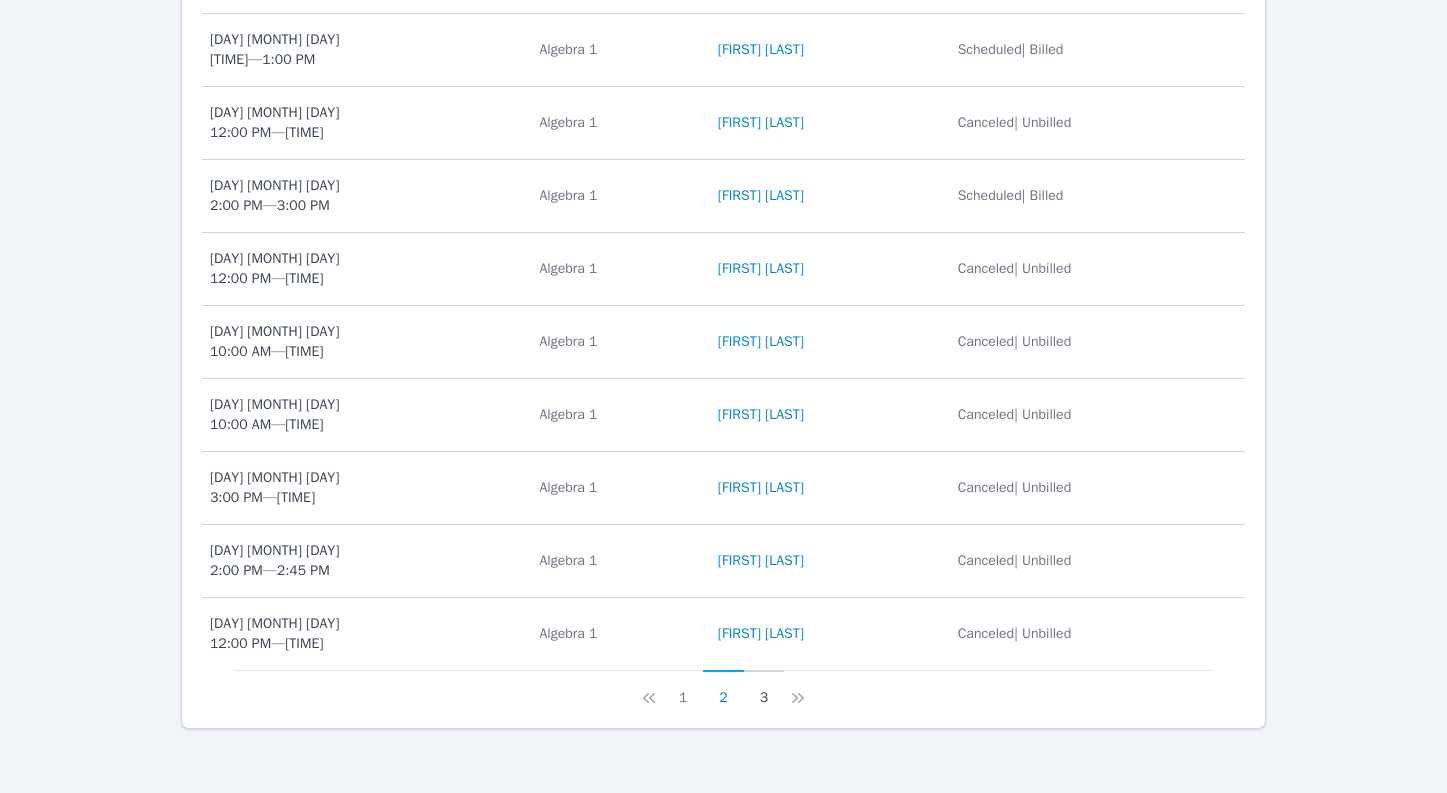 click on "3" at bounding box center [764, 689] 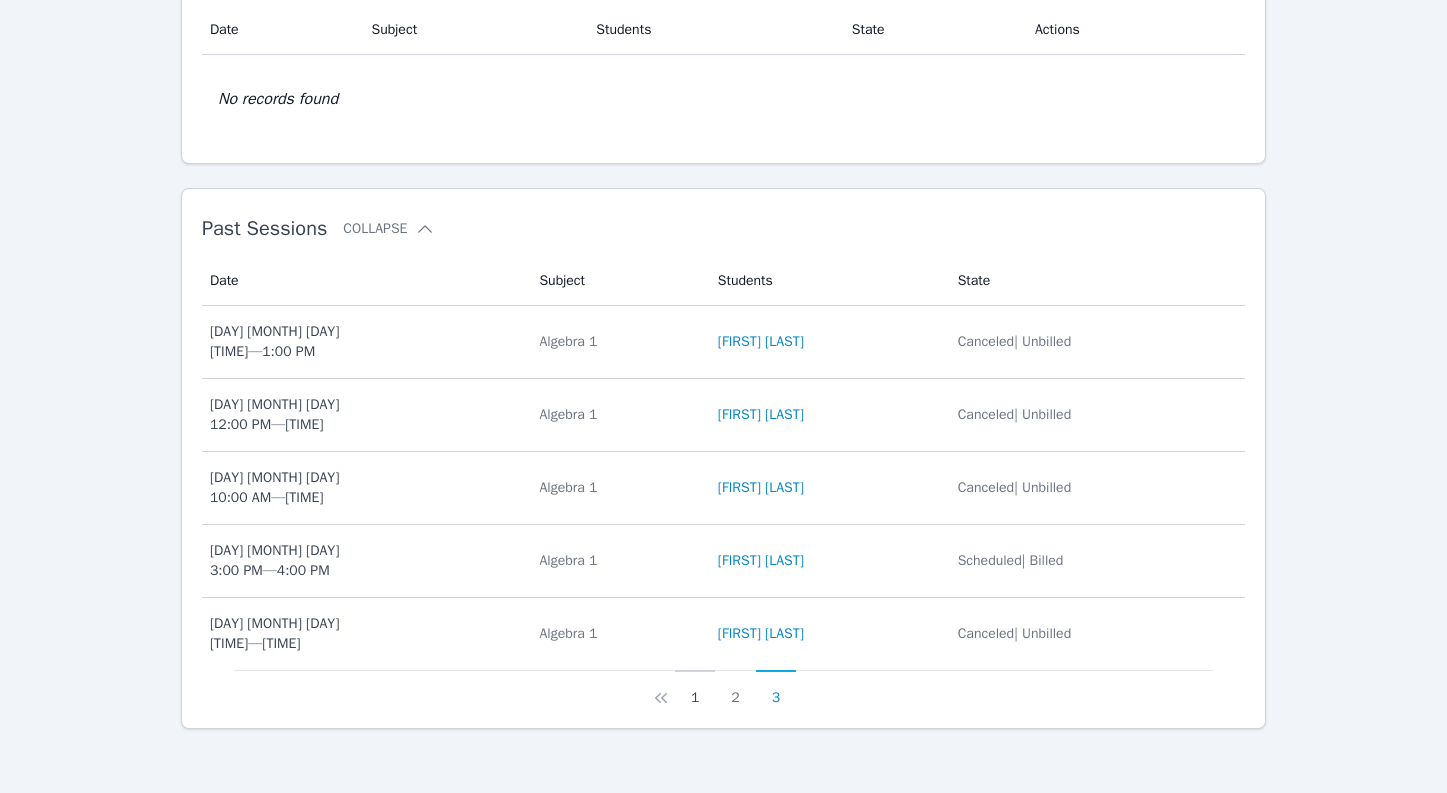 click on "1" at bounding box center (695, 689) 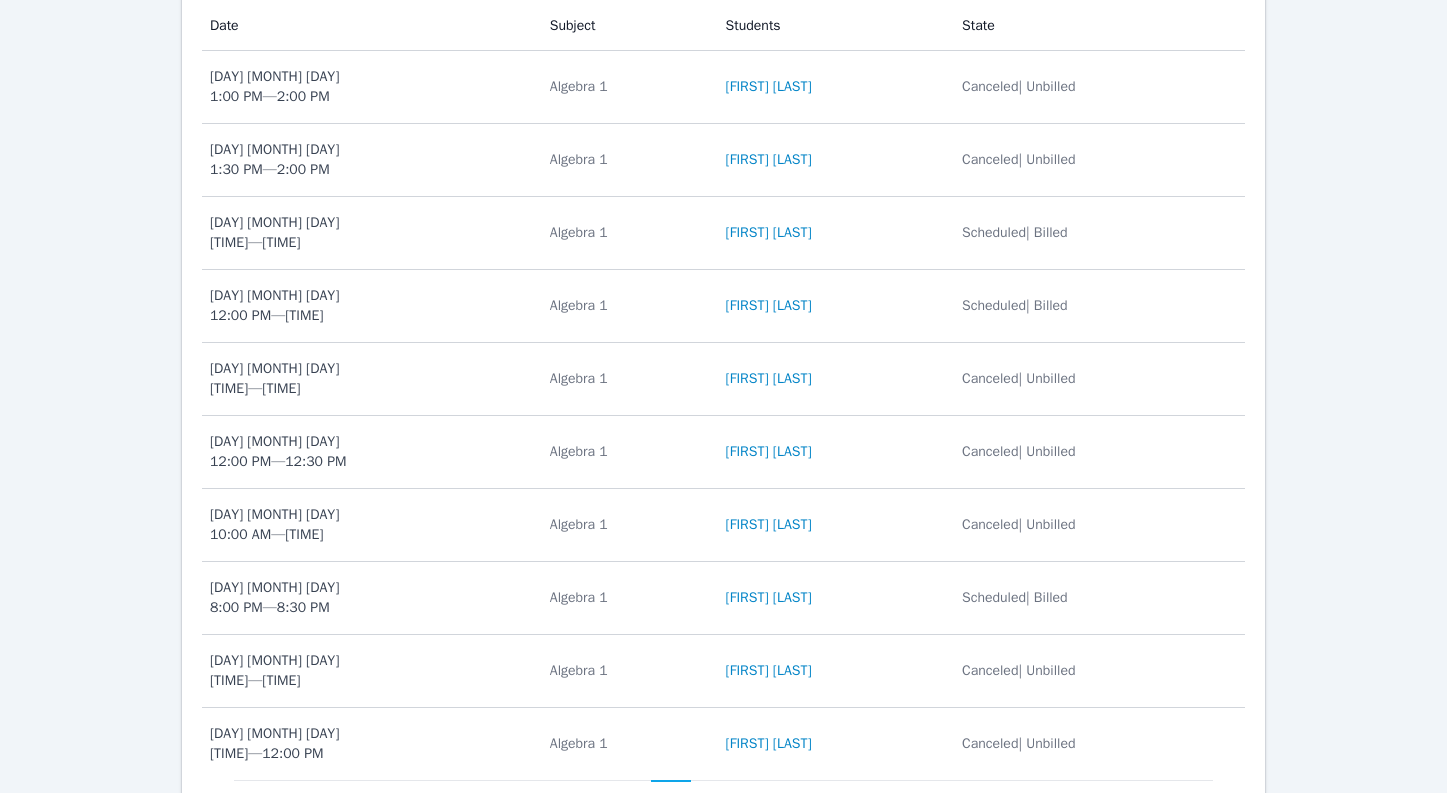 scroll, scrollTop: 780, scrollLeft: 0, axis: vertical 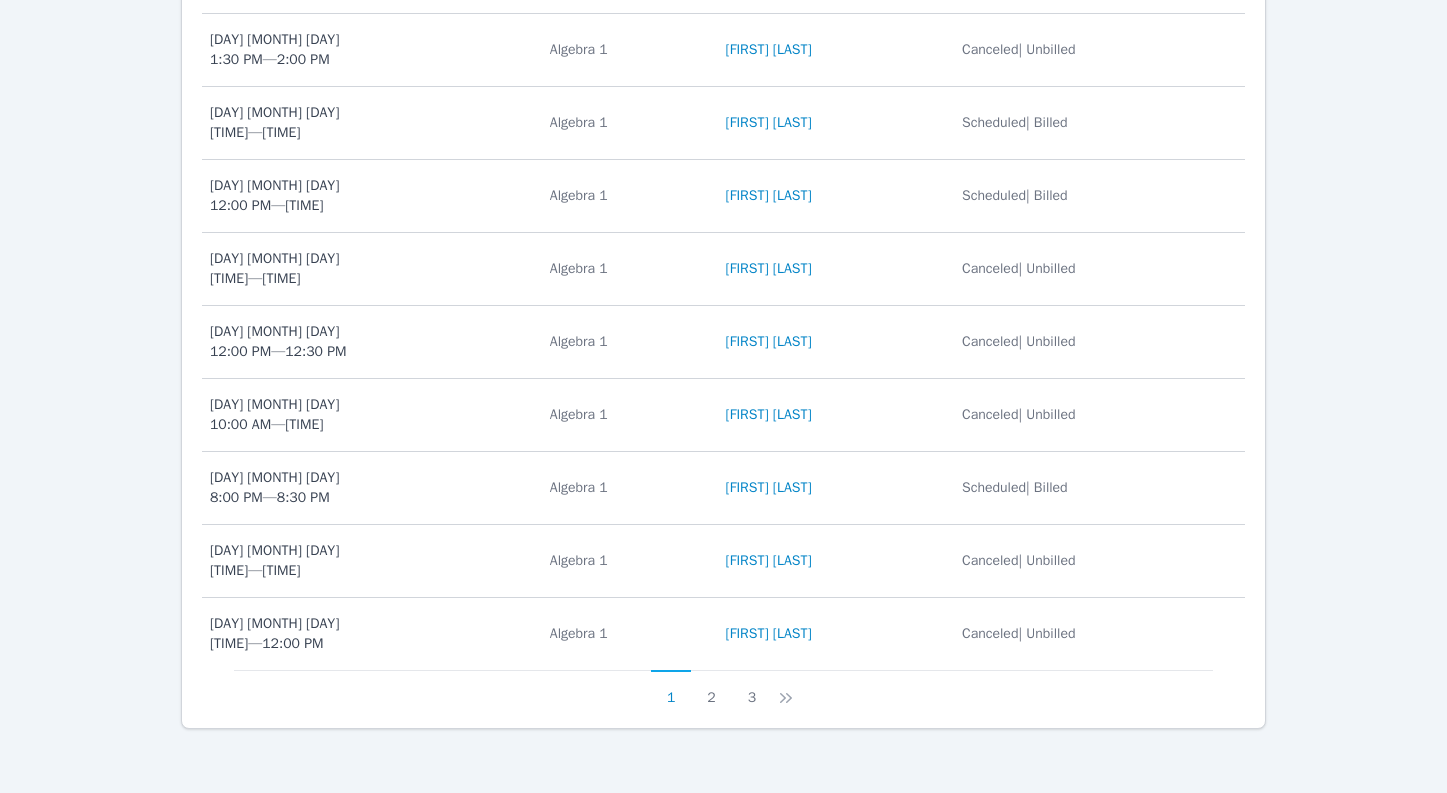 type 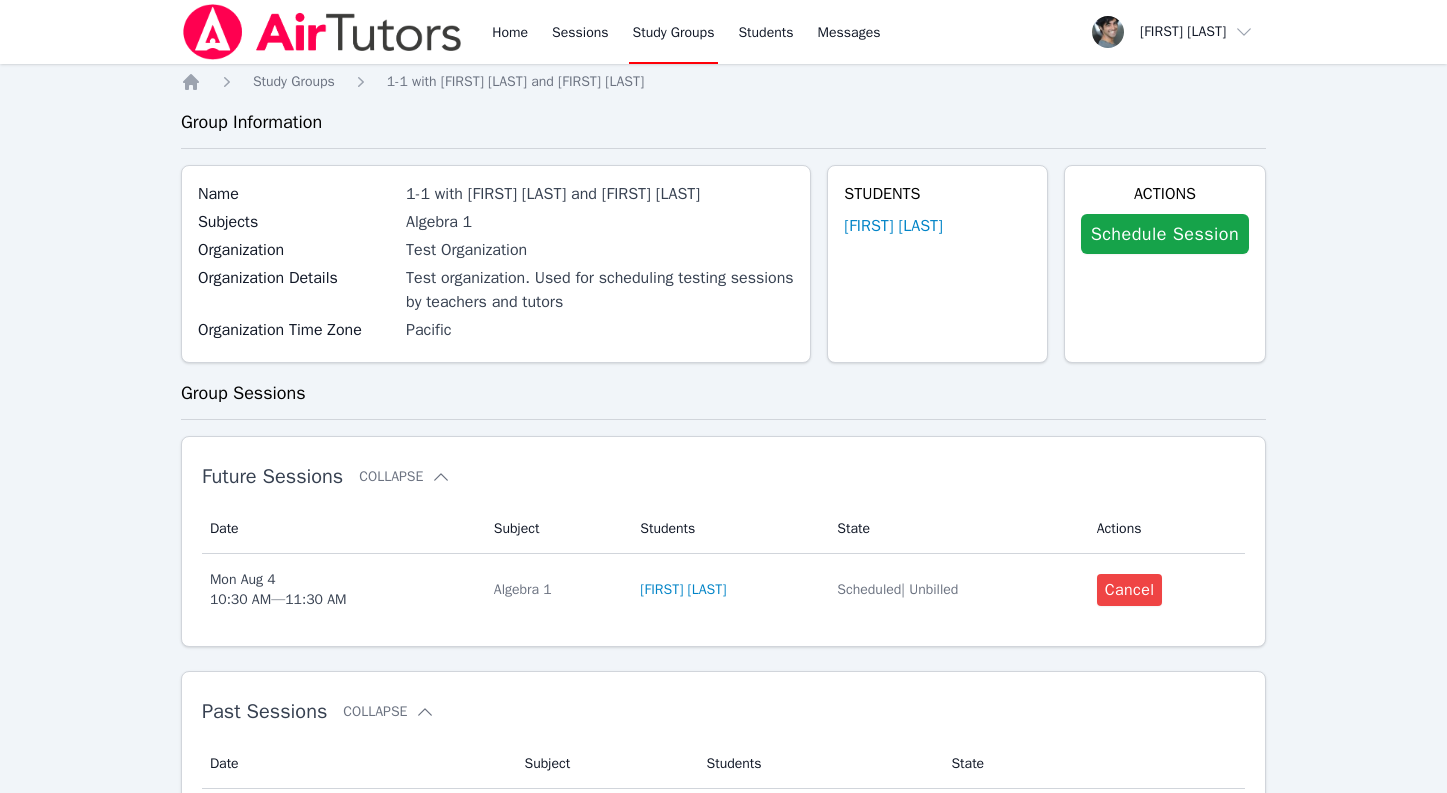 scroll, scrollTop: 299, scrollLeft: 0, axis: vertical 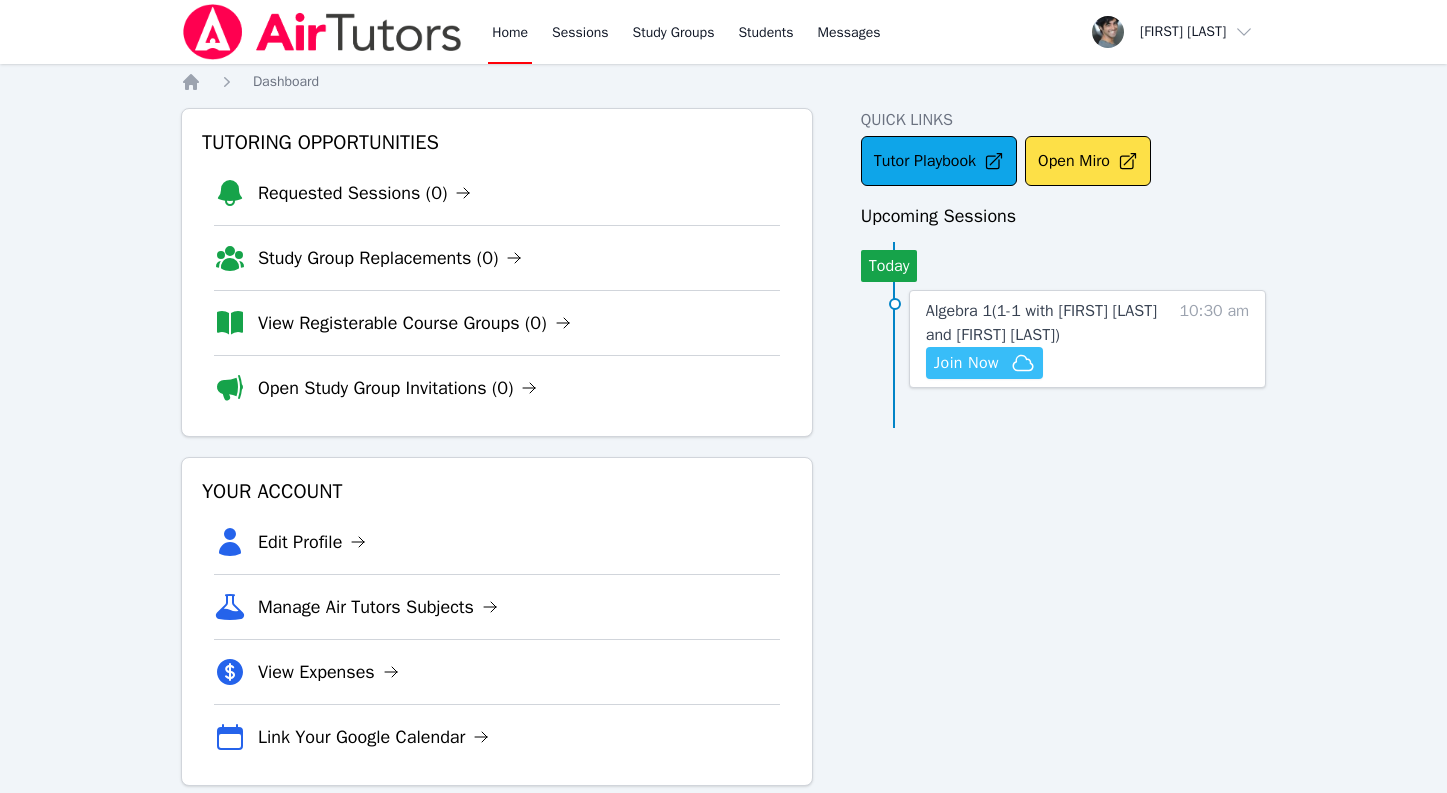 click on "Join Now" at bounding box center [966, 363] 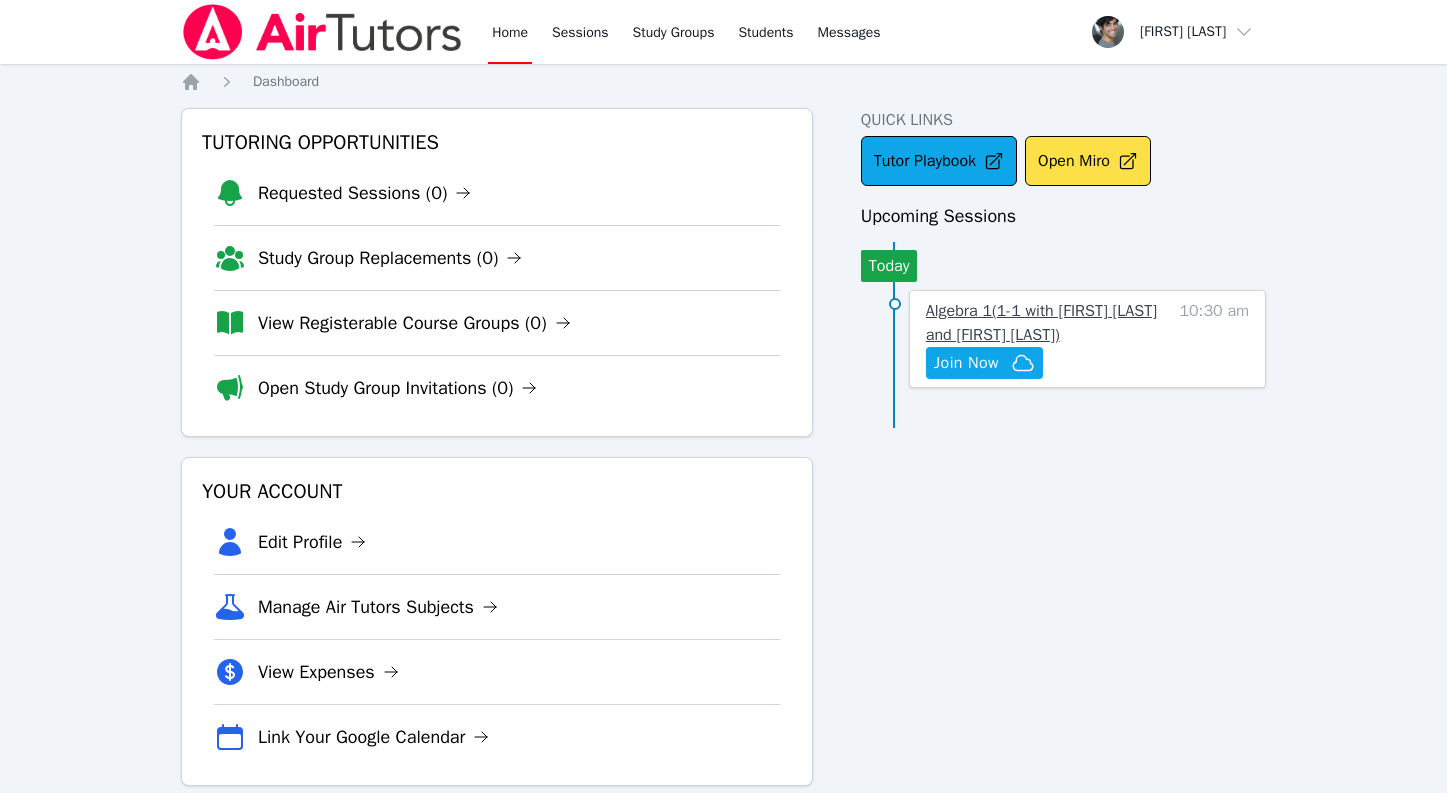 click on "Algebra 1  ( 1-1 with [FIRST] [LAST] and [FIRST] [LAST] )" at bounding box center (1047, 323) 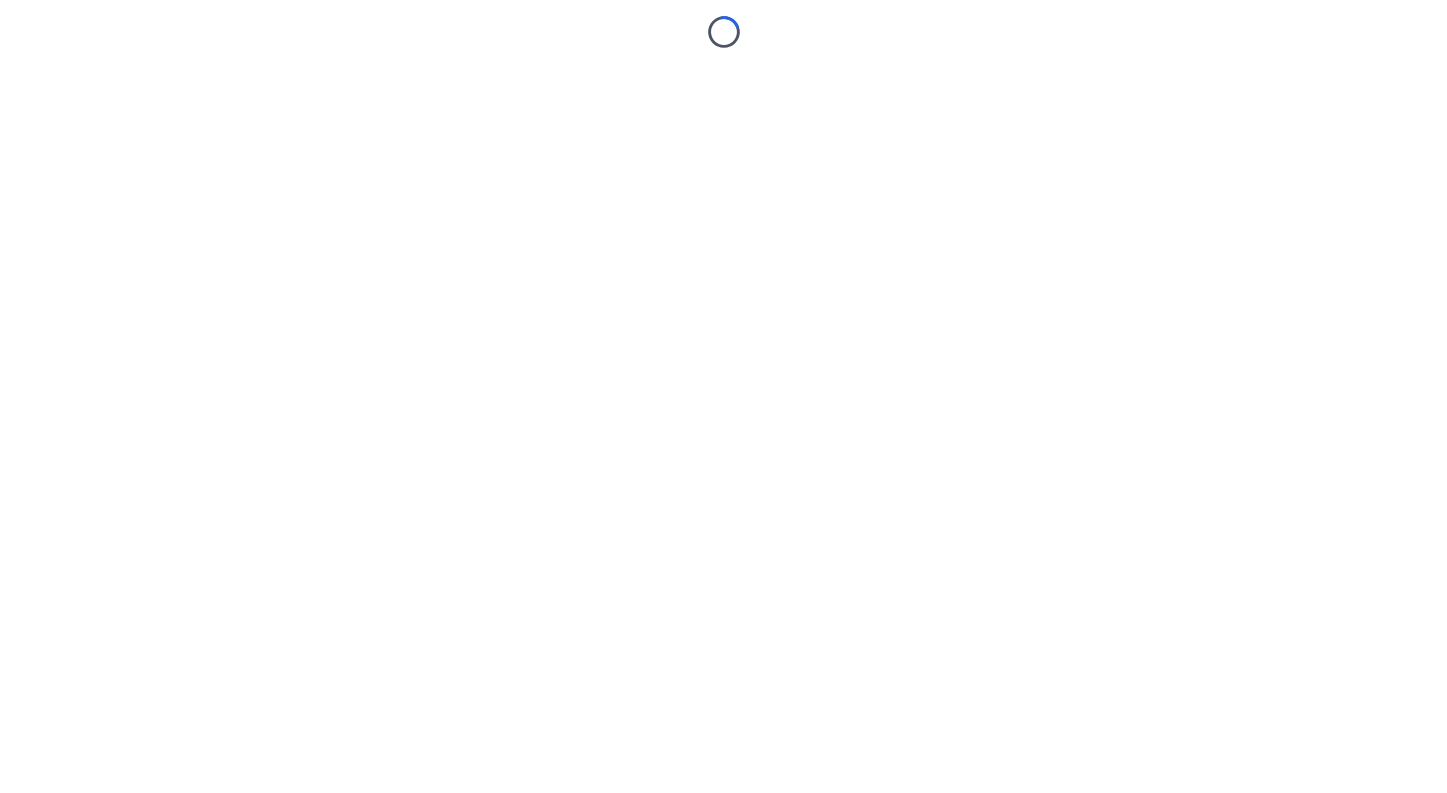 scroll, scrollTop: 0, scrollLeft: 0, axis: both 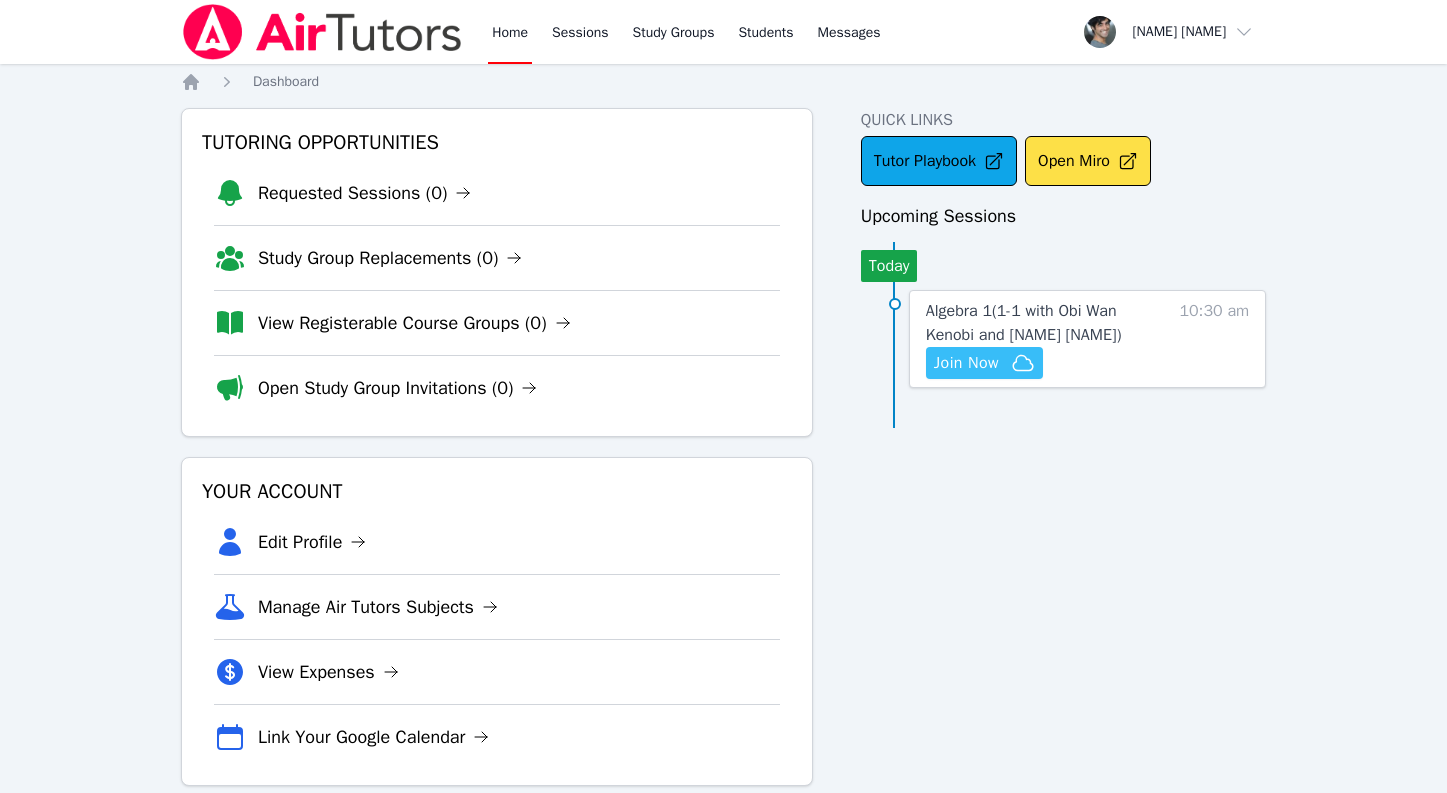 click on "Join Now" at bounding box center (966, 363) 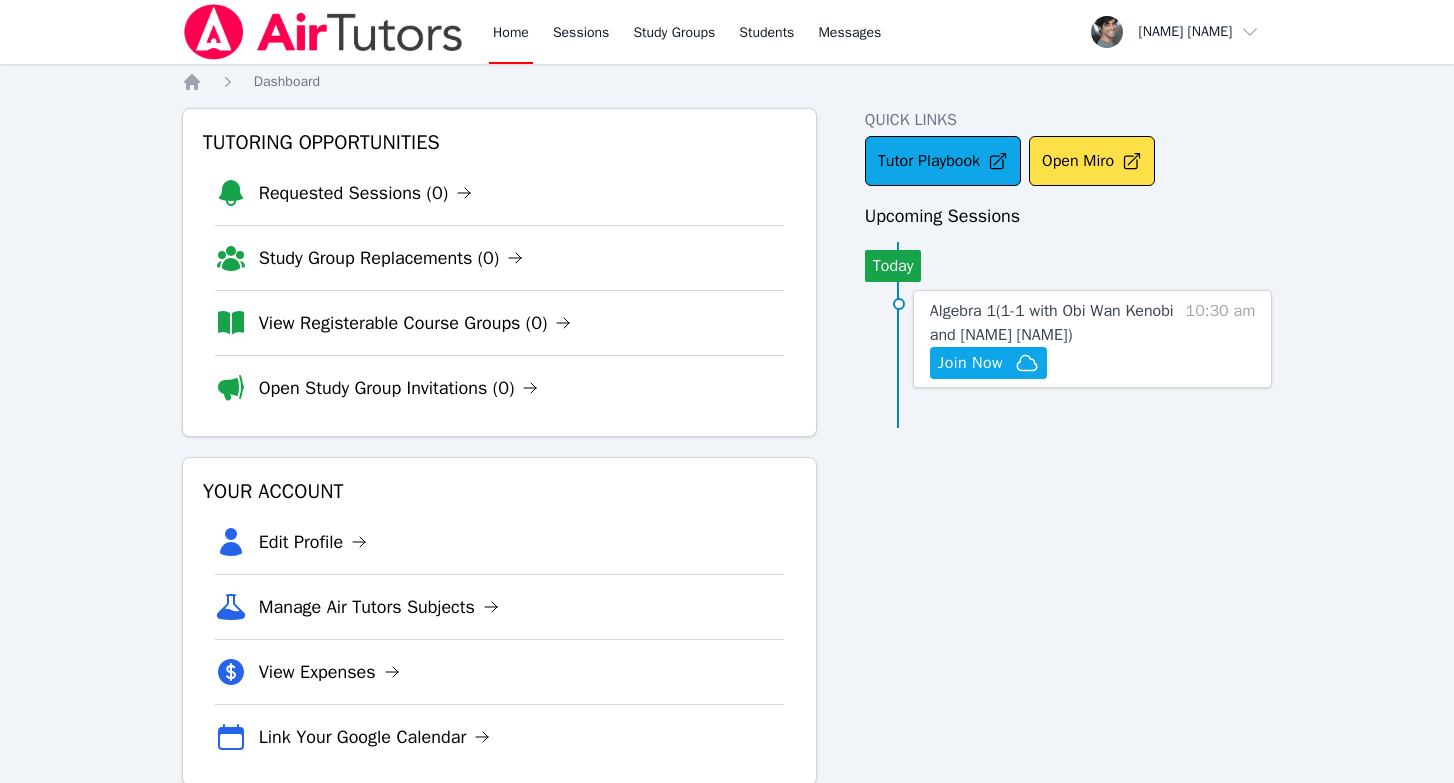 type 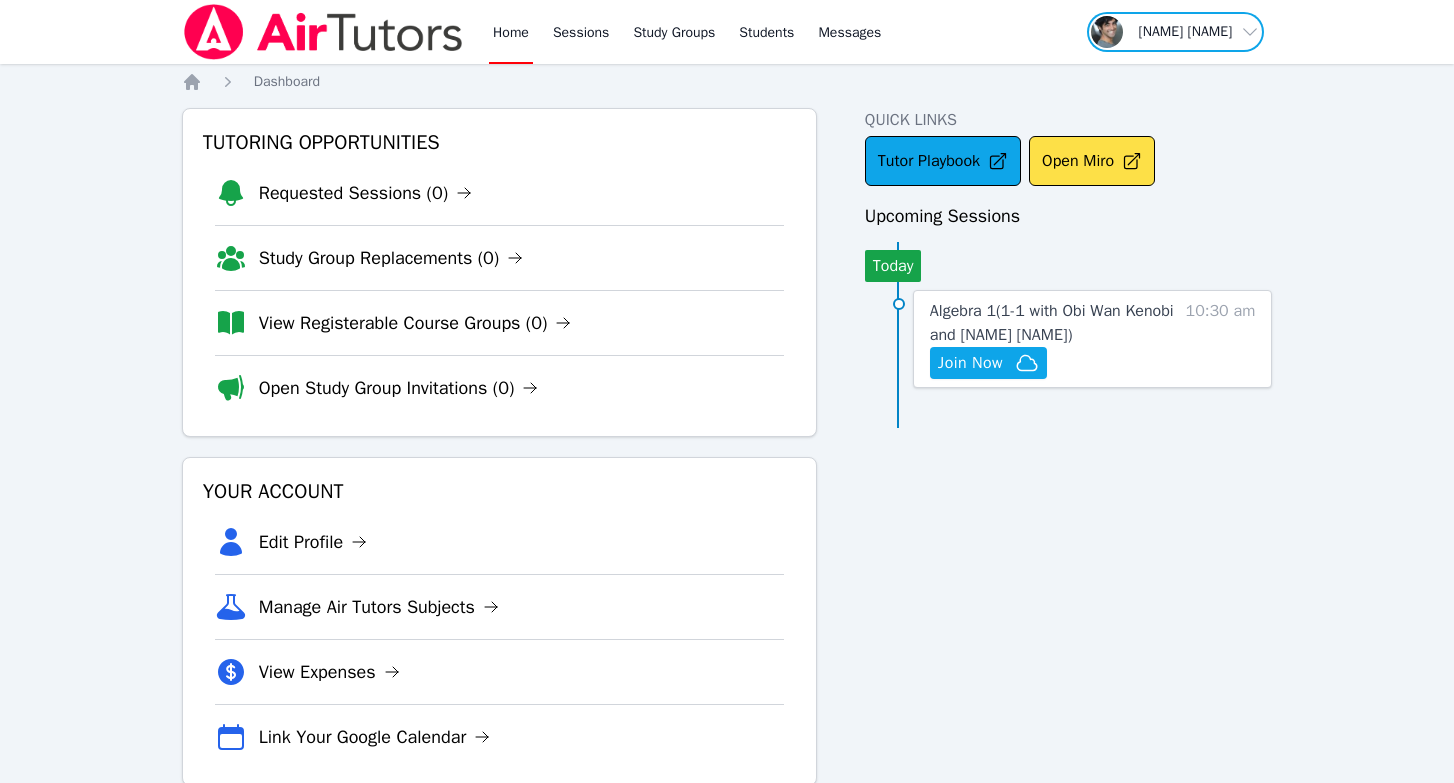 click at bounding box center (1176, 32) 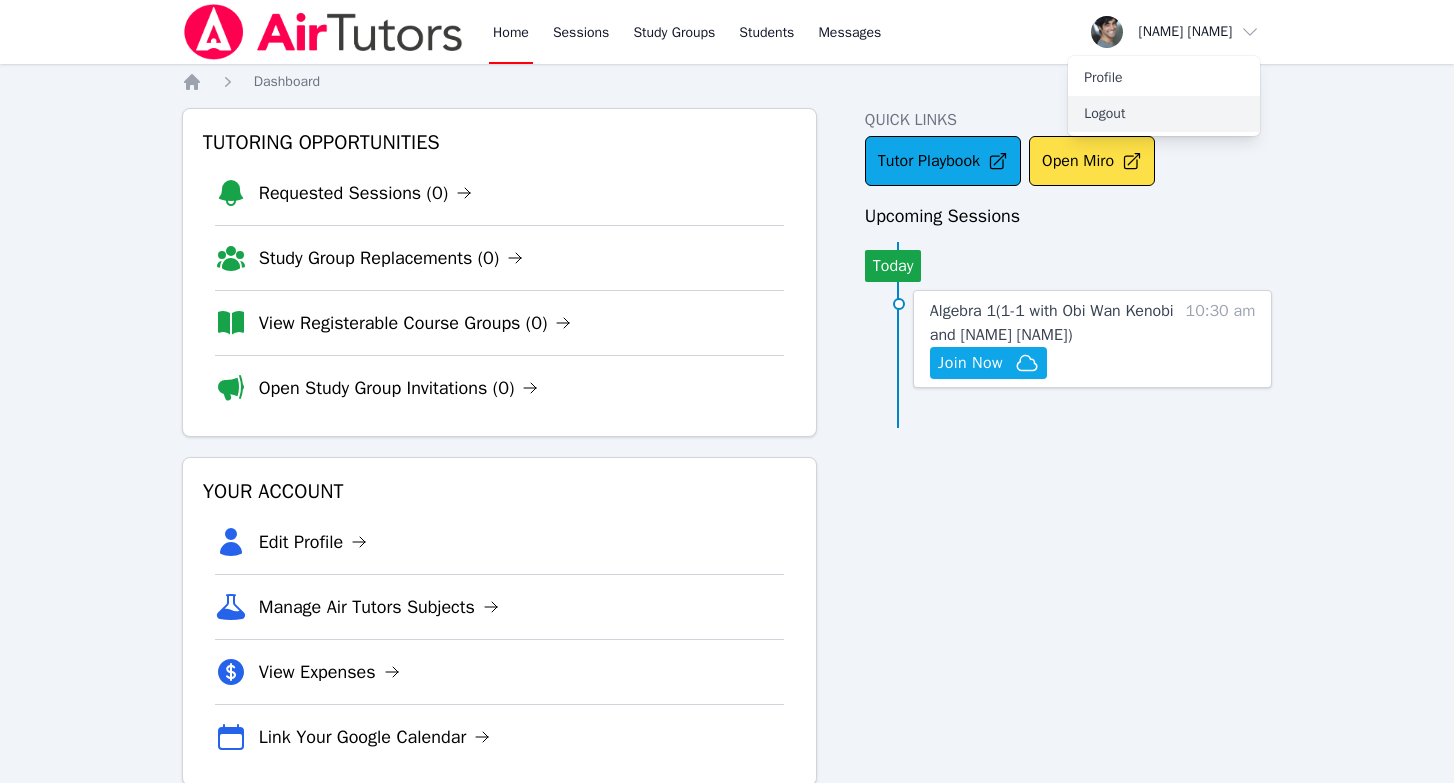 click on "Logout" at bounding box center [1164, 114] 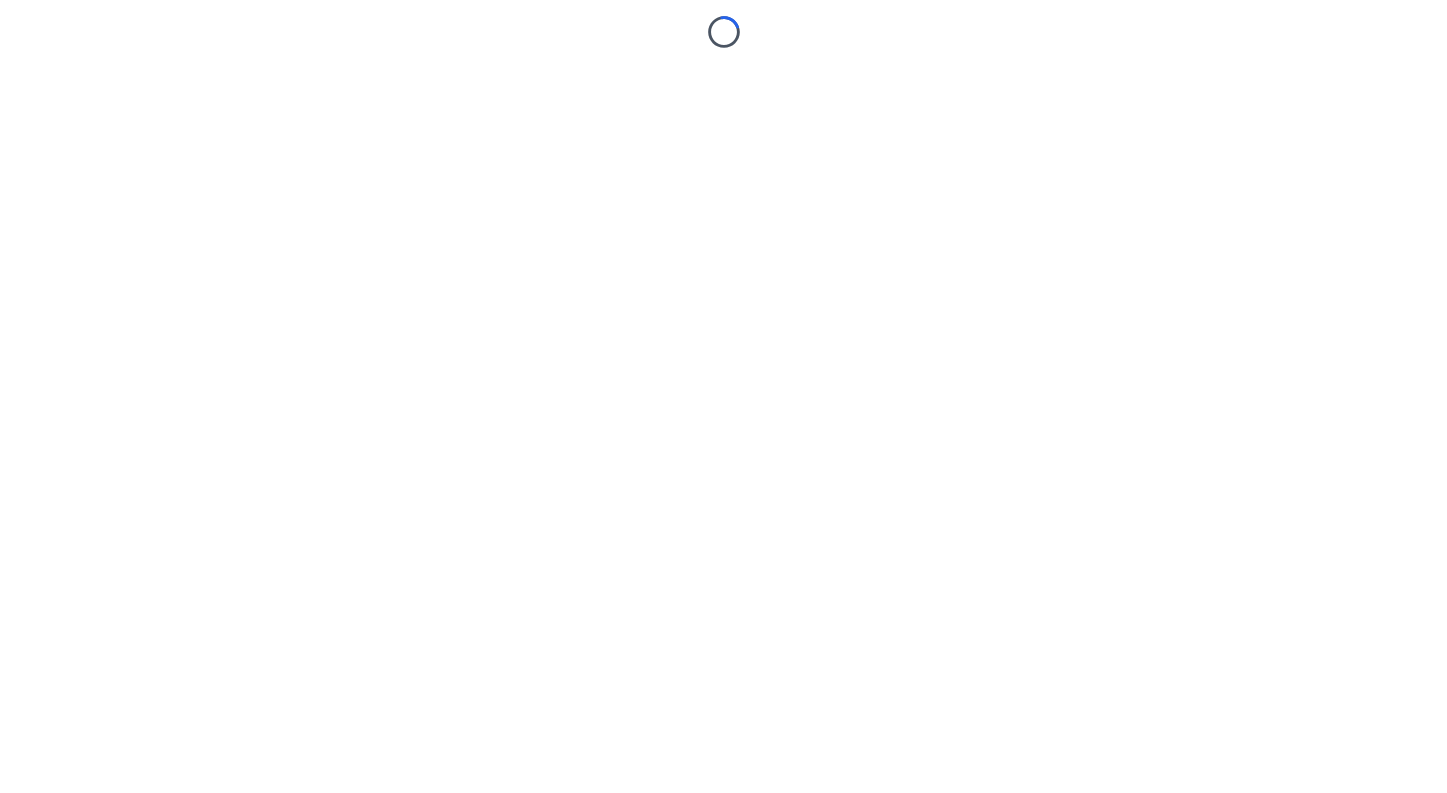 scroll, scrollTop: 0, scrollLeft: 0, axis: both 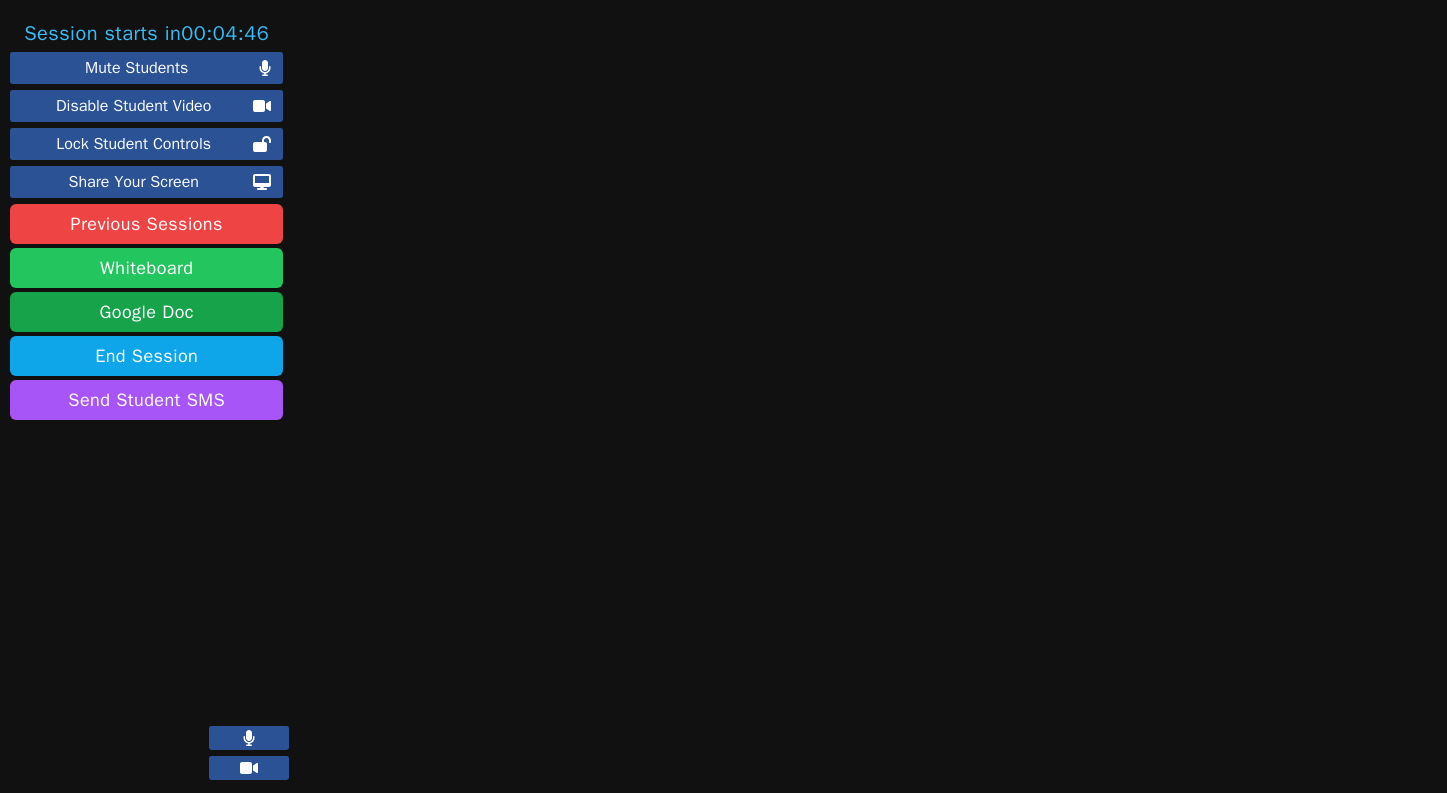 click on "Whiteboard" at bounding box center (146, 268) 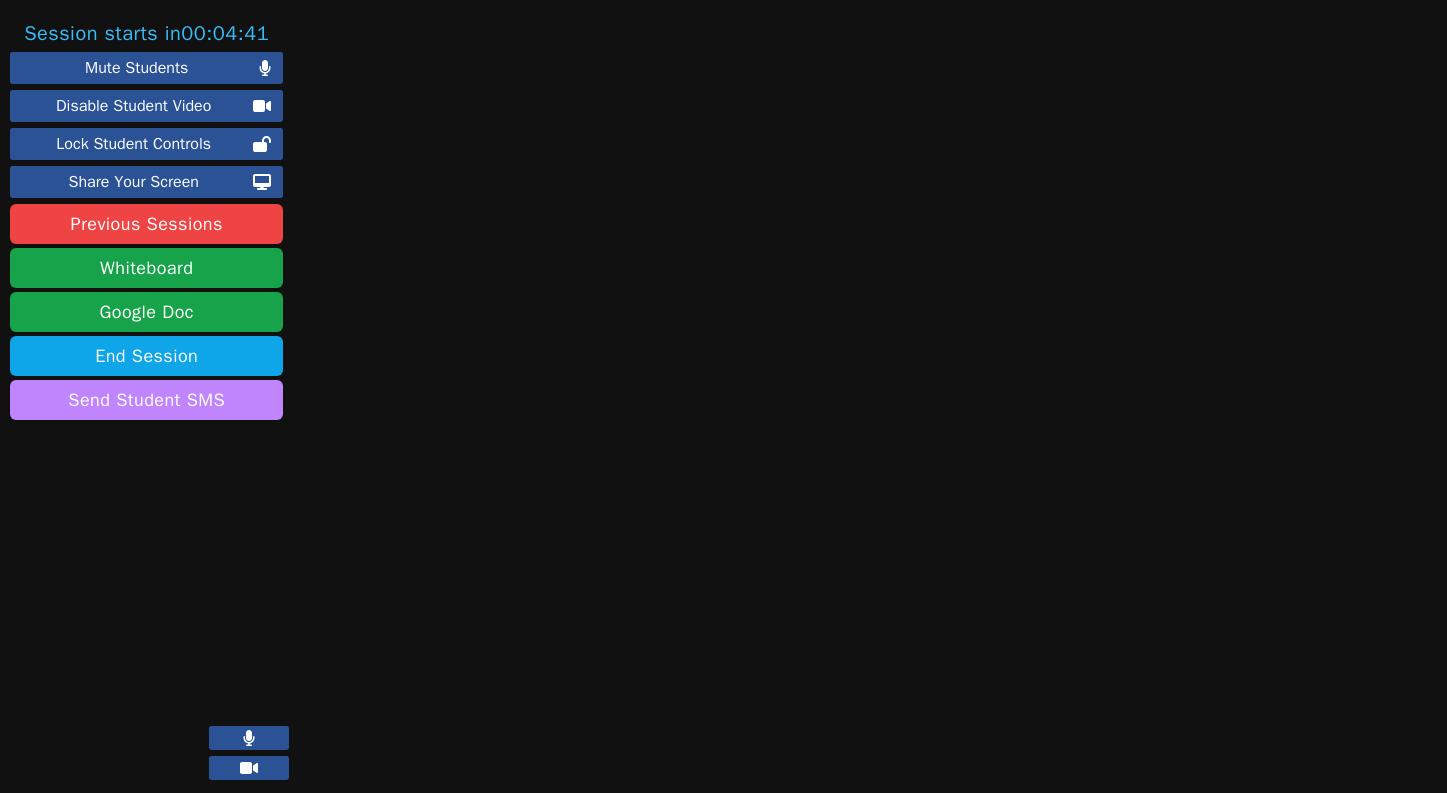 type 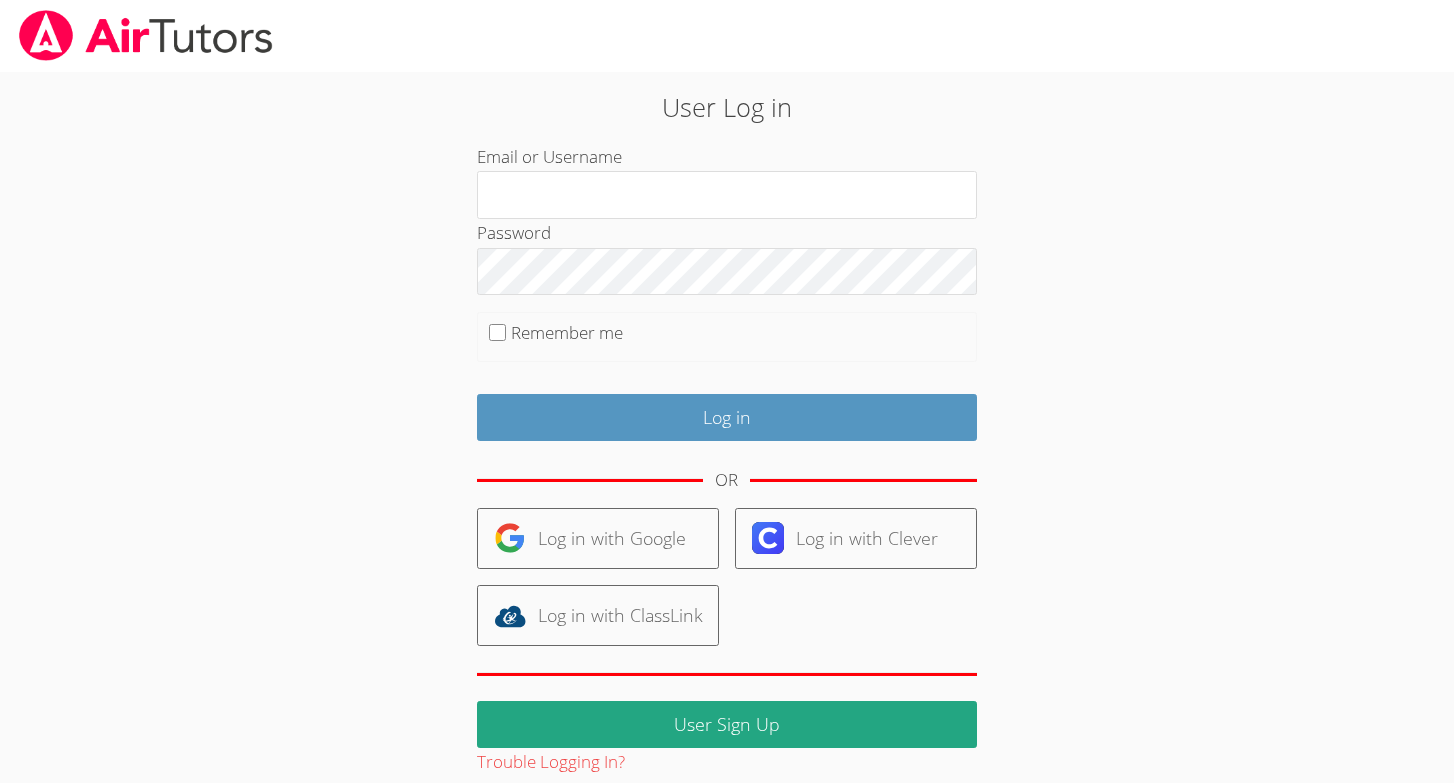 scroll, scrollTop: 0, scrollLeft: 0, axis: both 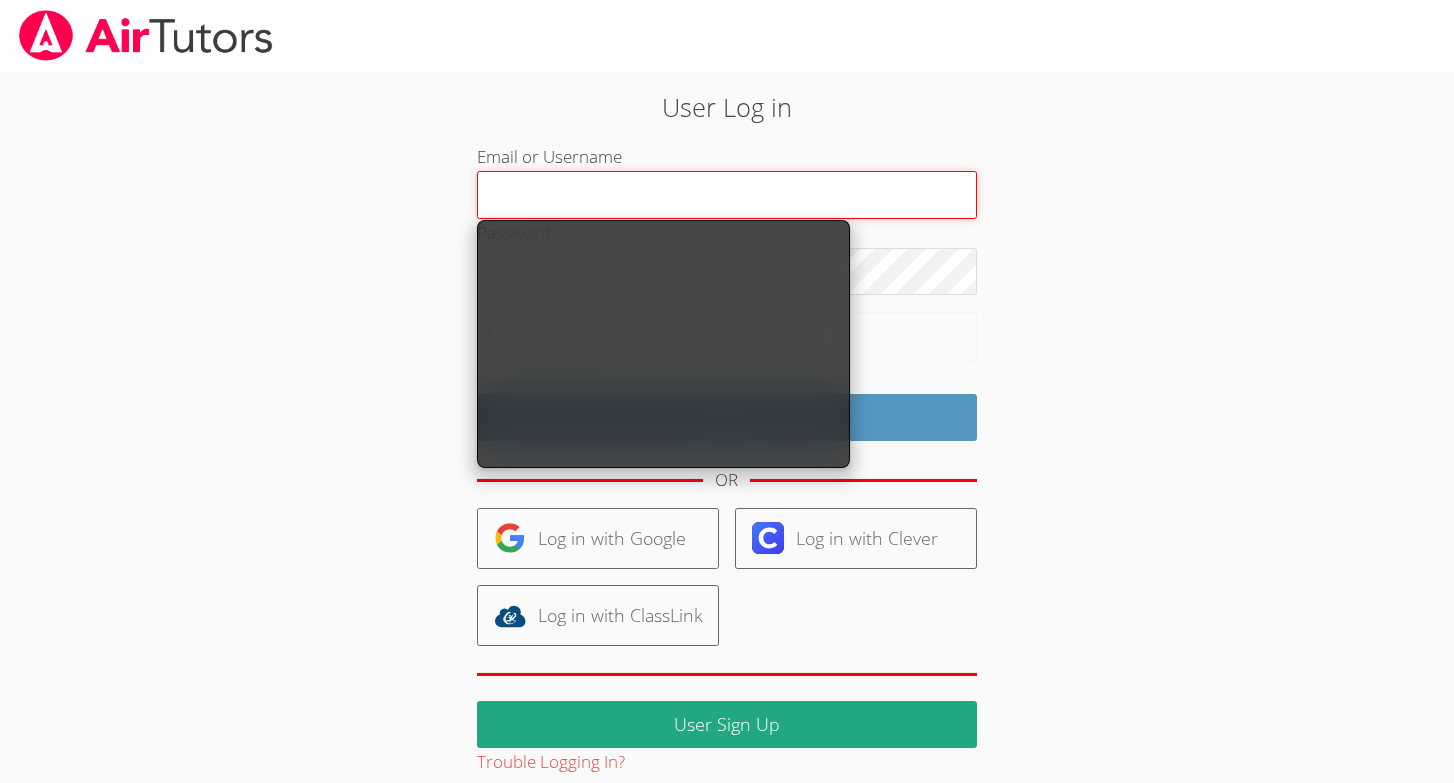 type on "hasanali@airtutors.org" 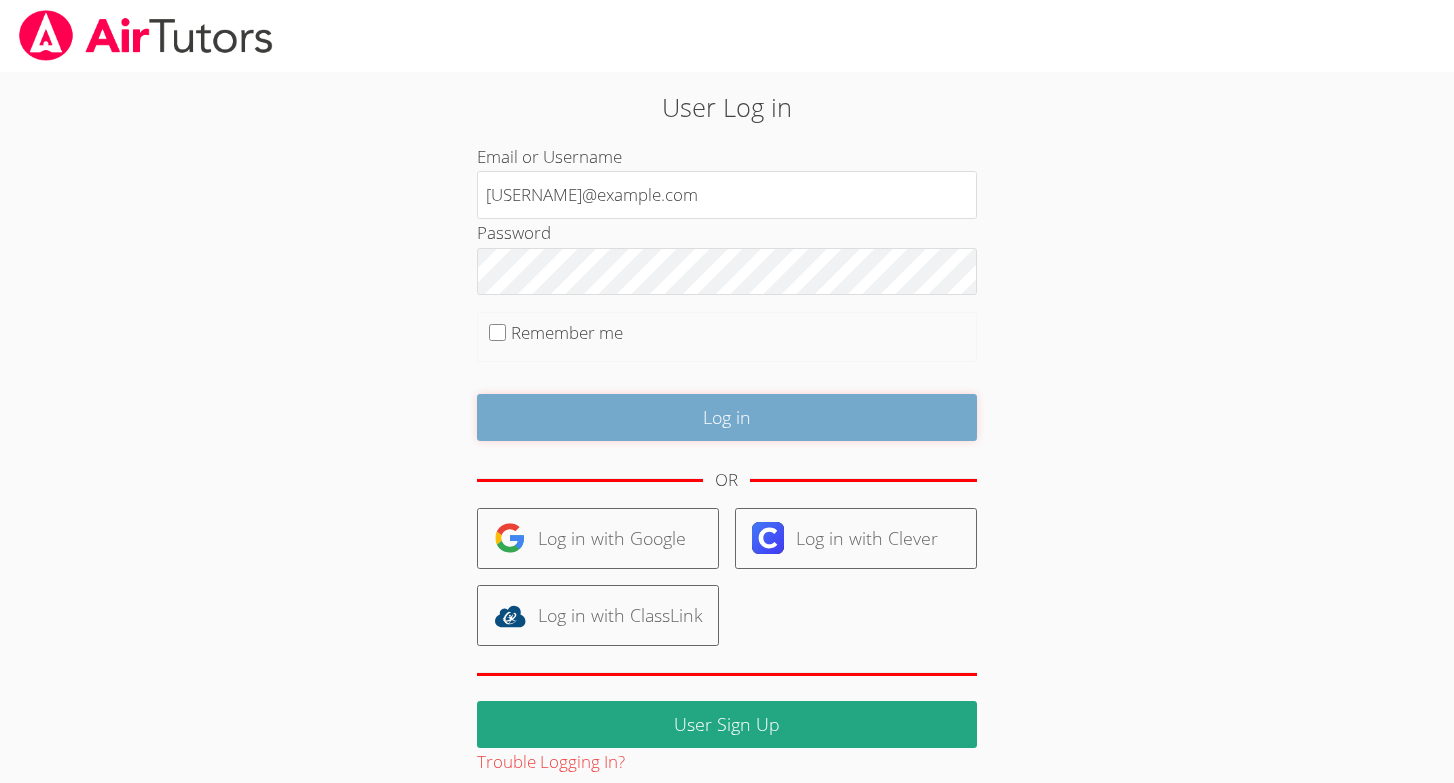 click on "Log in" at bounding box center (727, 417) 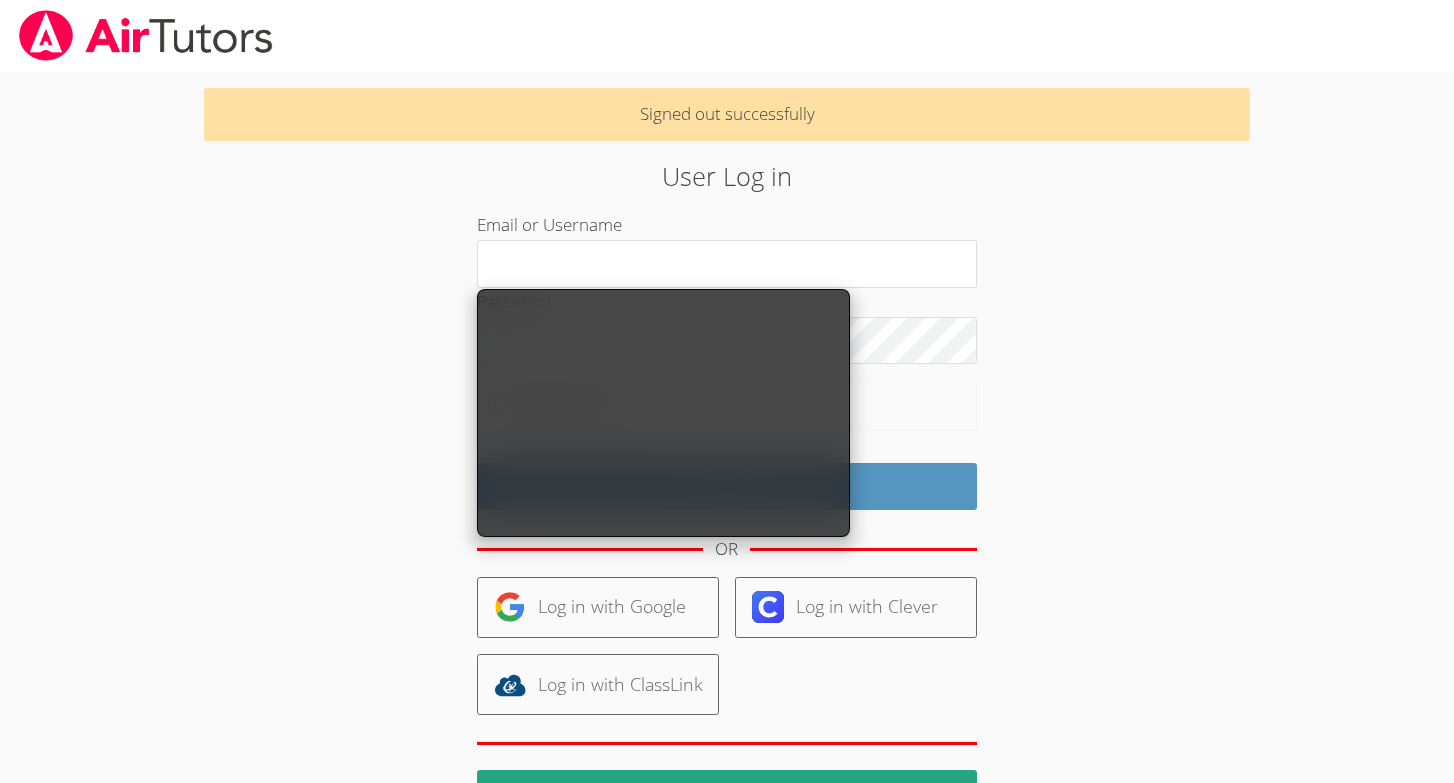 scroll, scrollTop: 0, scrollLeft: 0, axis: both 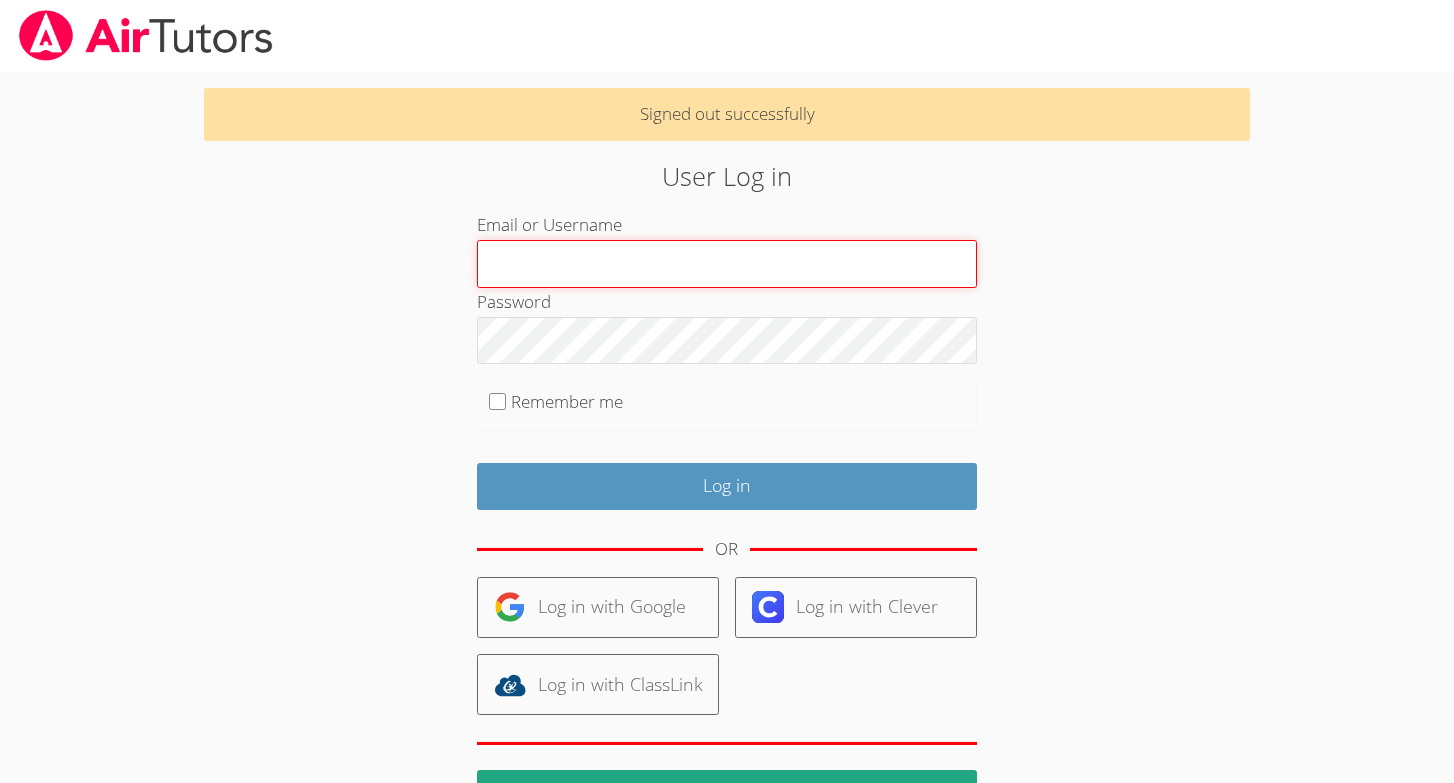 type on "calhasan@gmail.com" 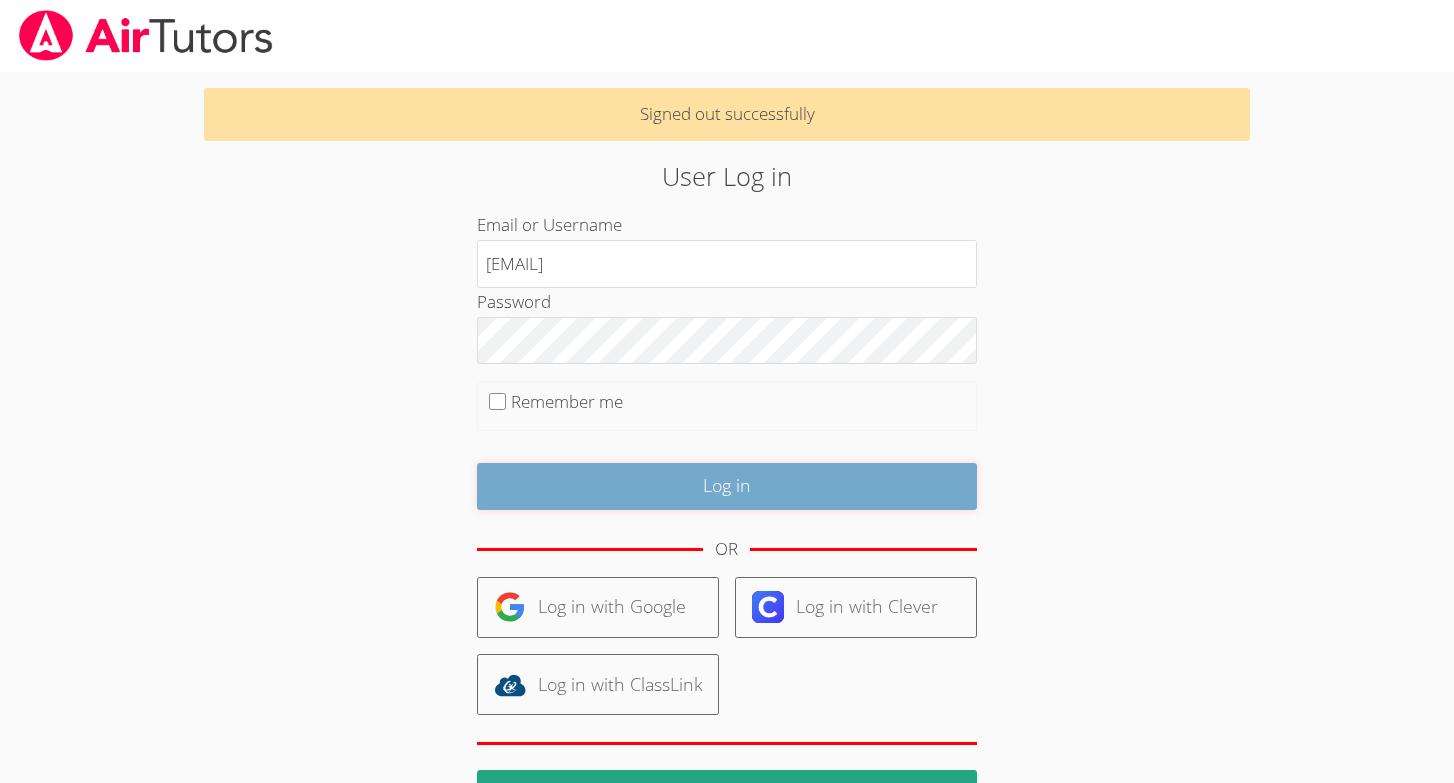 click on "Log in" at bounding box center (727, 486) 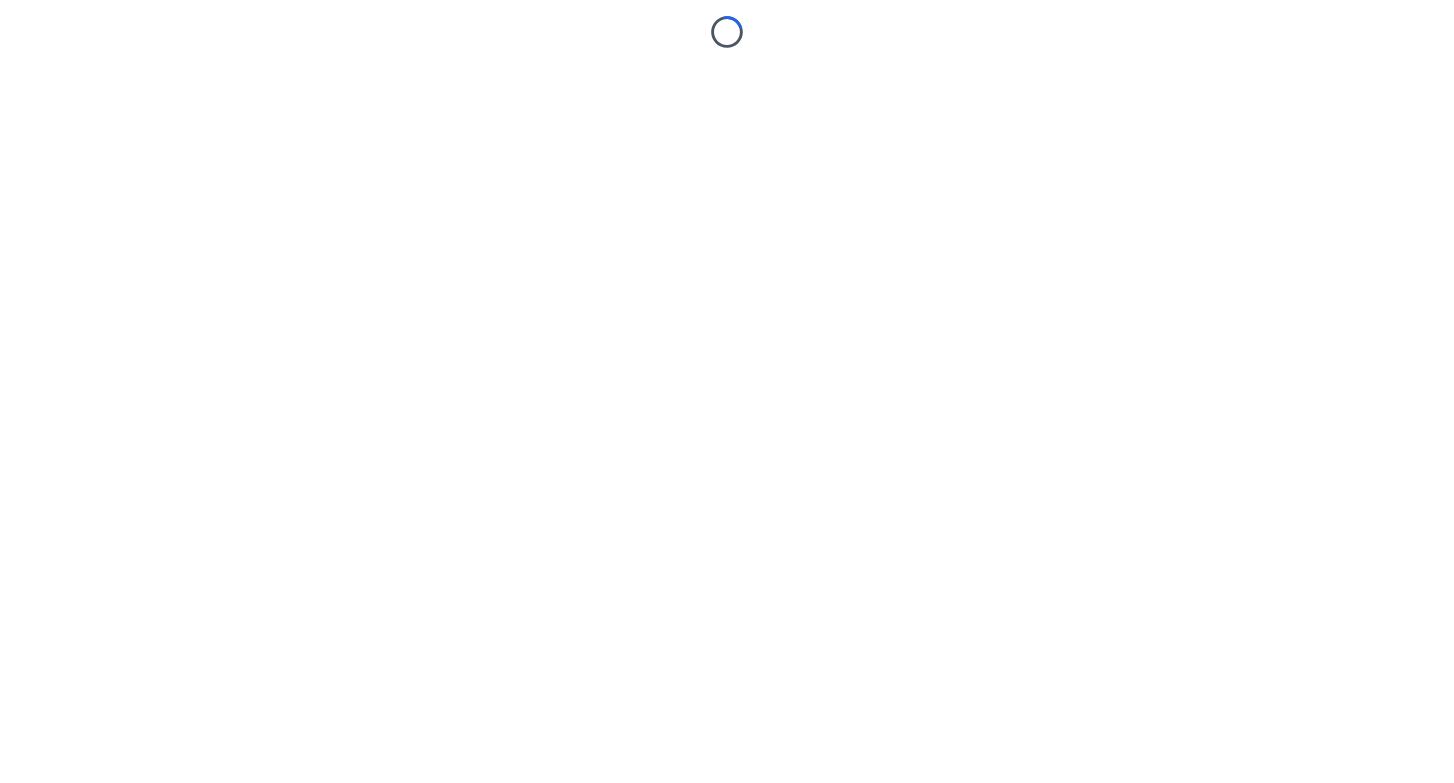scroll, scrollTop: 0, scrollLeft: 0, axis: both 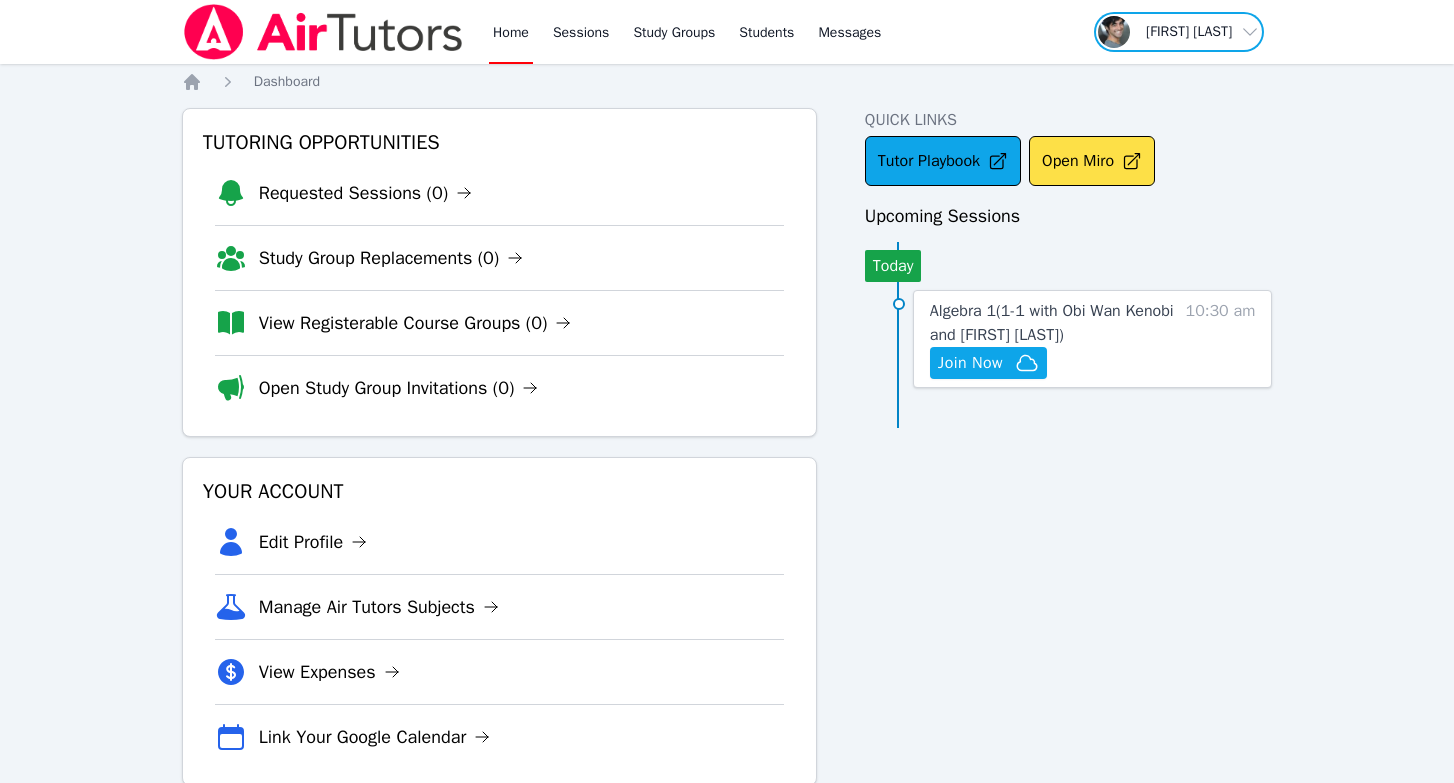 click at bounding box center [1179, 32] 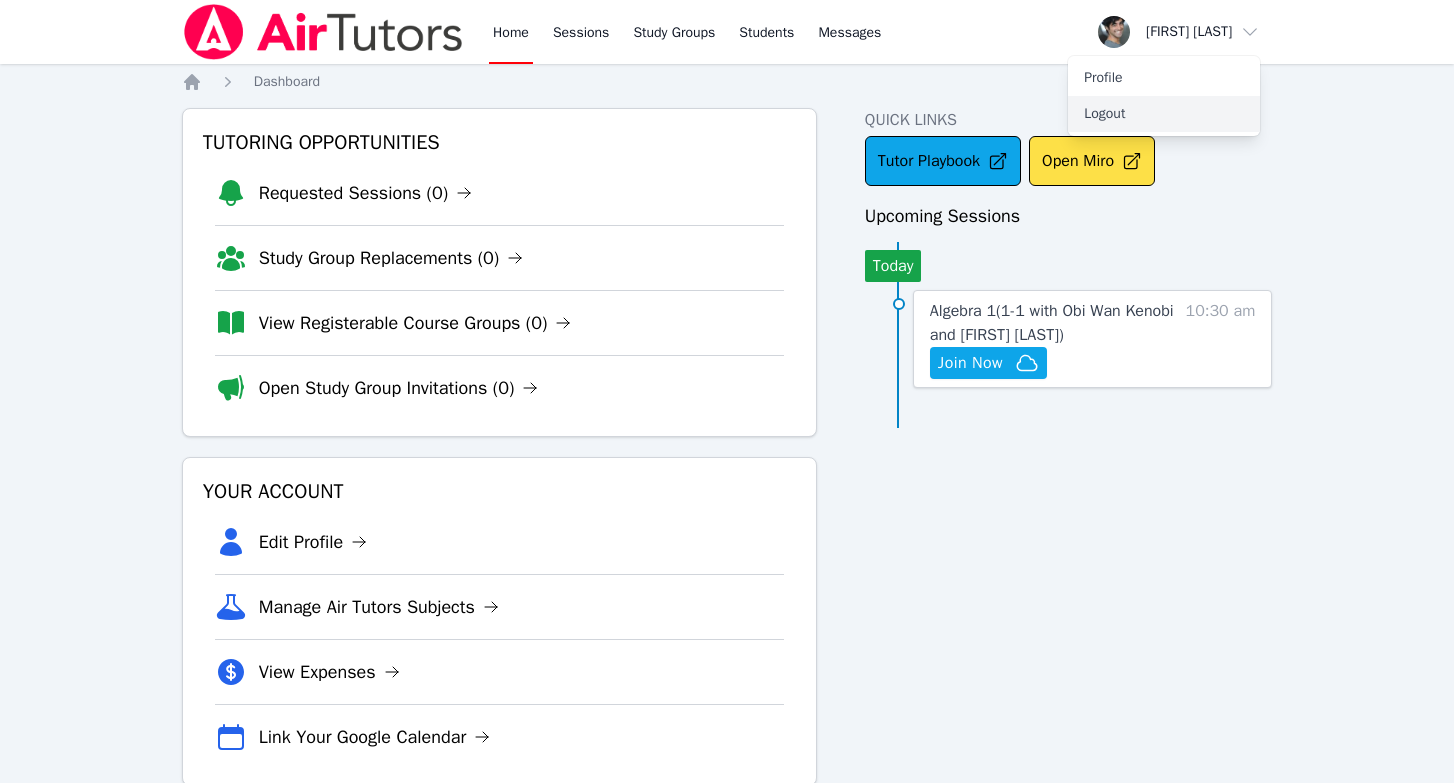 click on "Logout" at bounding box center (1164, 114) 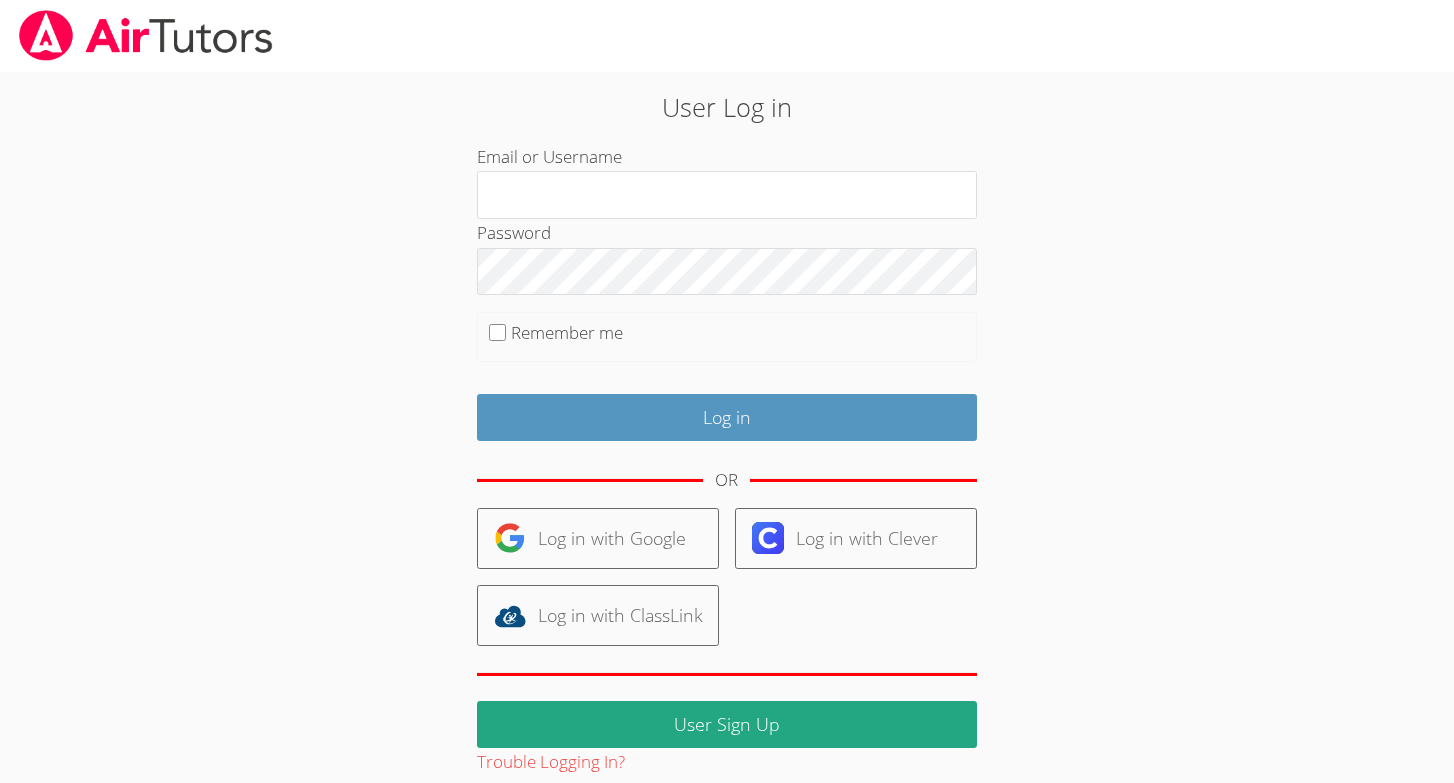 scroll, scrollTop: 0, scrollLeft: 0, axis: both 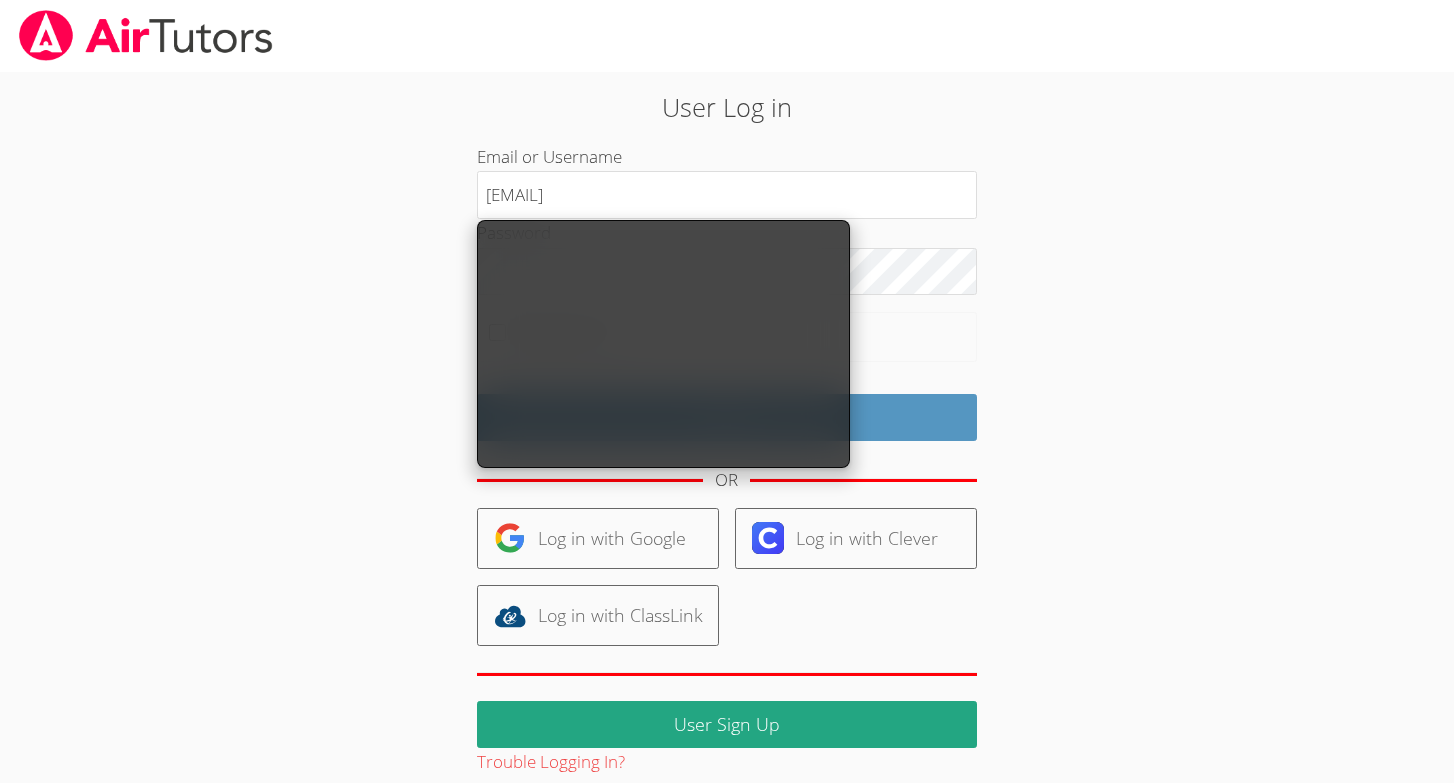 click on "User Log in Email or Username hasanali@airtutors.org Password Remember me Log in OR Log in with Google  Log in with Clever  Log in with ClassLink  User Sign Up Trouble Logging In?" at bounding box center (727, 424) 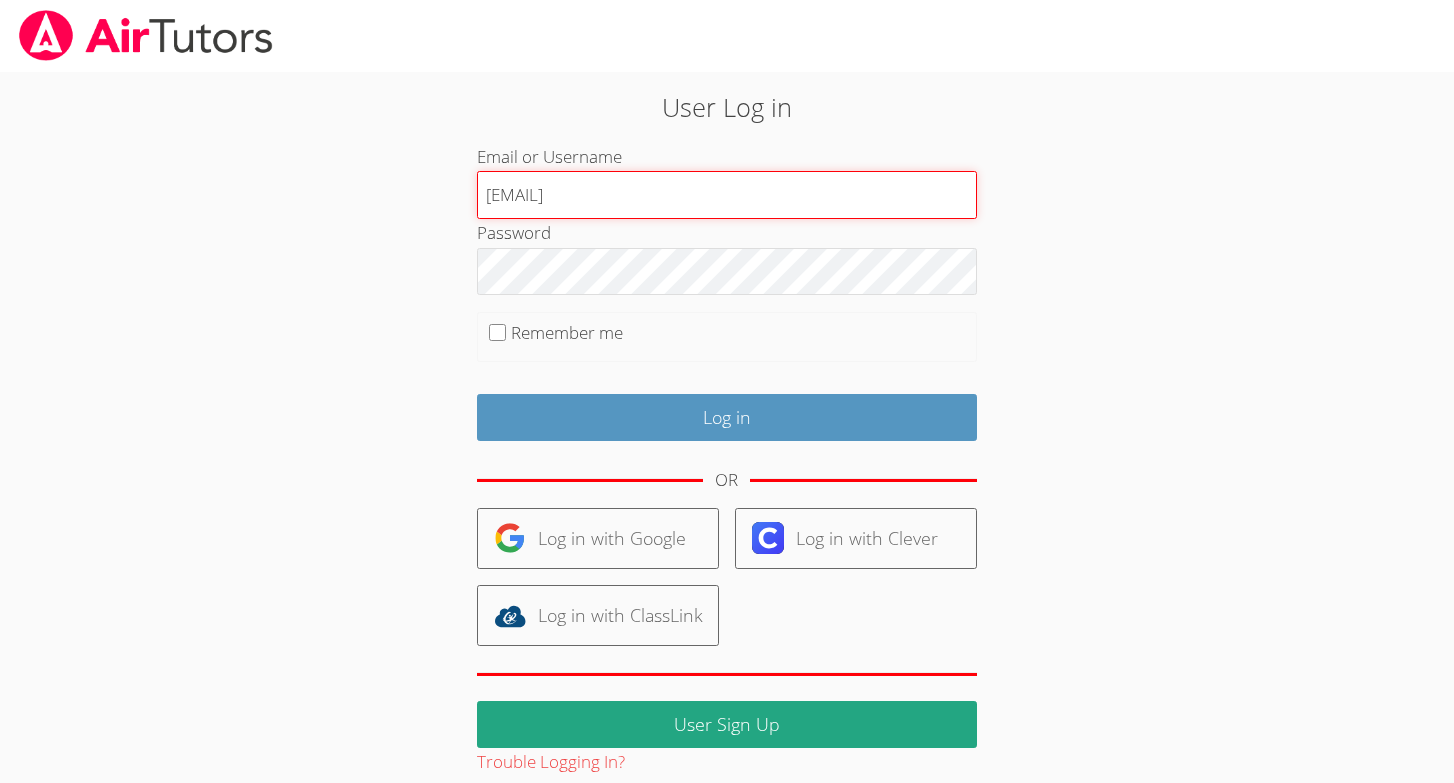 click on "hasanali@airtutors.org" at bounding box center (727, 195) 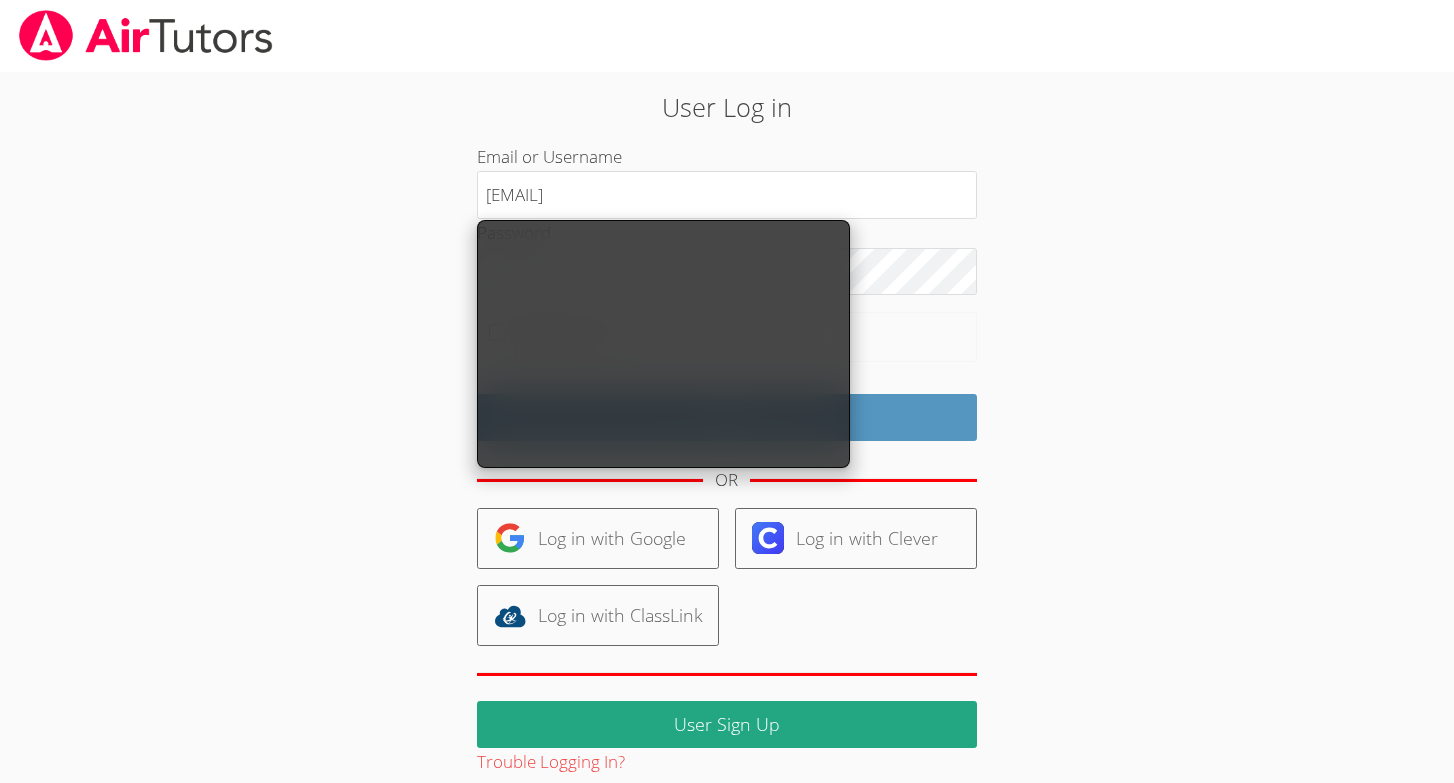 click on "User Log in Email or Username hasanali@airtutors.org Password Remember me Log in OR Log in with Google  Log in with Clever  Log in with ClassLink  User Sign Up Trouble Logging In?" at bounding box center [726, 432] 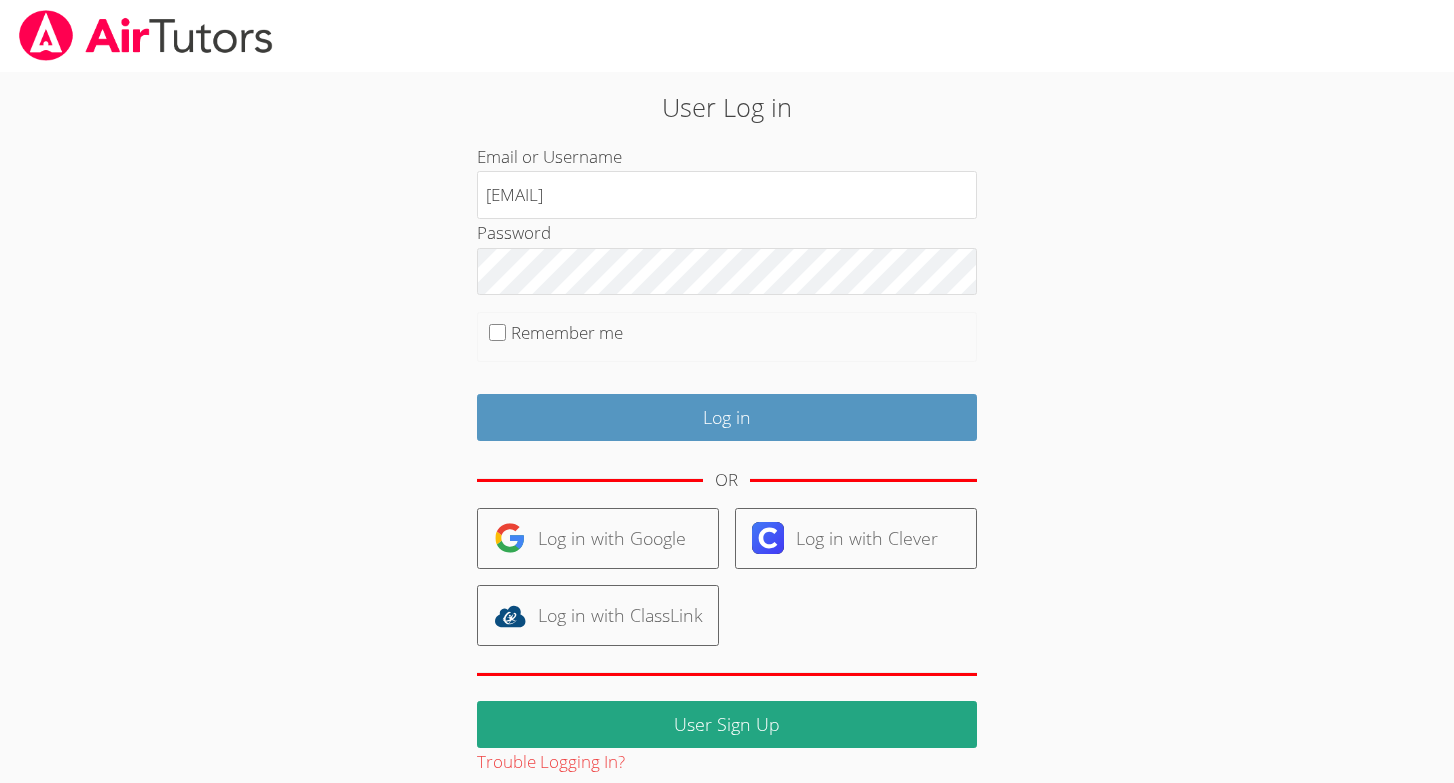 click on "Email or Username" at bounding box center (549, 156) 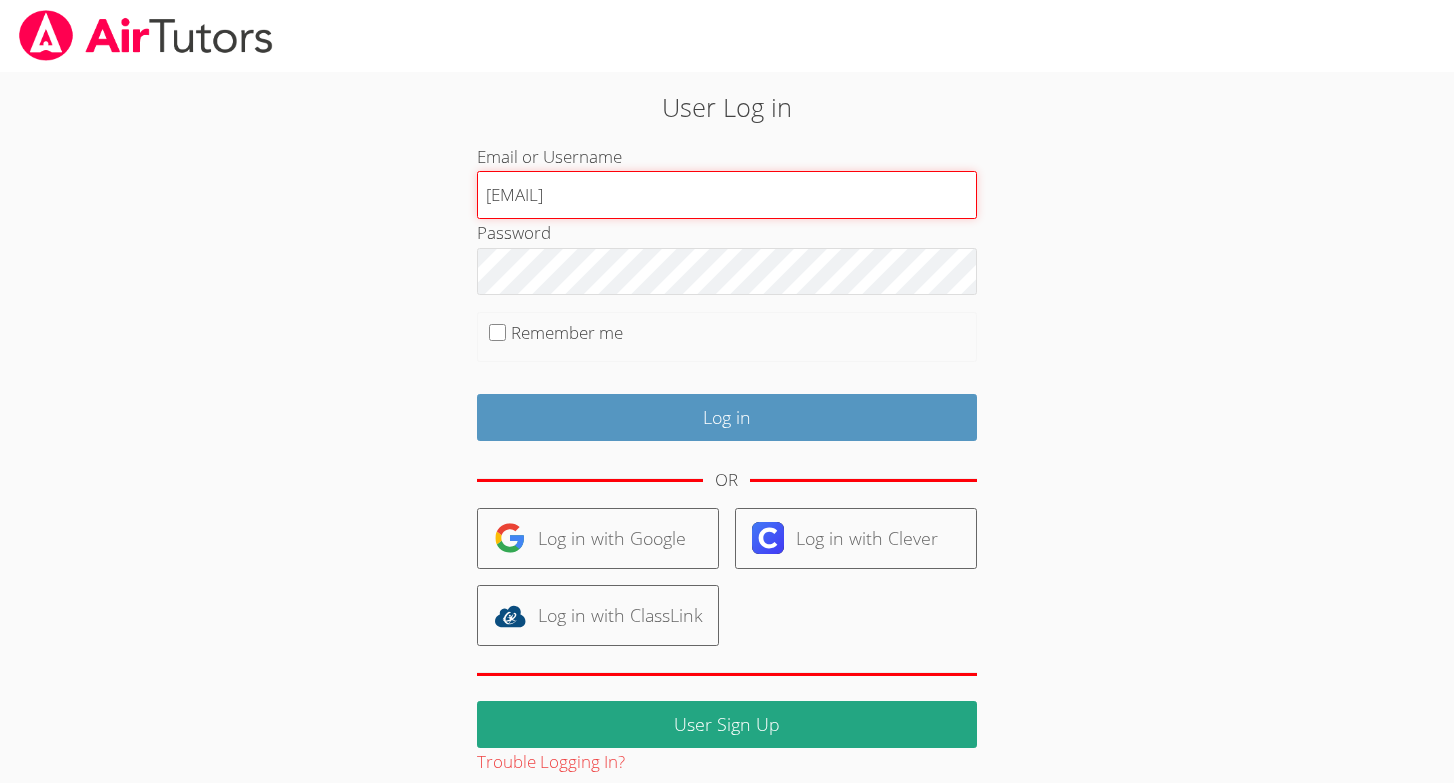 click on "hasanali@airtutors.org" at bounding box center (727, 195) 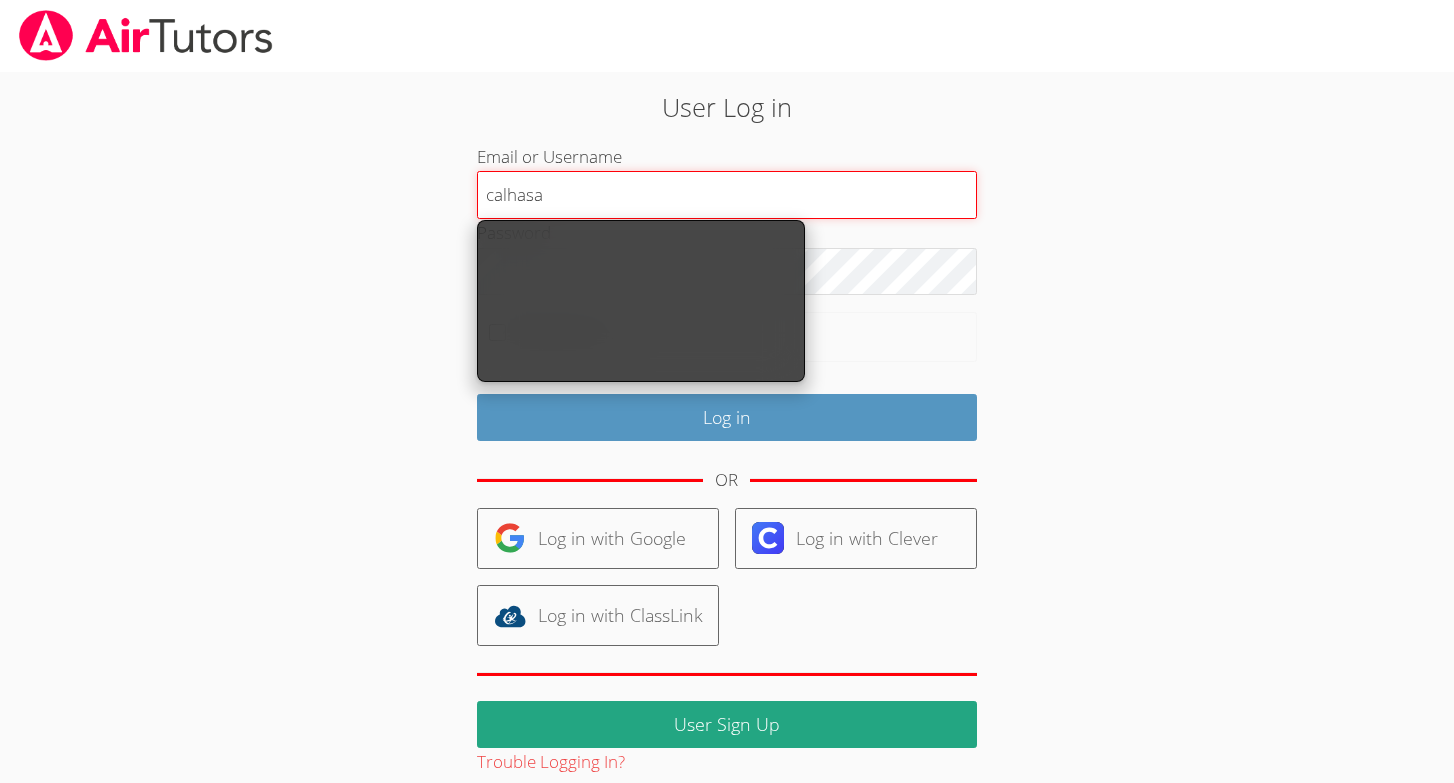 type on "calhasan" 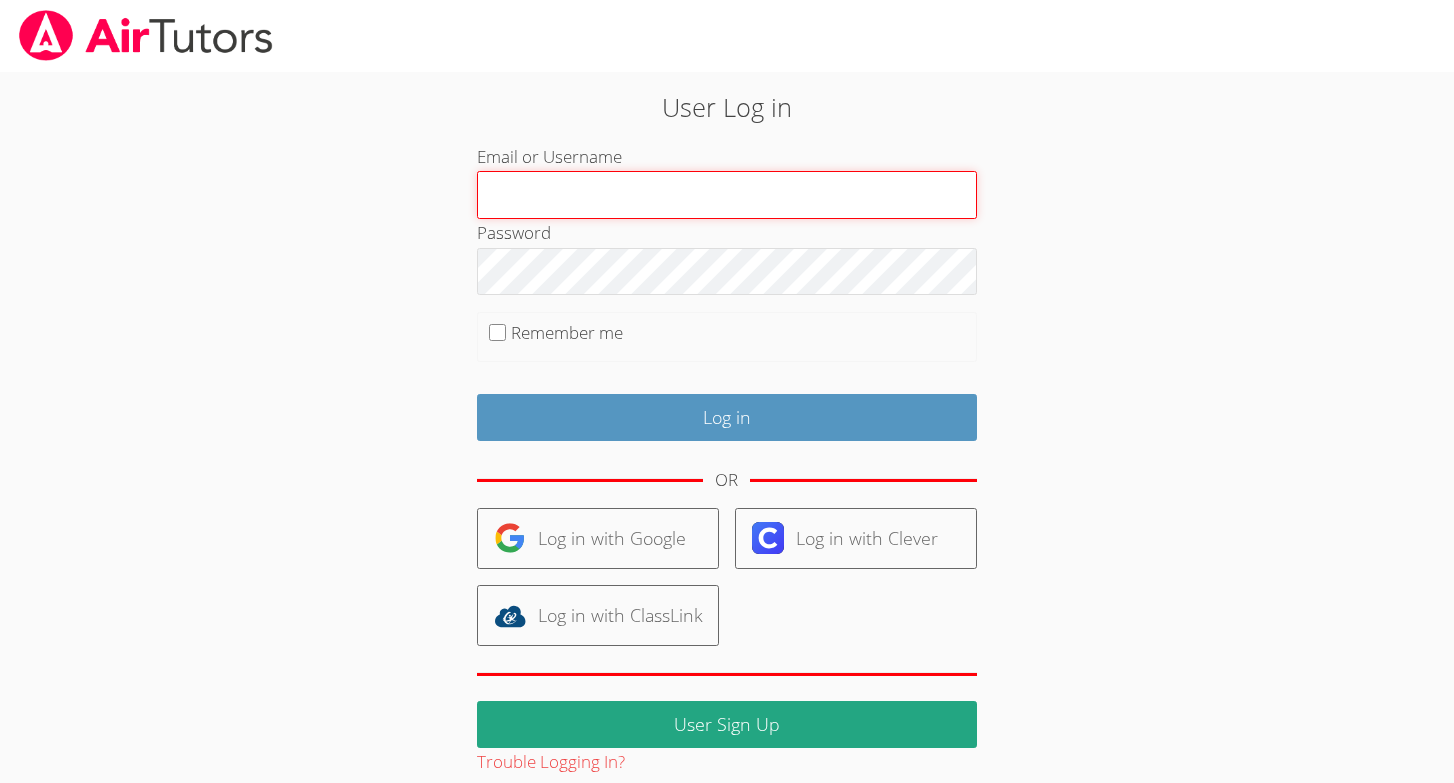 type on "calhasan@gmail.com" 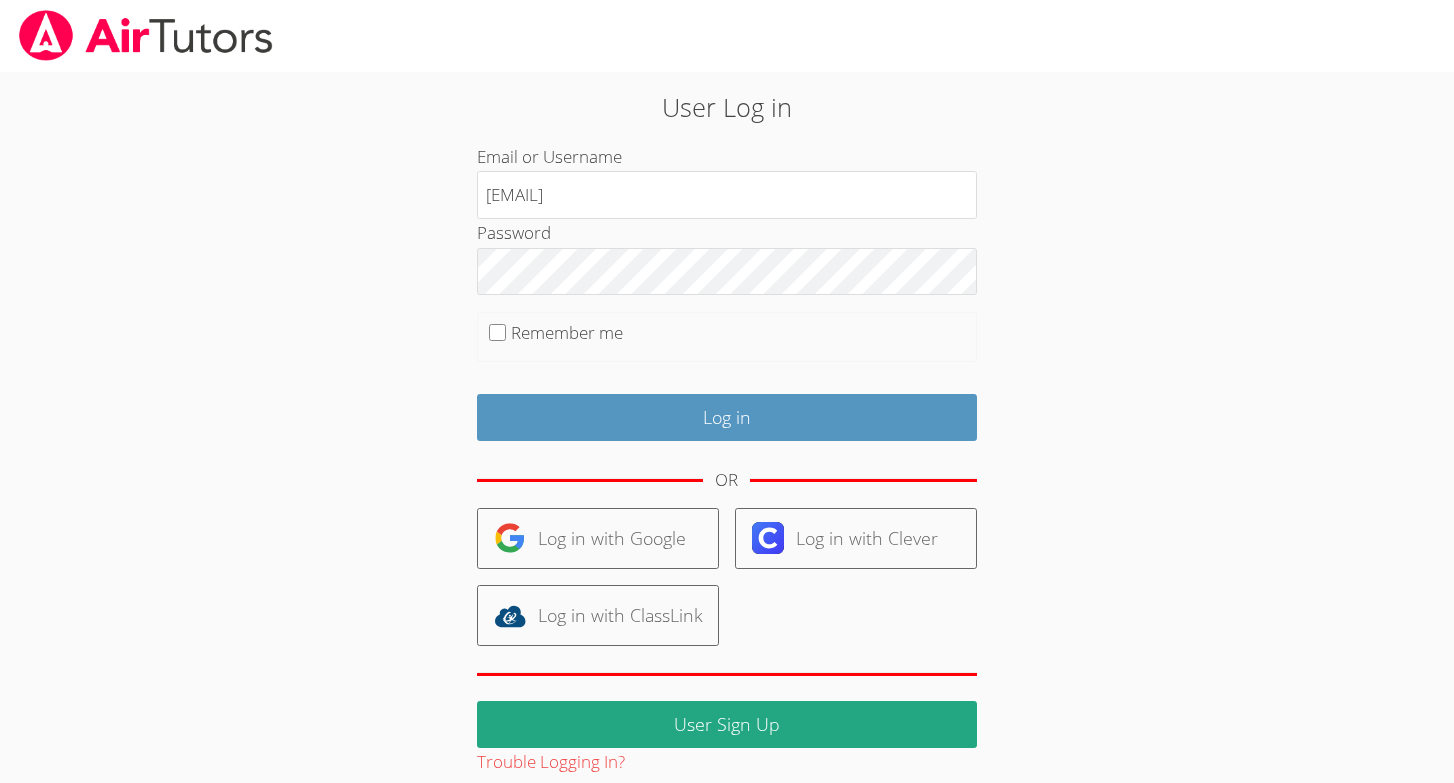click on "User Log in Email or Username calhasan@gmail.com Password Remember me Log in OR Log in with Google  Log in with Clever  Log in with ClassLink  User Sign Up Trouble Logging In?" at bounding box center (727, 424) 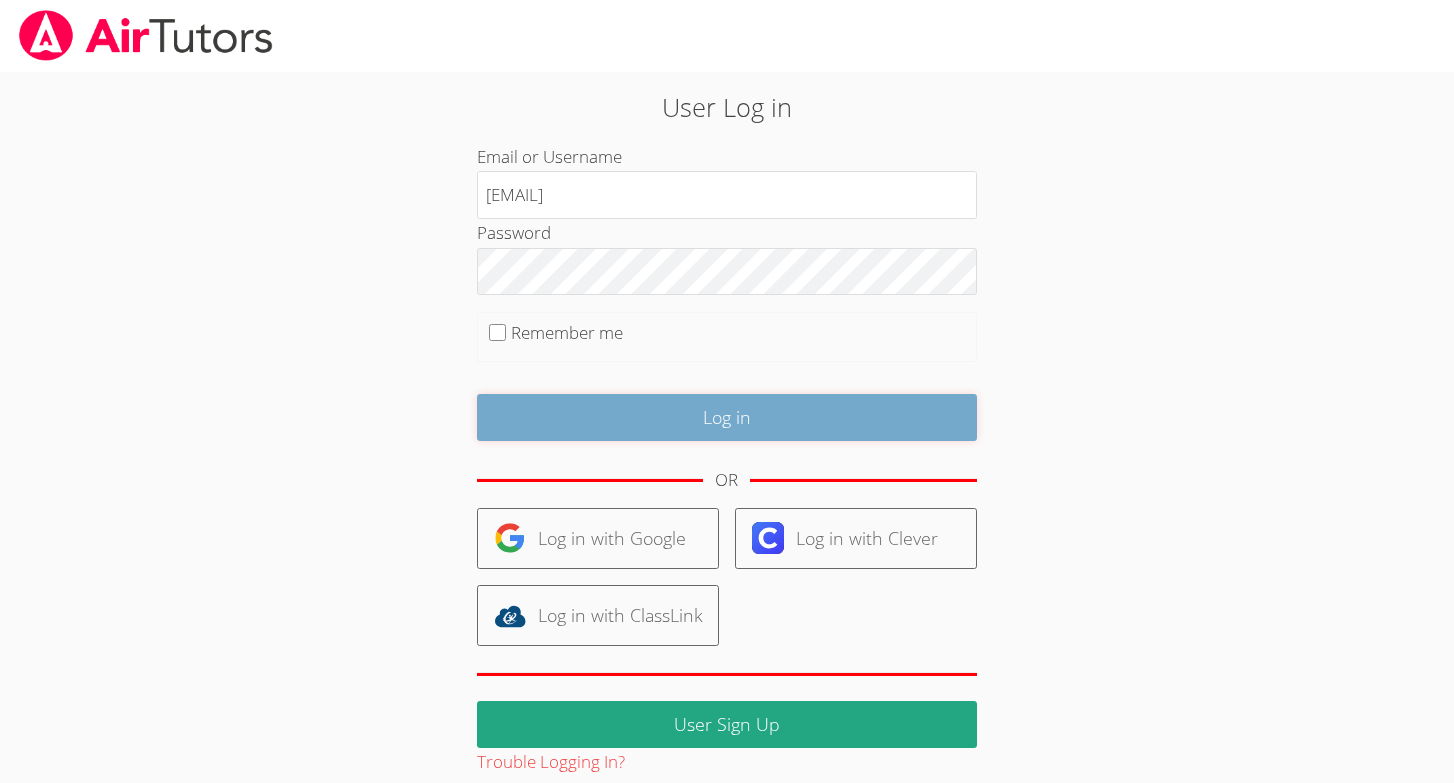 click on "Log in" at bounding box center [727, 417] 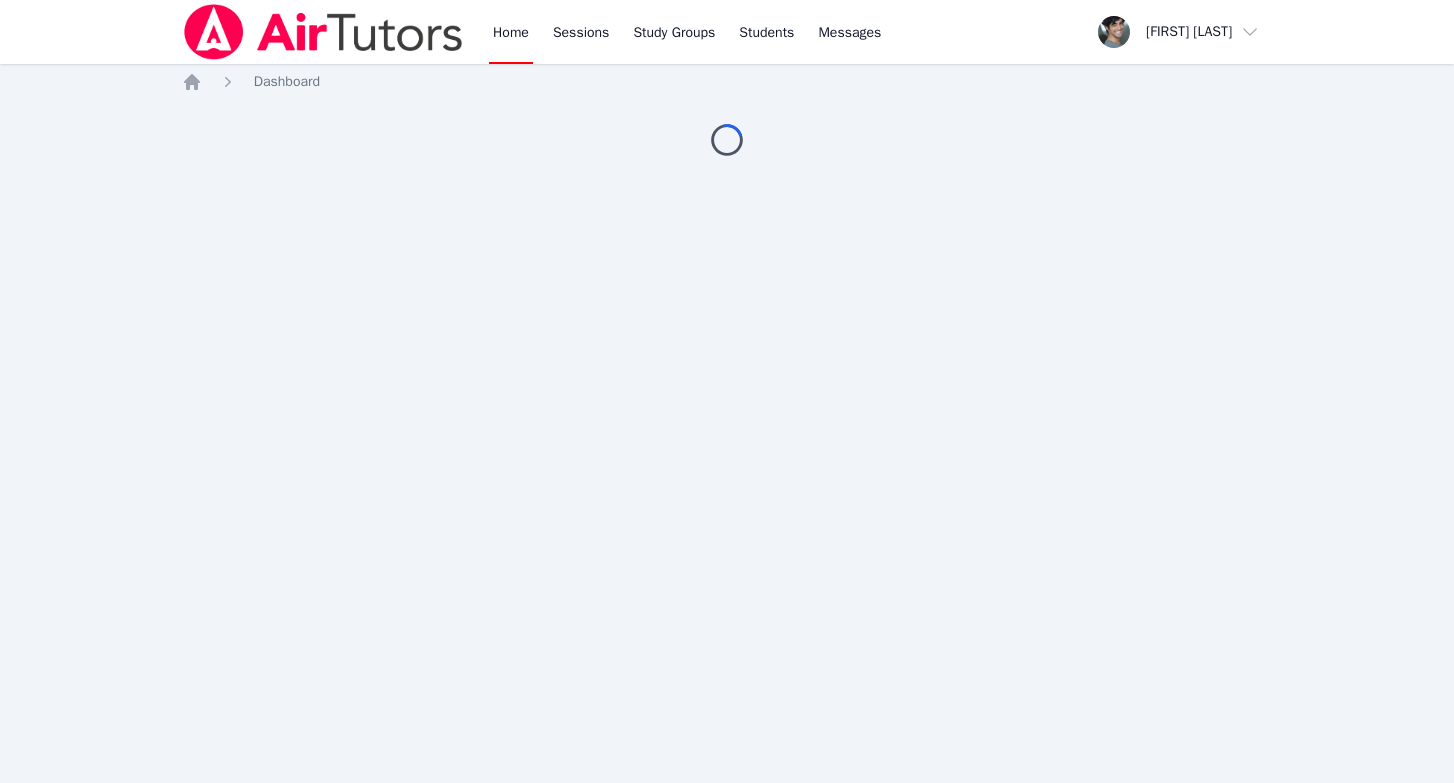 scroll, scrollTop: 0, scrollLeft: 0, axis: both 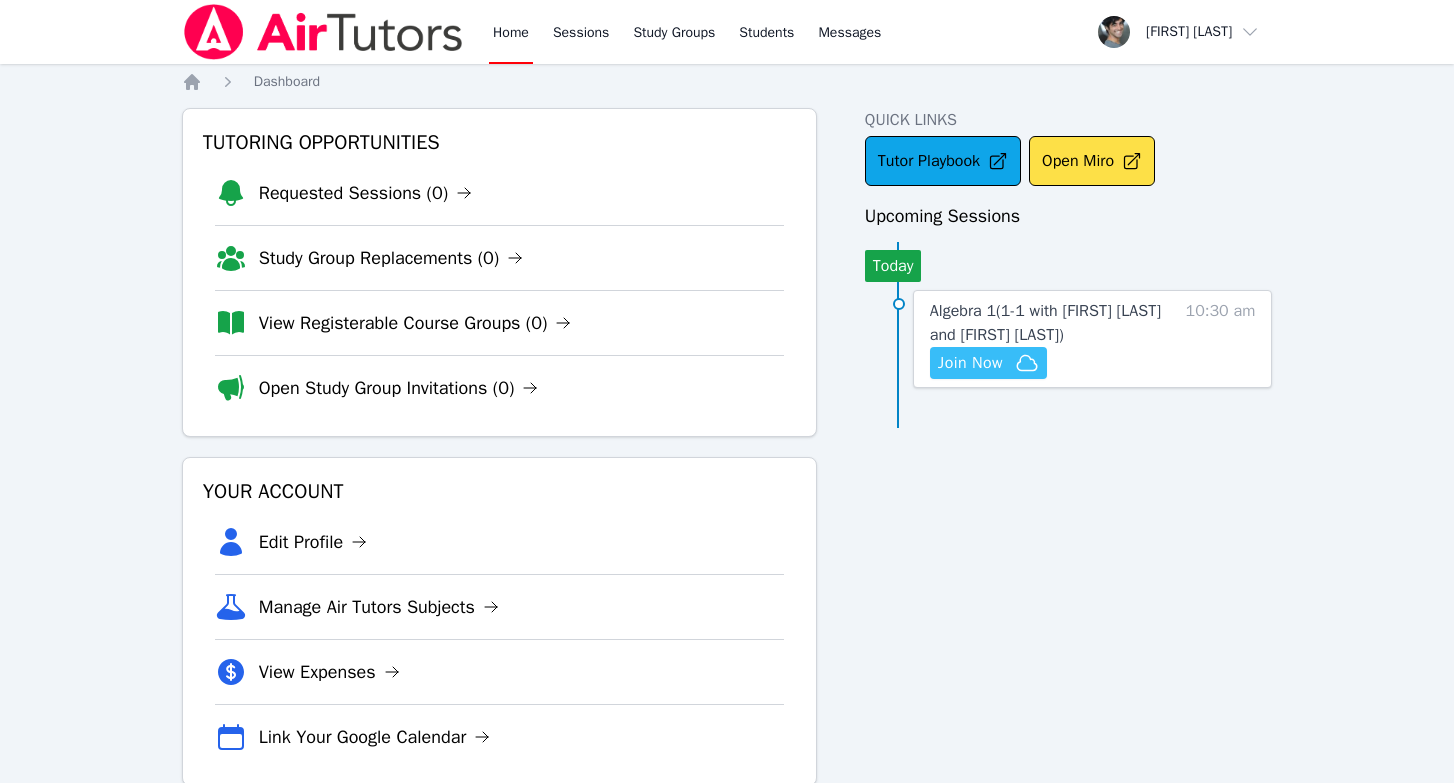 click on "Join Now" at bounding box center (970, 363) 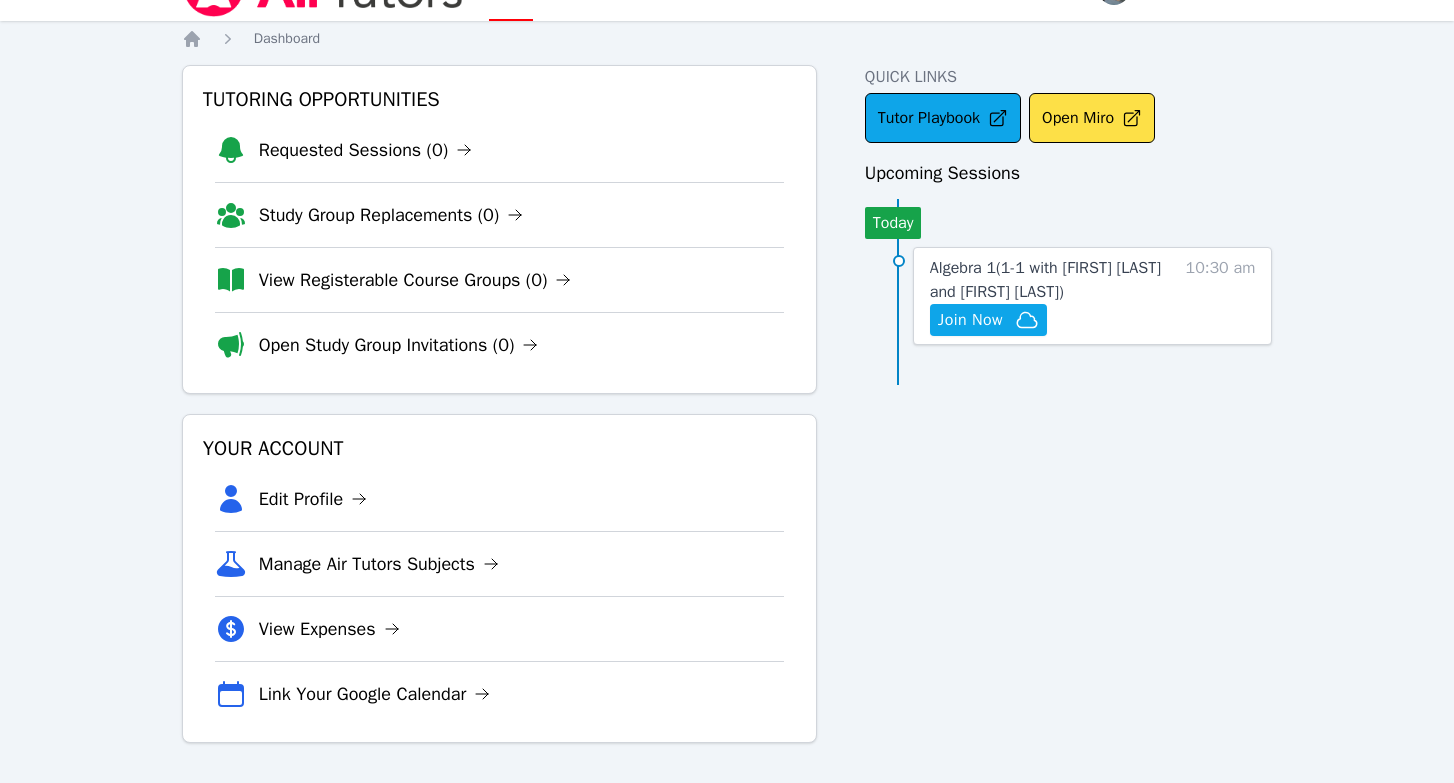 scroll, scrollTop: 0, scrollLeft: 0, axis: both 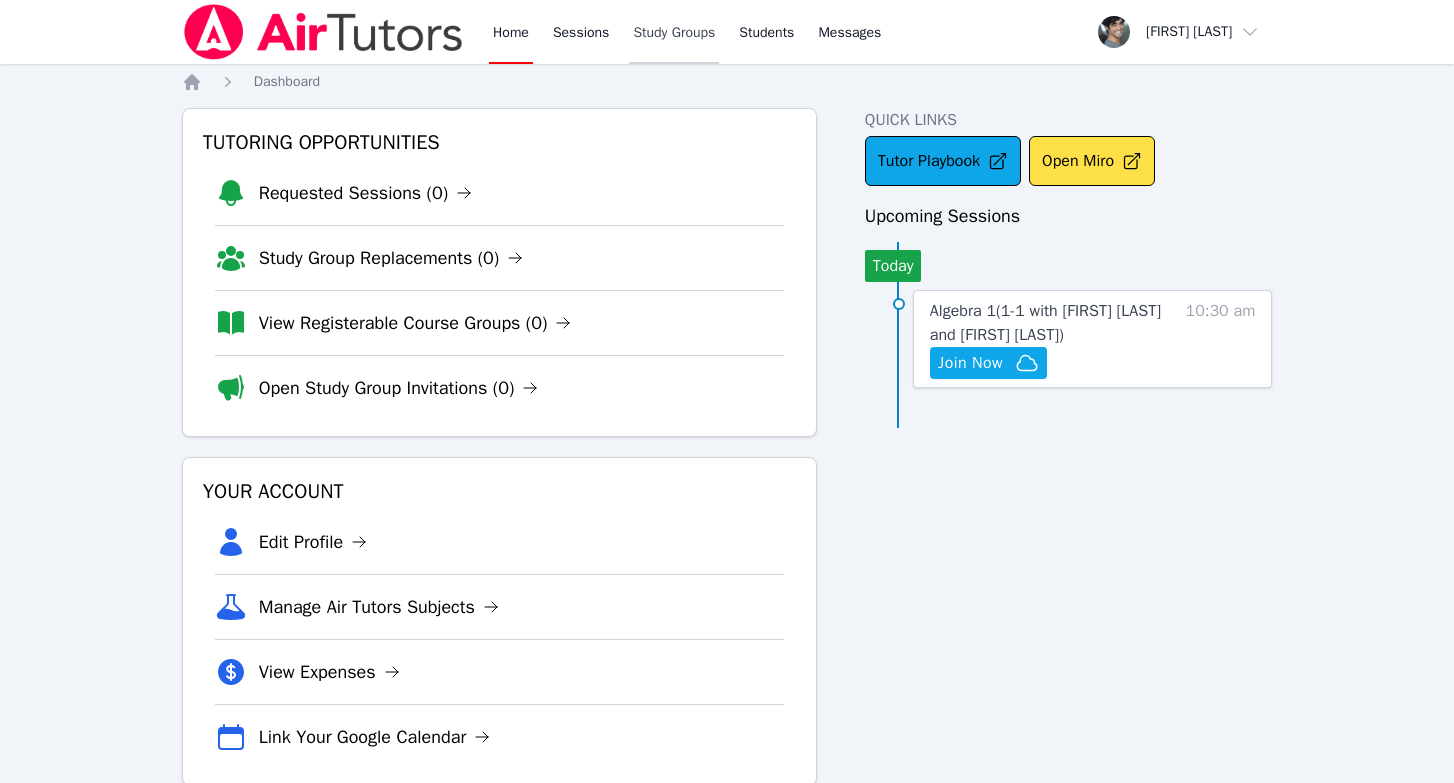 click on "Study Groups" at bounding box center [674, 32] 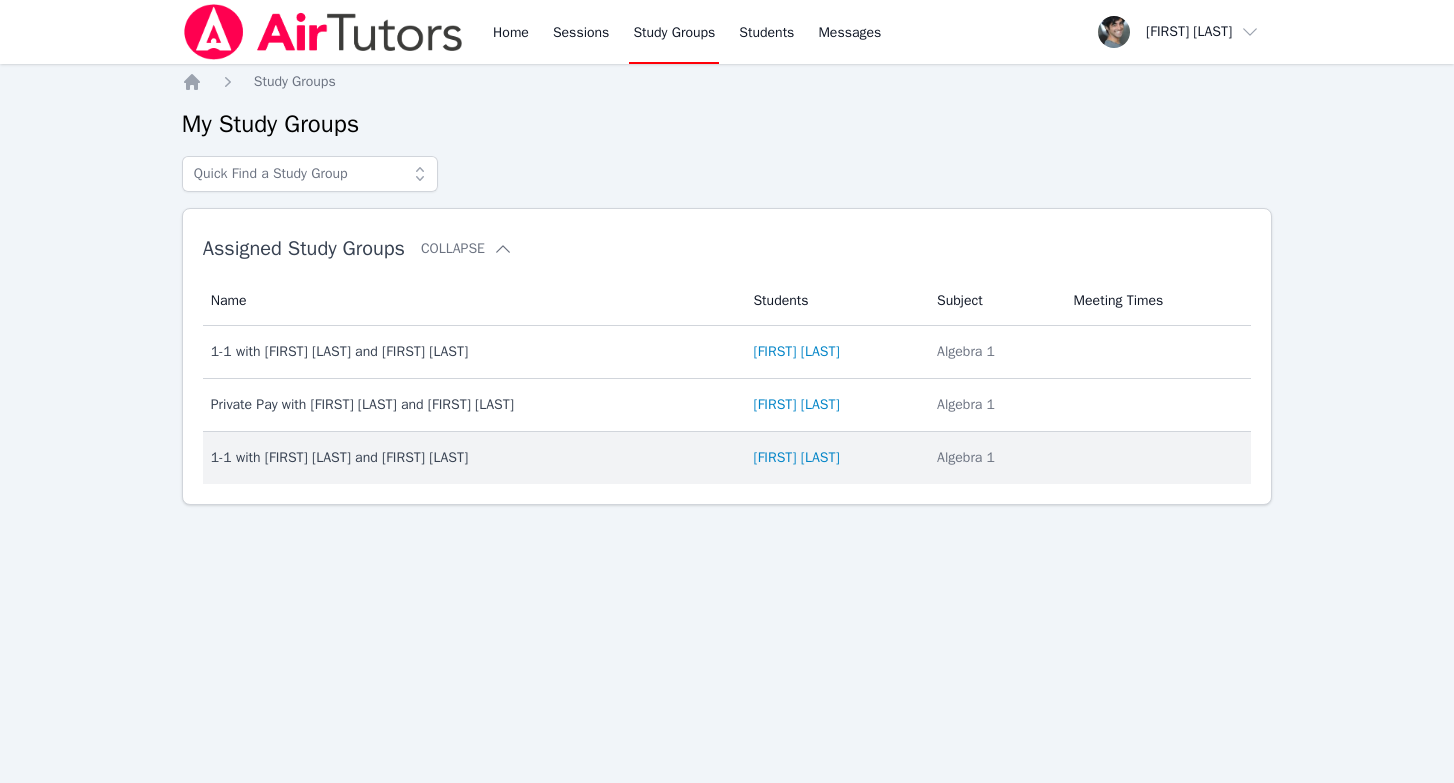 click on "Name 1-1 with [FIRST] [LAST] and [FIRST] [LAST]" at bounding box center (472, 458) 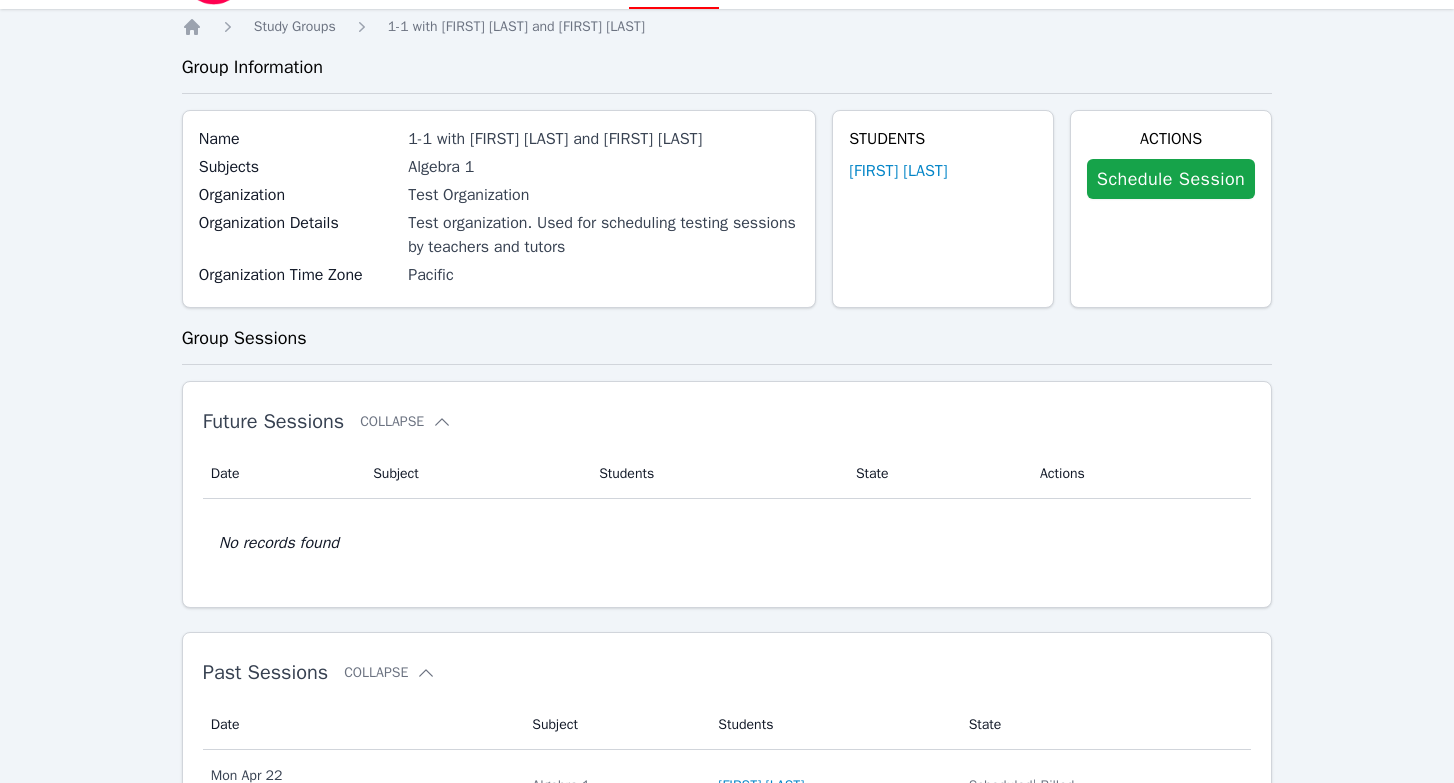 scroll, scrollTop: 0, scrollLeft: 0, axis: both 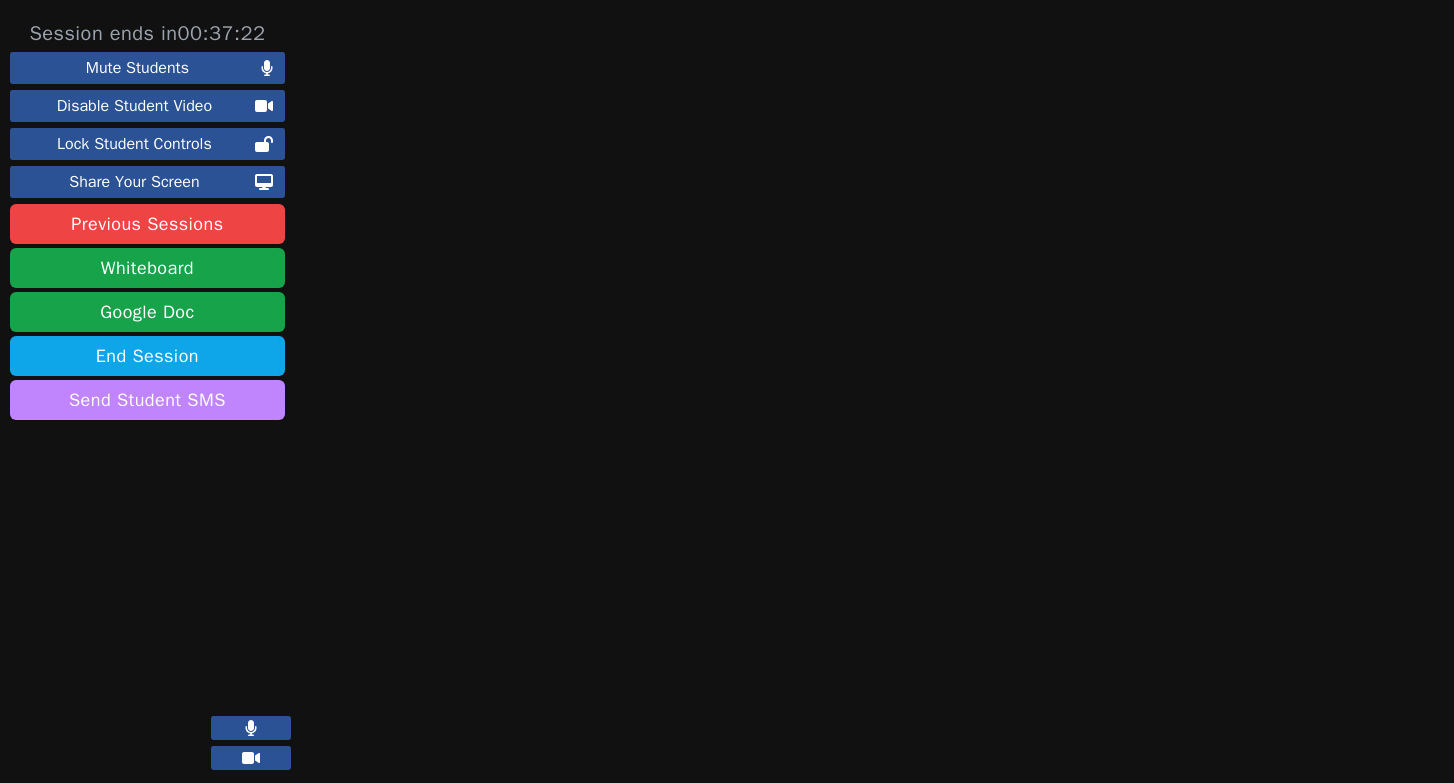 click on "Send Student SMS" at bounding box center (147, 400) 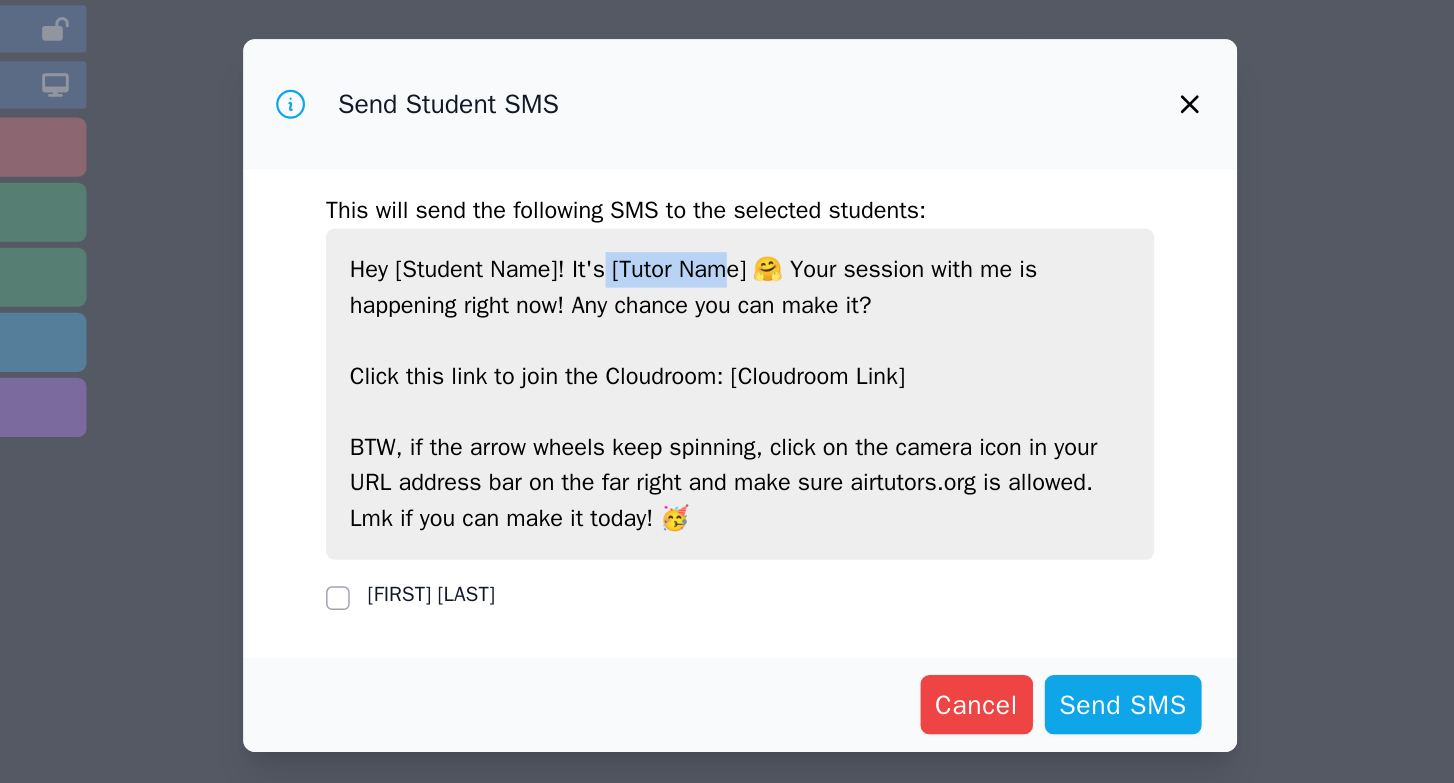 drag, startPoint x: 641, startPoint y: 309, endPoint x: 721, endPoint y: 309, distance: 80 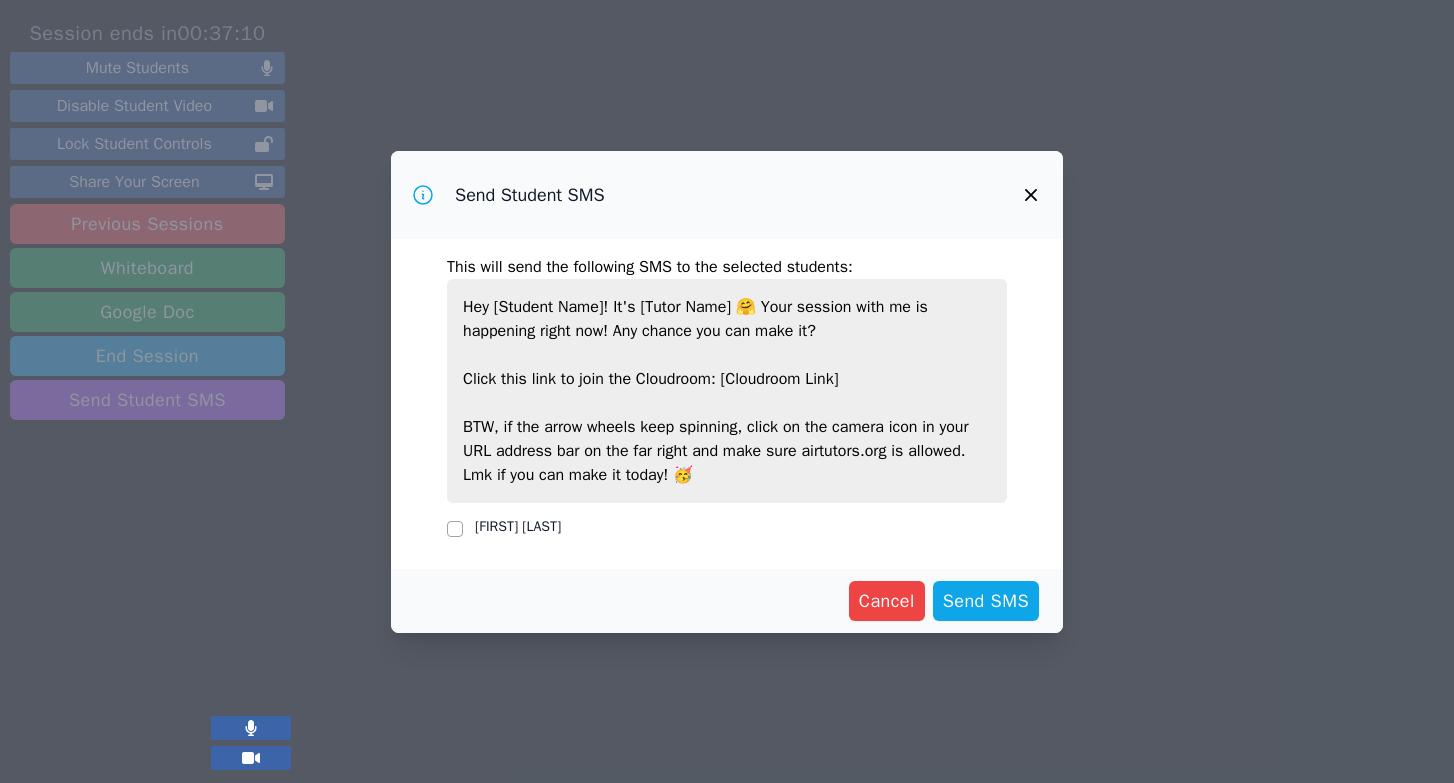 click on "[FIRST] [LAST]" at bounding box center [518, 526] 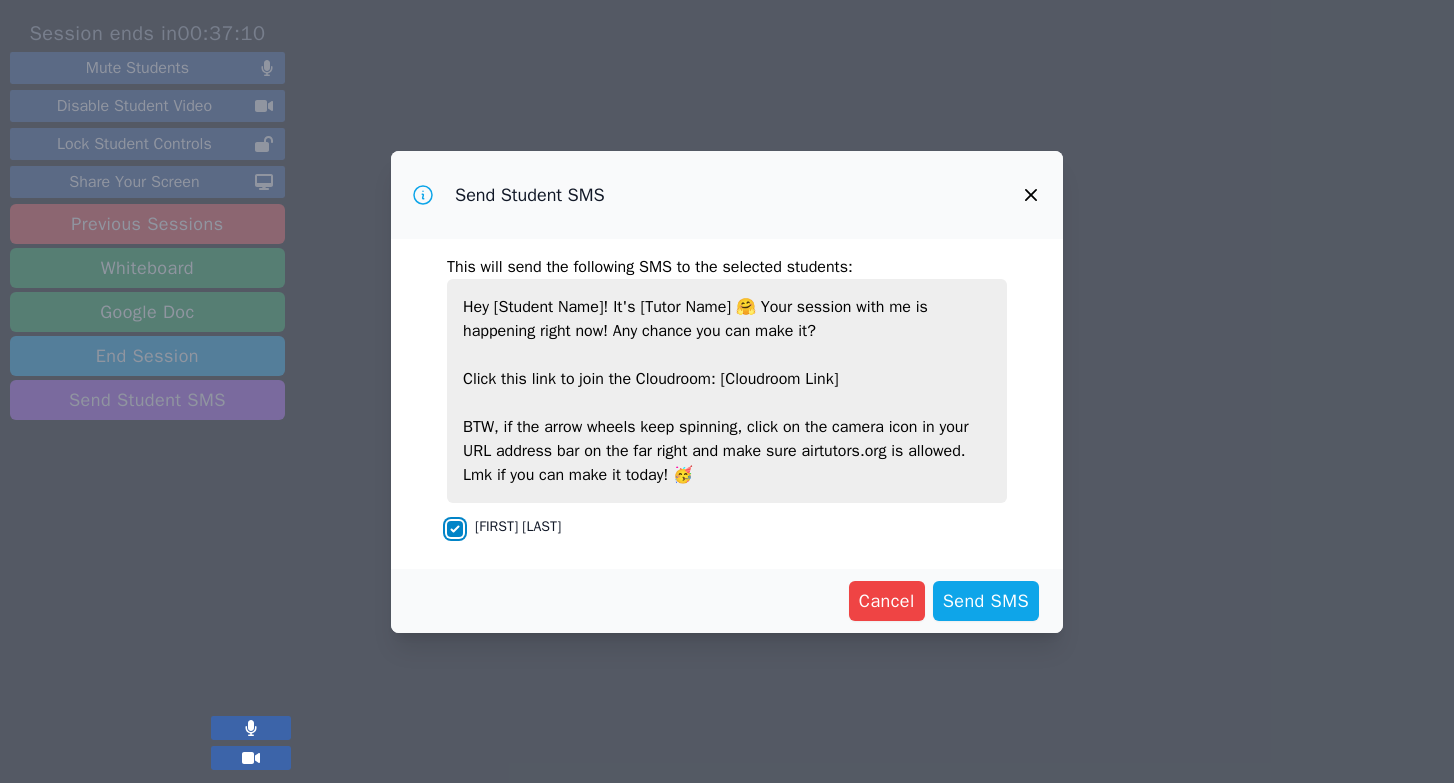 checkbox on "true" 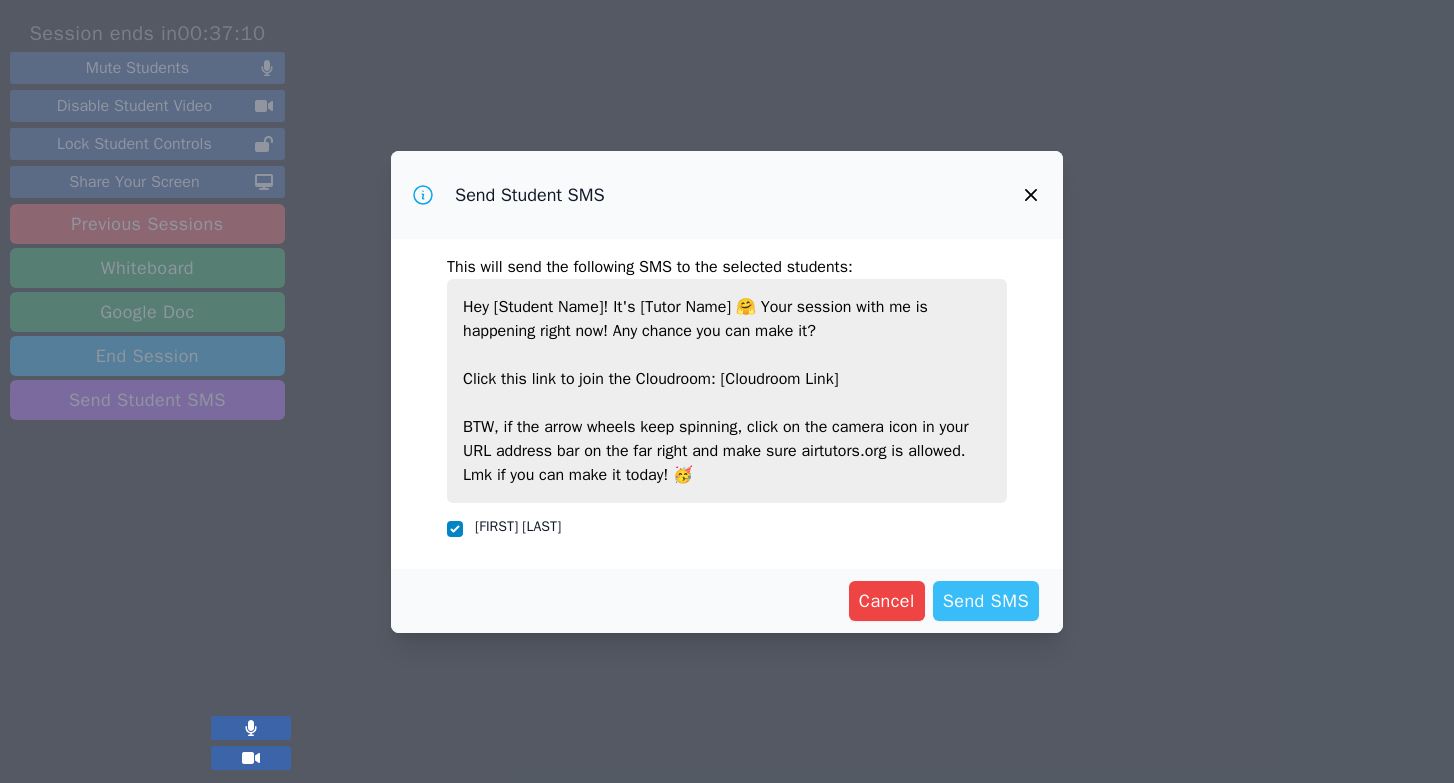 click on "Send SMS" at bounding box center (986, 601) 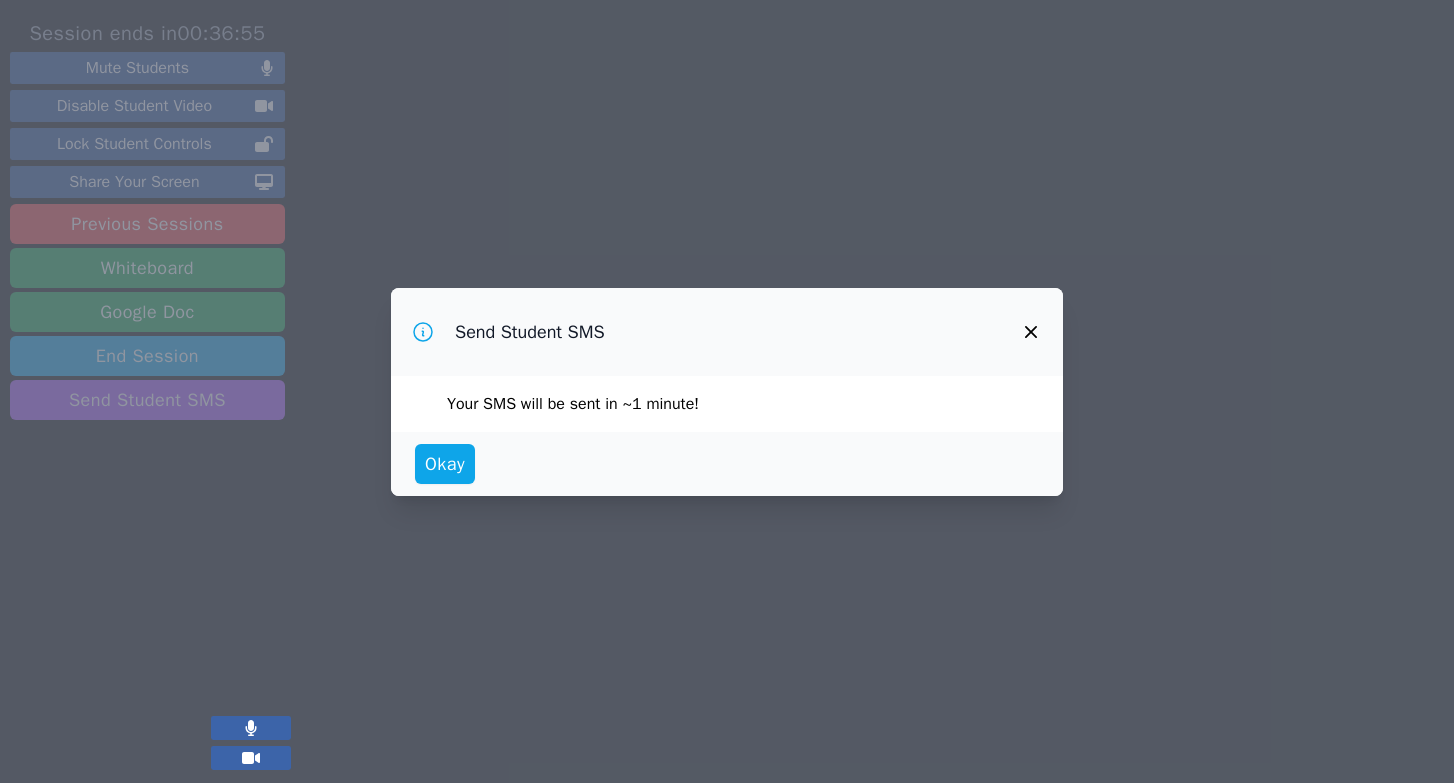 click 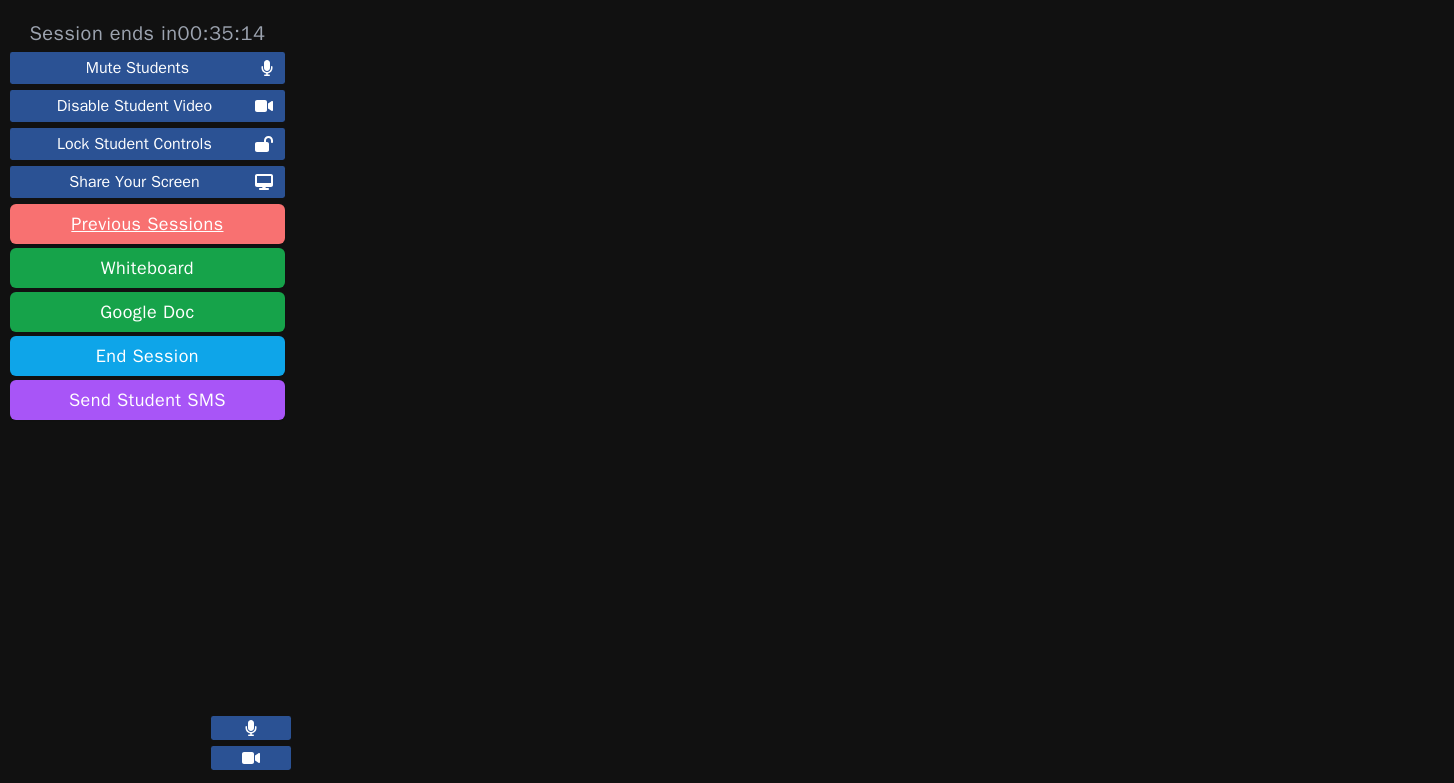 click on "Previous Sessions" at bounding box center [147, 224] 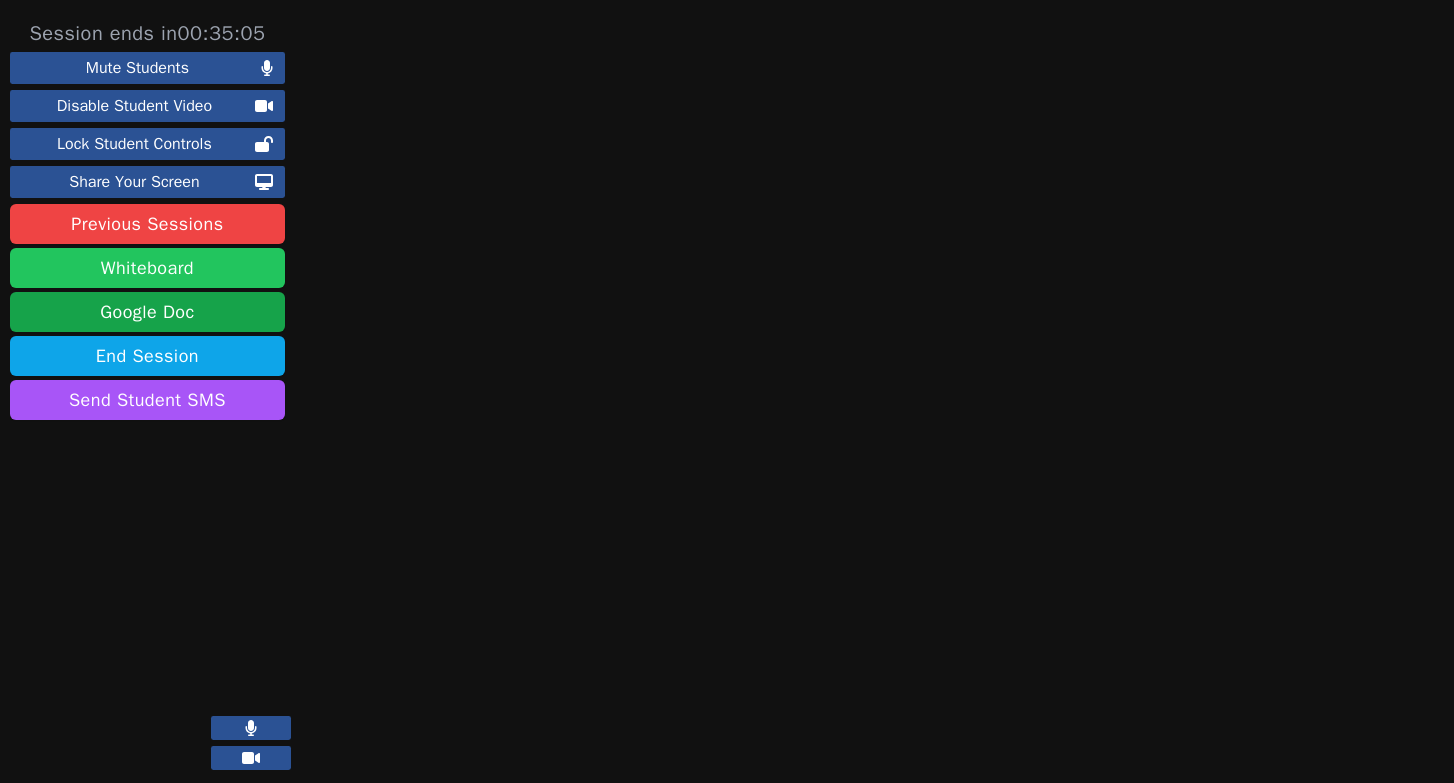 click on "Whiteboard" at bounding box center [147, 268] 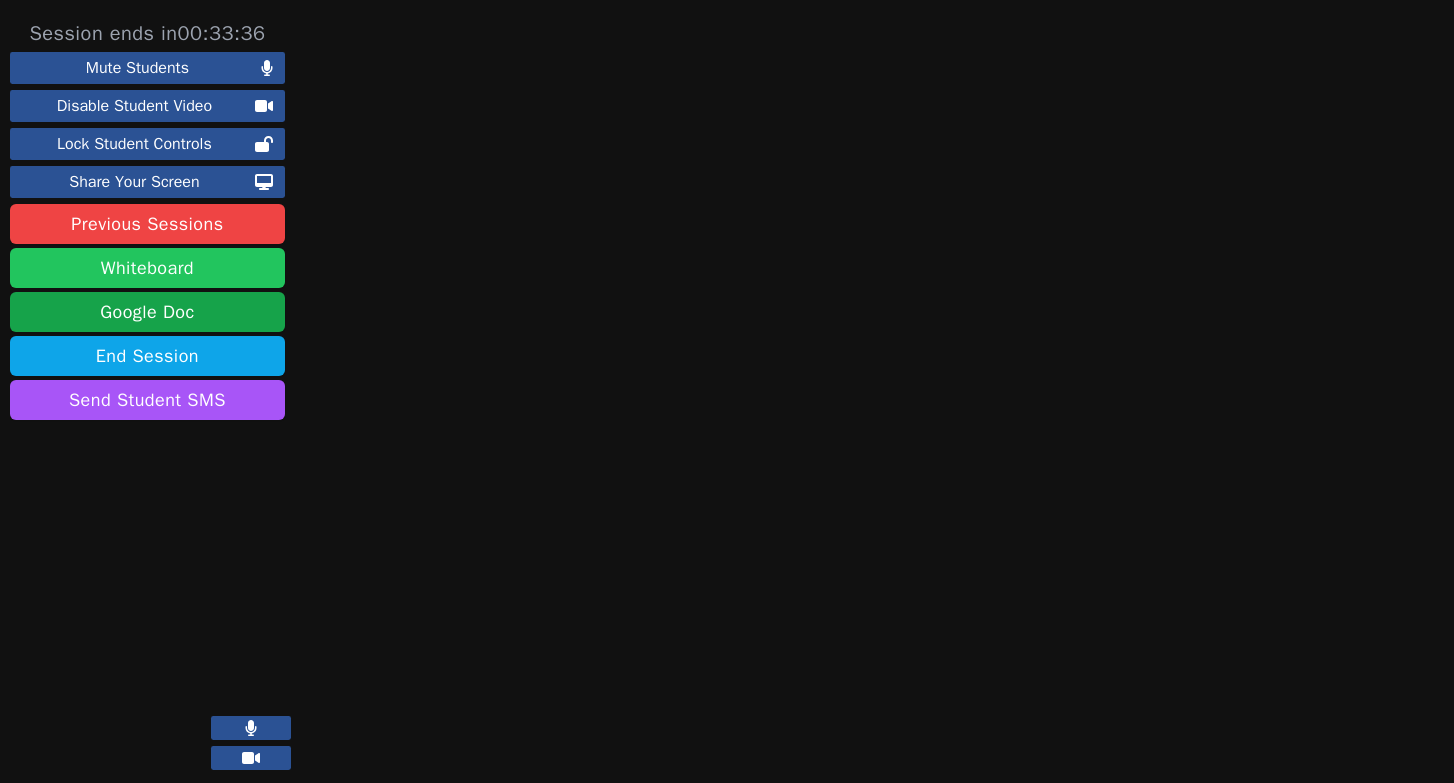 type 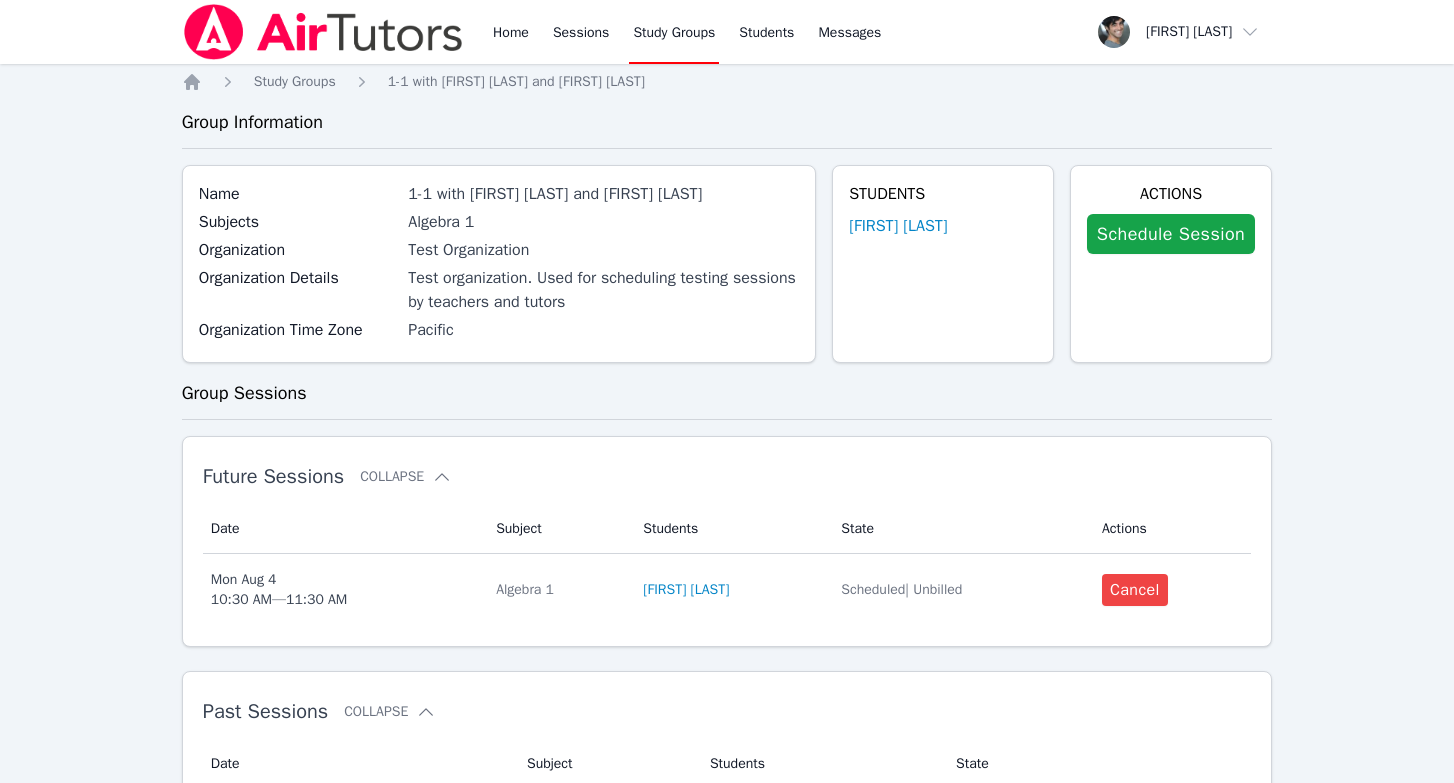 scroll, scrollTop: 309, scrollLeft: 0, axis: vertical 